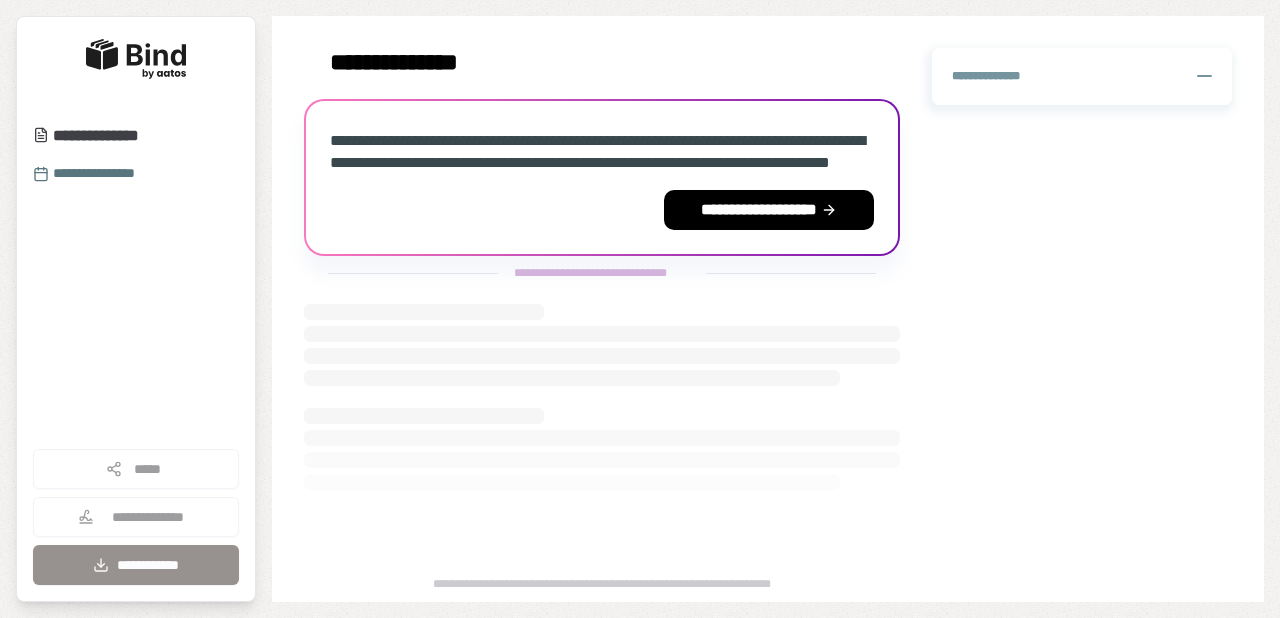 scroll, scrollTop: 0, scrollLeft: 0, axis: both 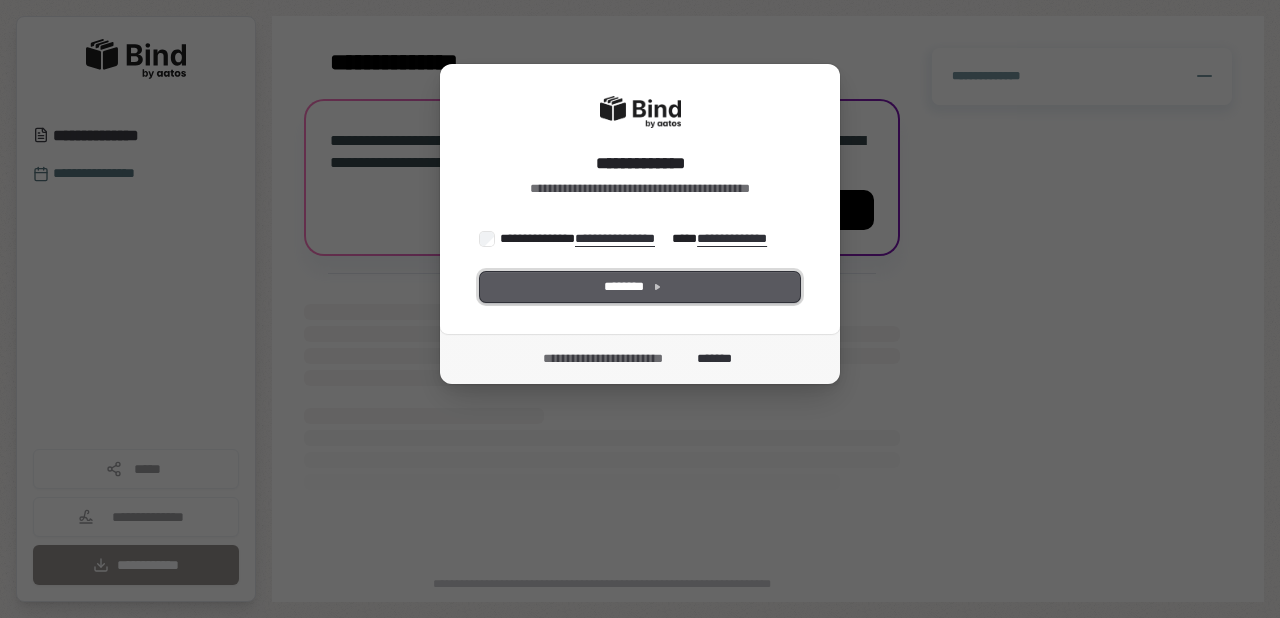 click on "********" at bounding box center [640, 287] 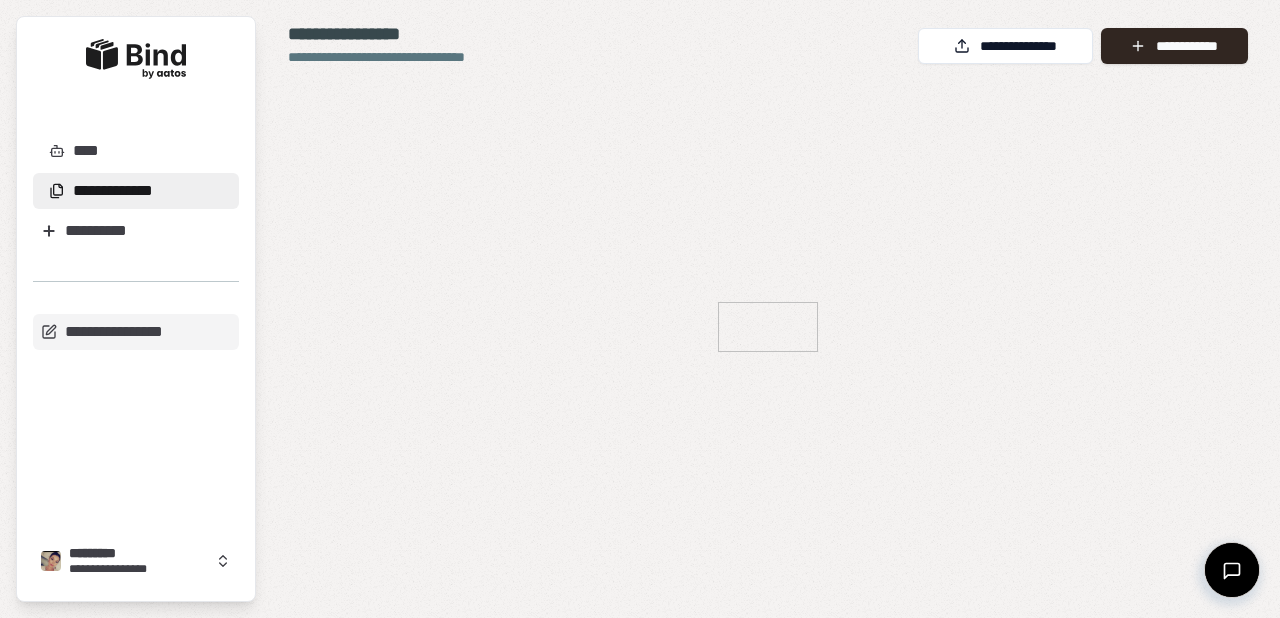 scroll, scrollTop: 0, scrollLeft: 0, axis: both 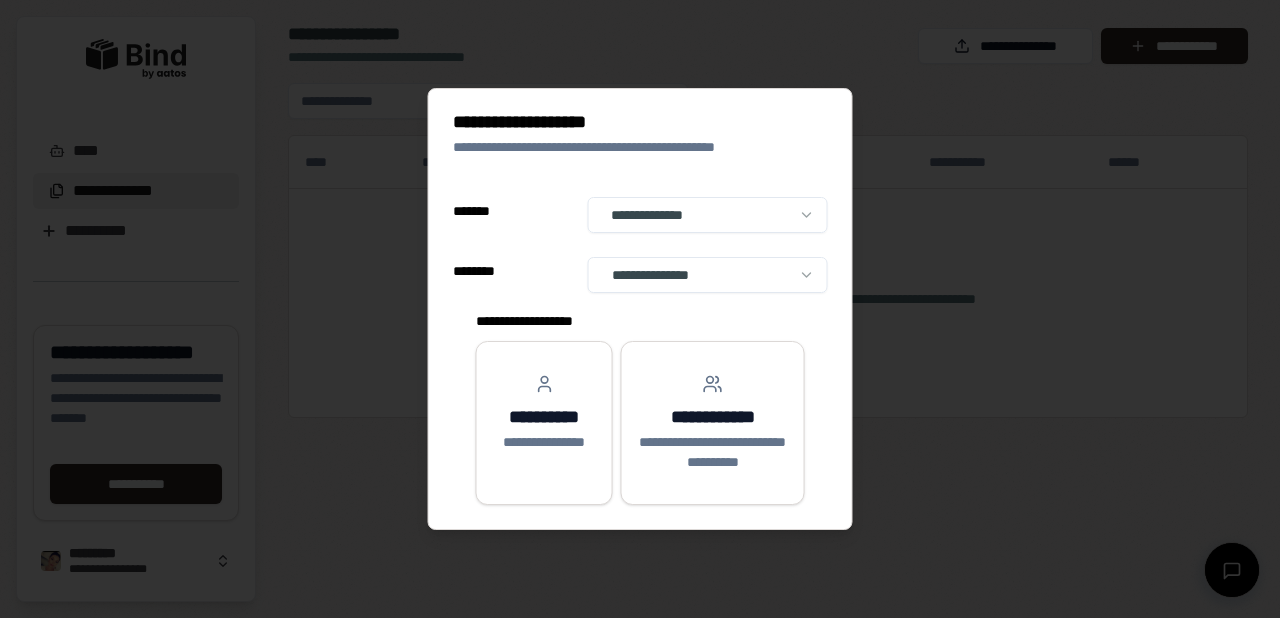 select on "******" 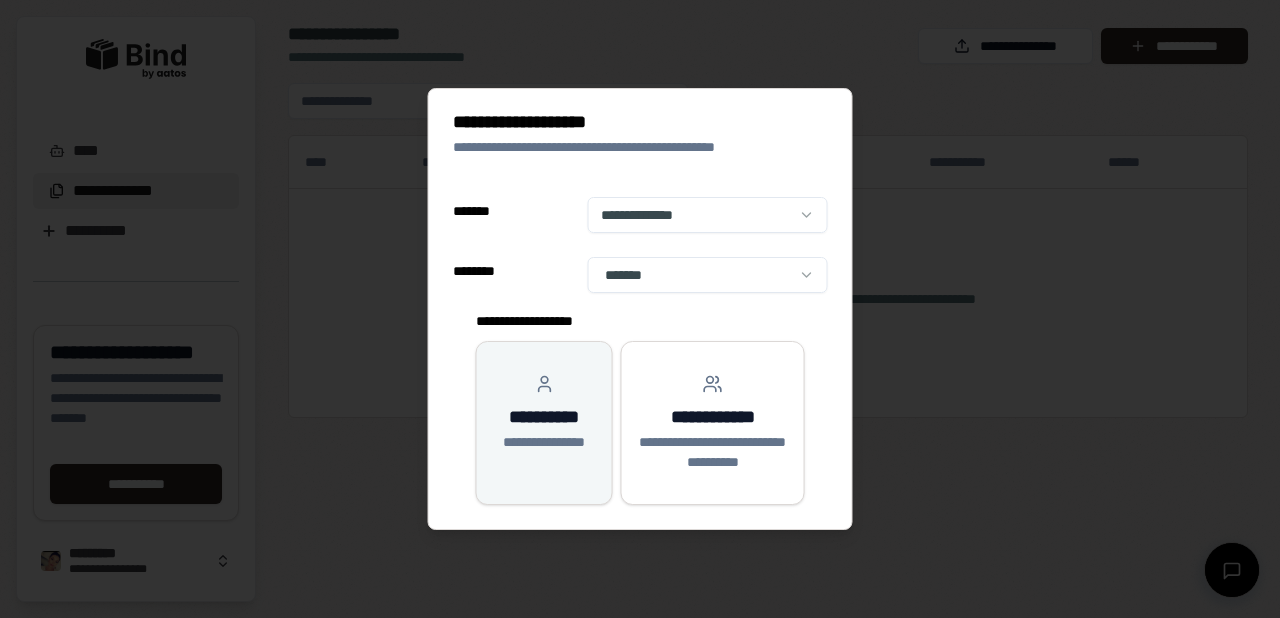 click on "**********" at bounding box center (544, 417) 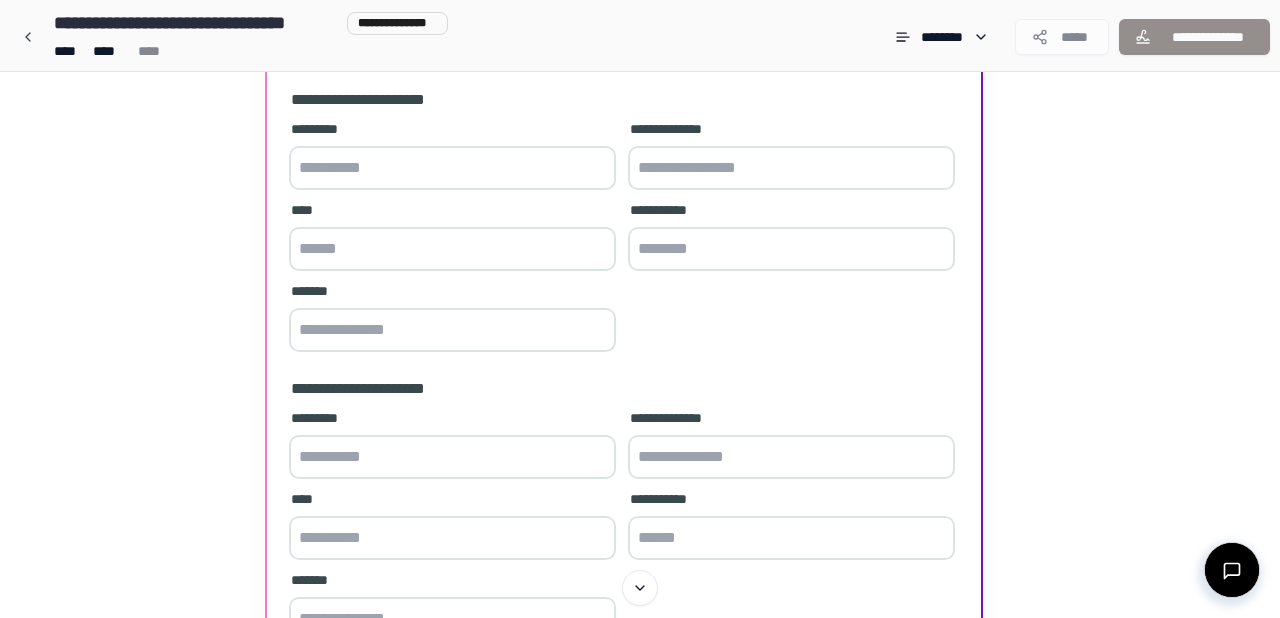 scroll, scrollTop: 0, scrollLeft: 0, axis: both 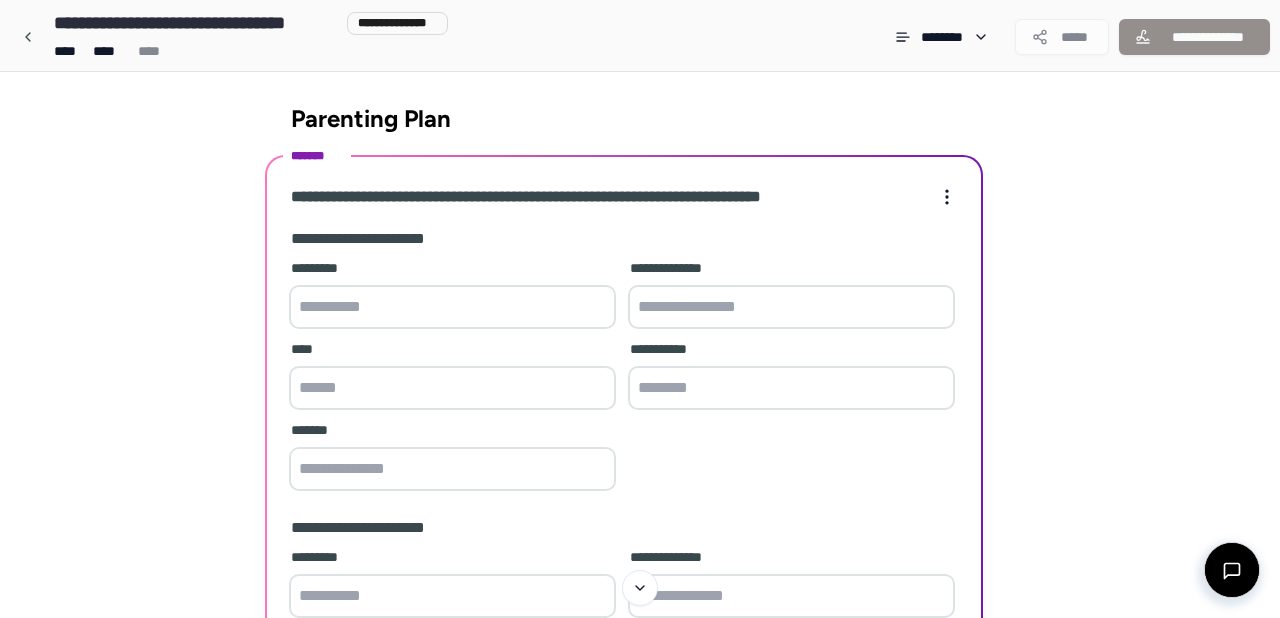 click at bounding box center [452, 307] 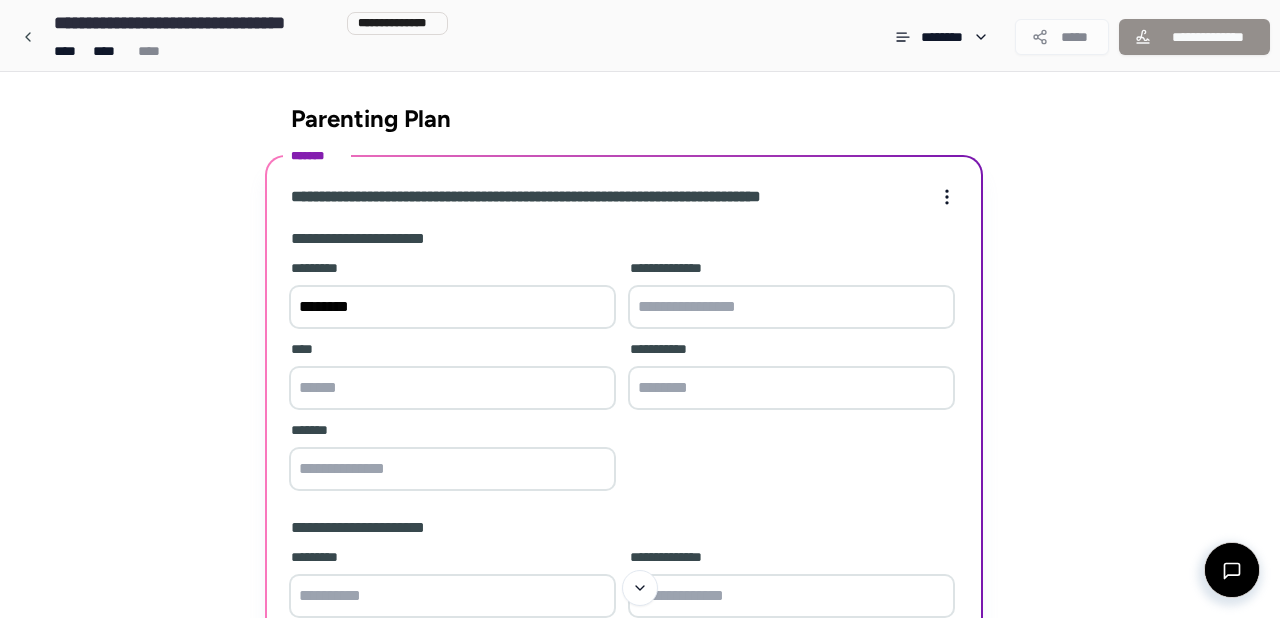 click on "********" at bounding box center [452, 307] 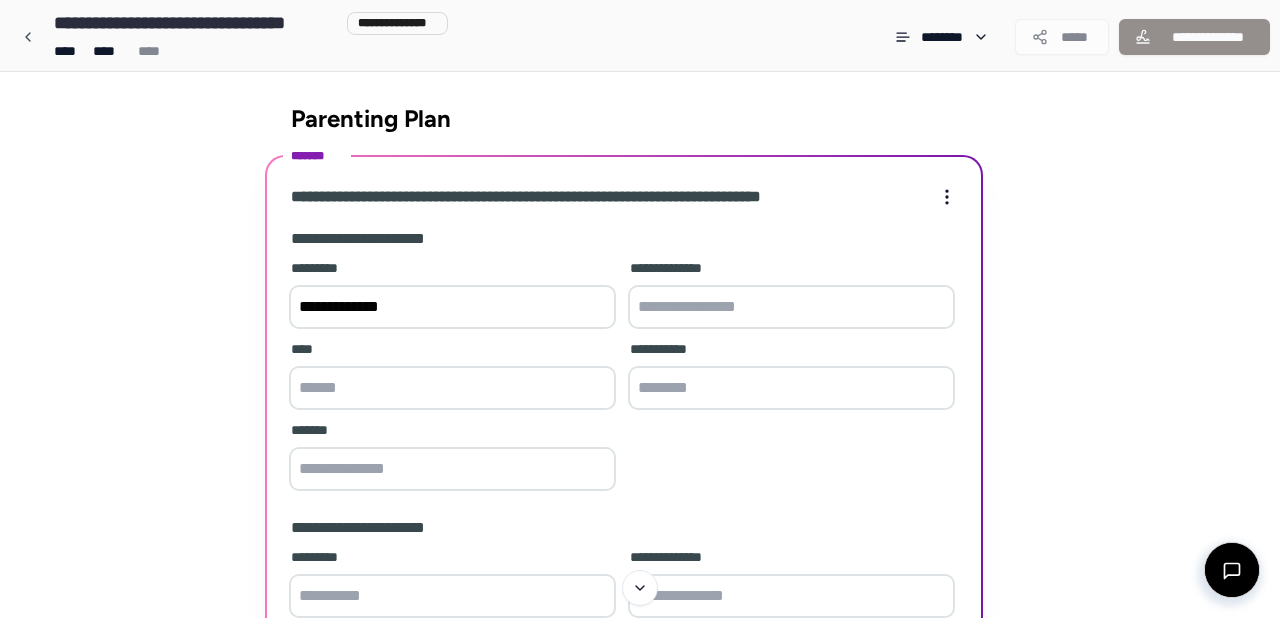 type on "**********" 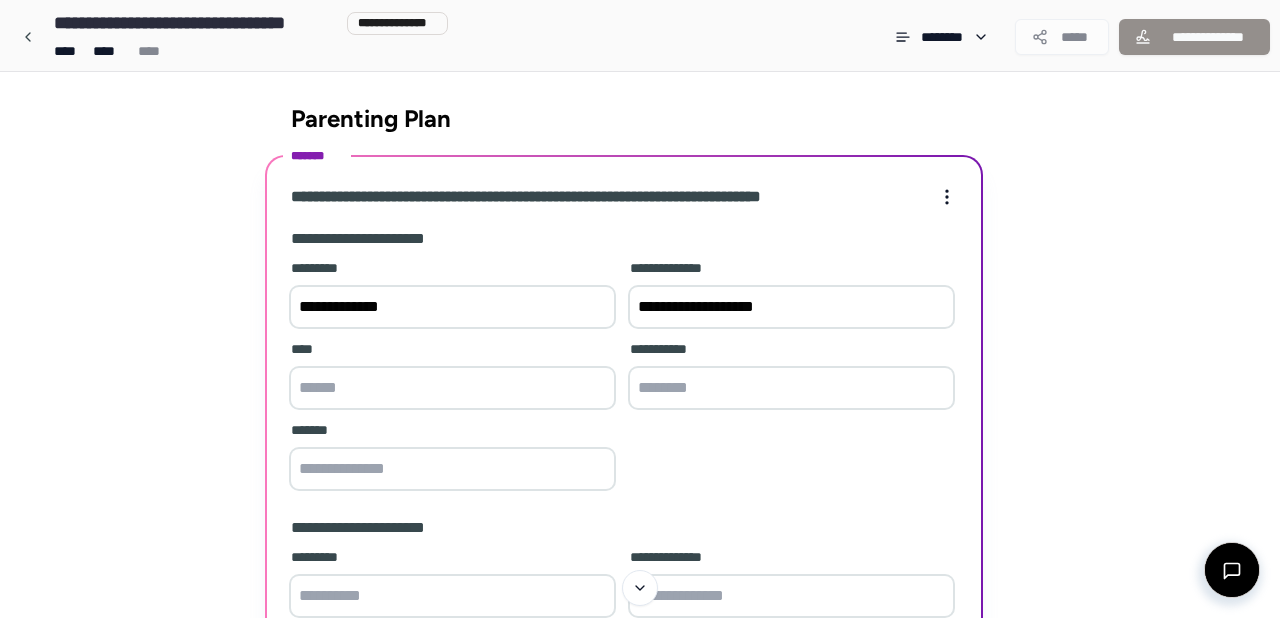 type on "**********" 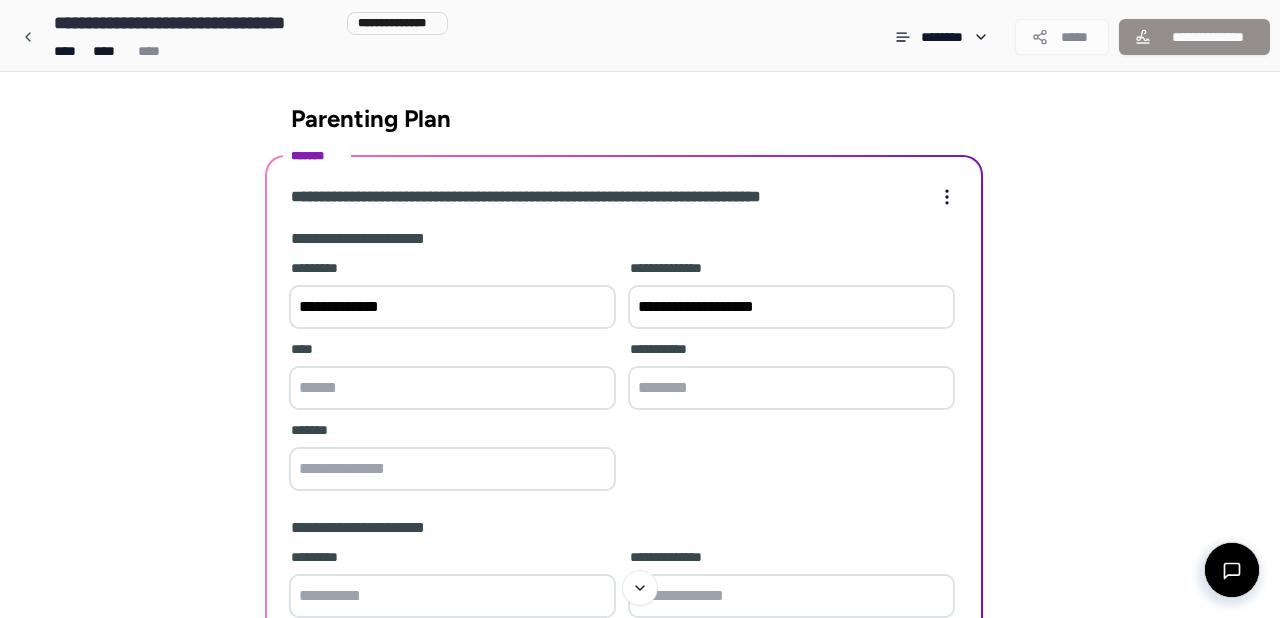click at bounding box center [452, 388] 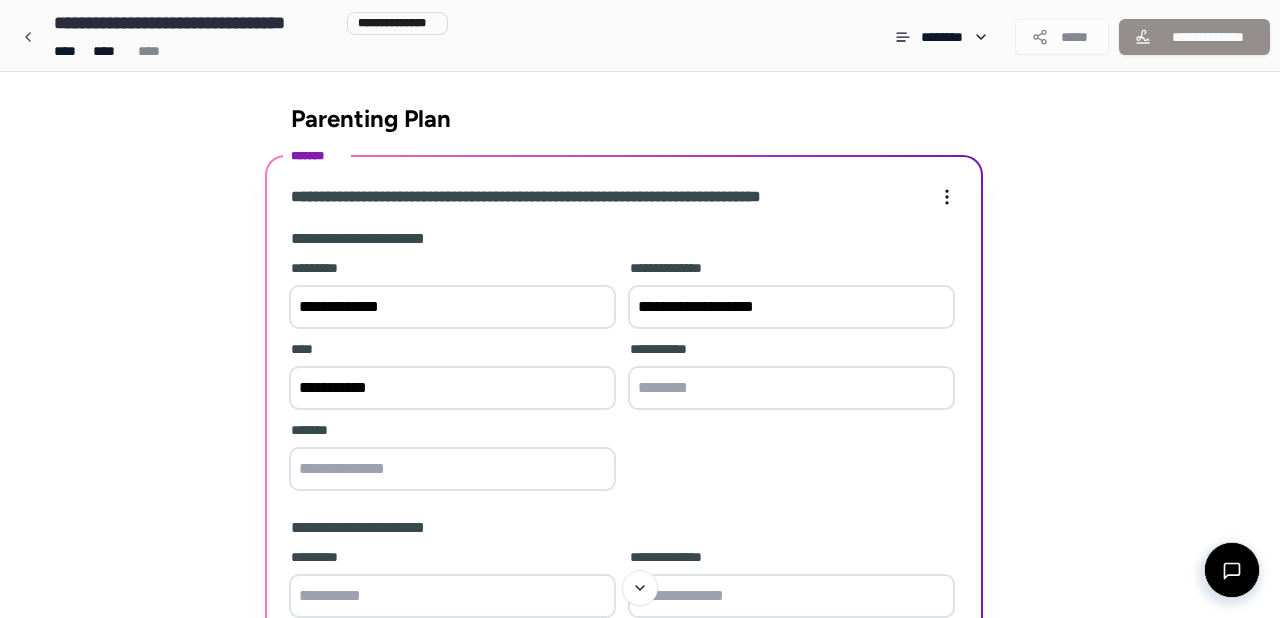 type on "**********" 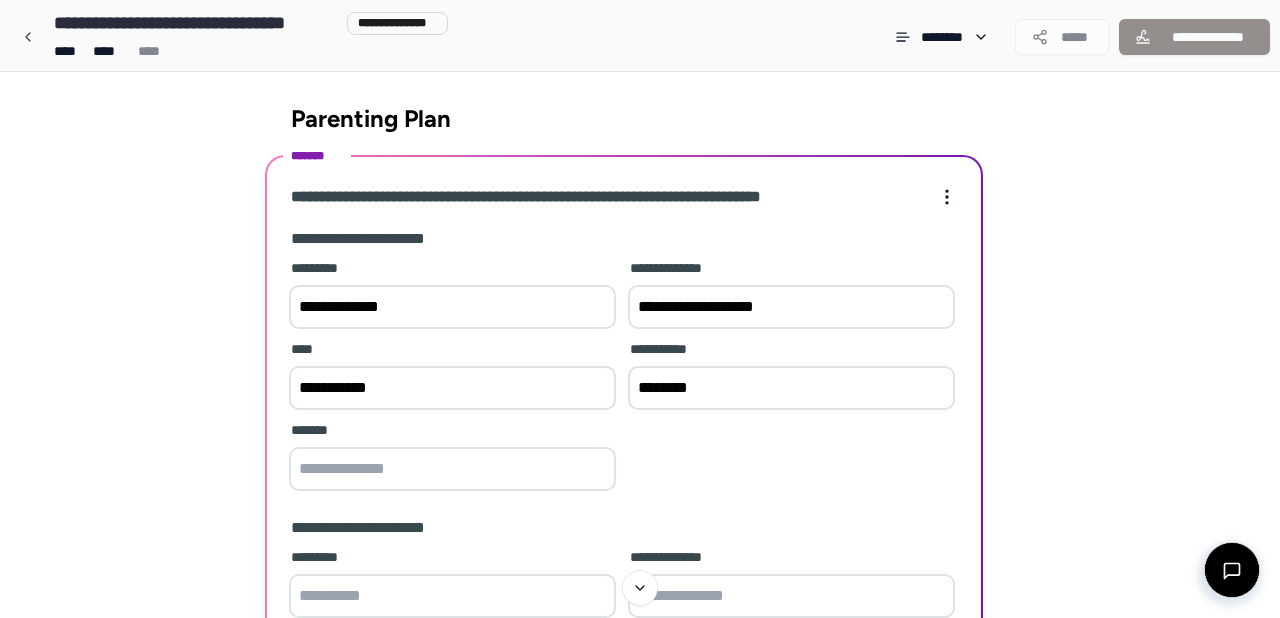 type on "********" 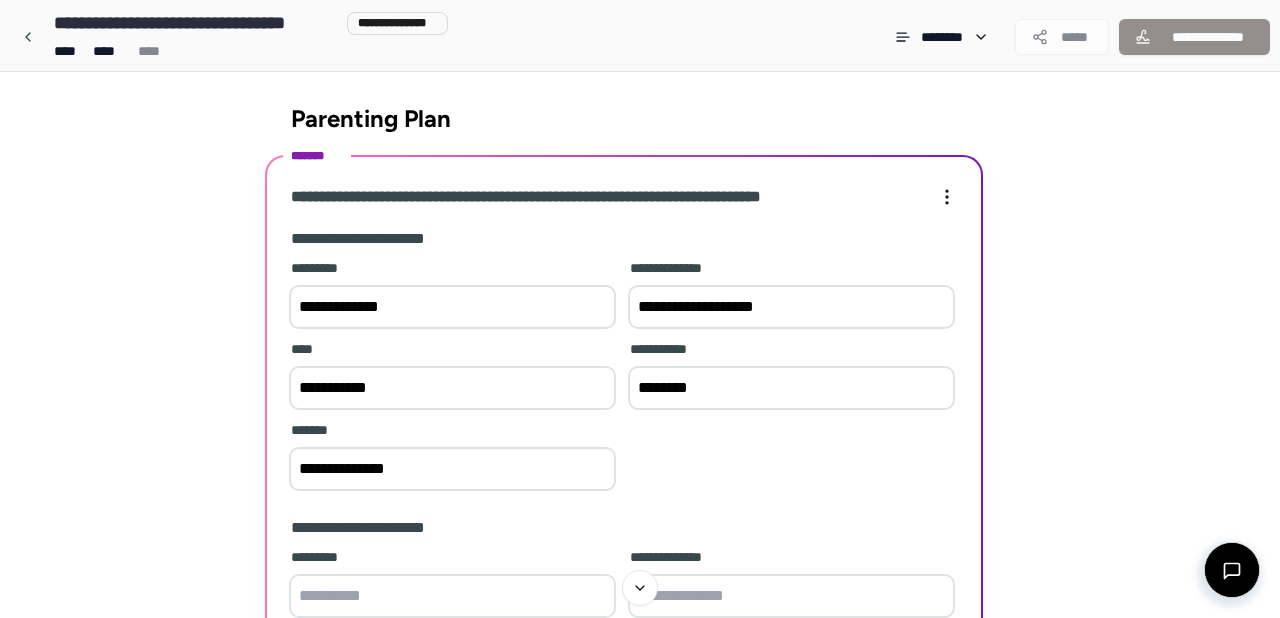 type on "**********" 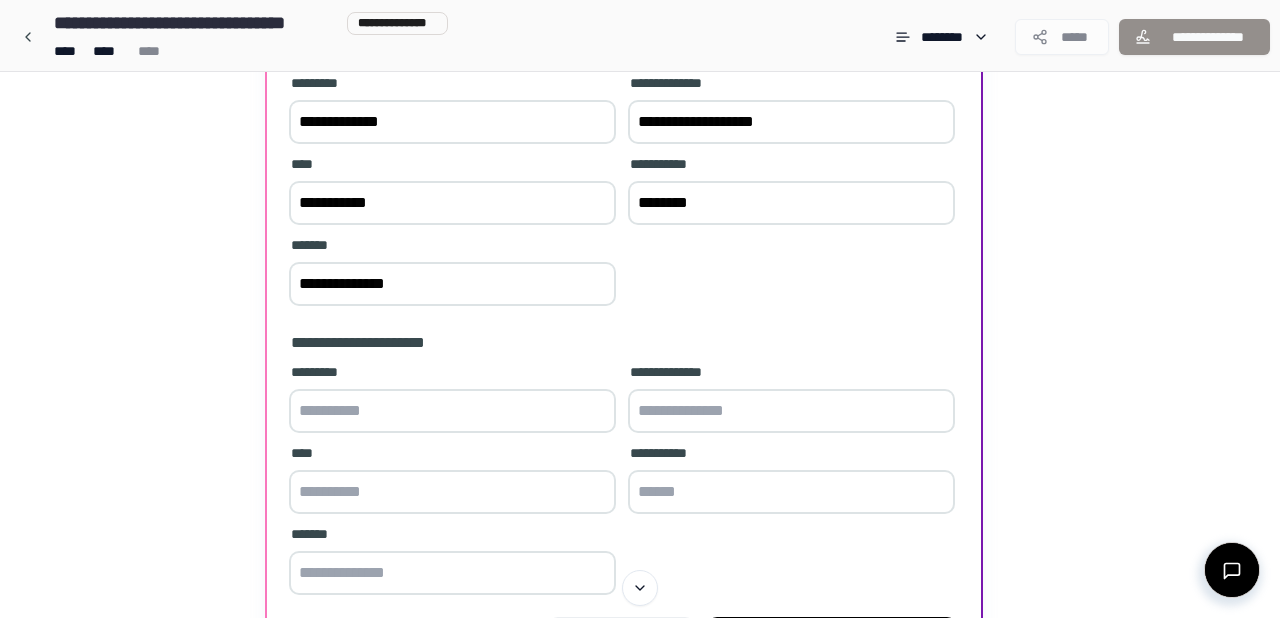 scroll, scrollTop: 253, scrollLeft: 0, axis: vertical 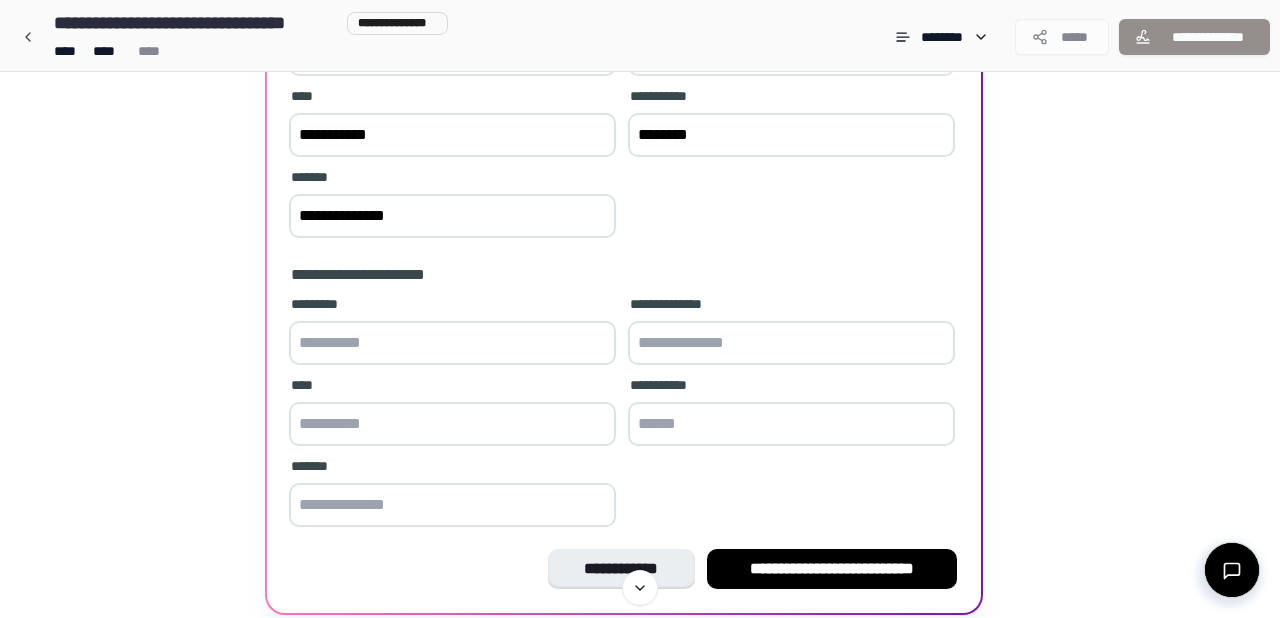click at bounding box center [452, 343] 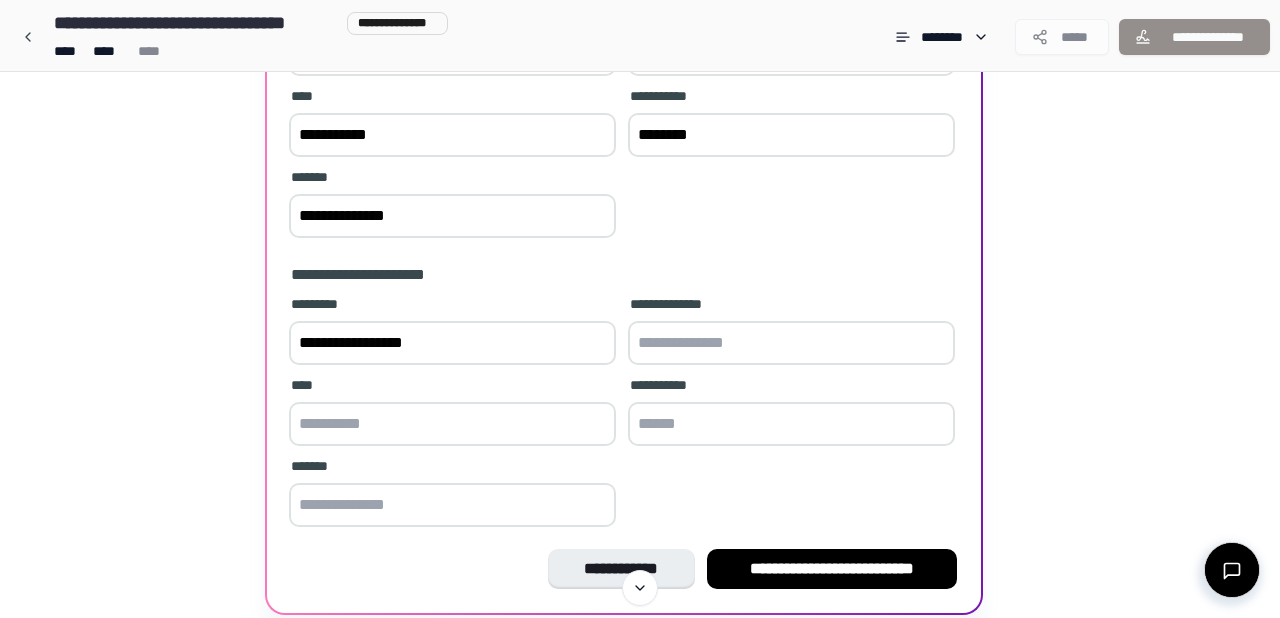 type on "**********" 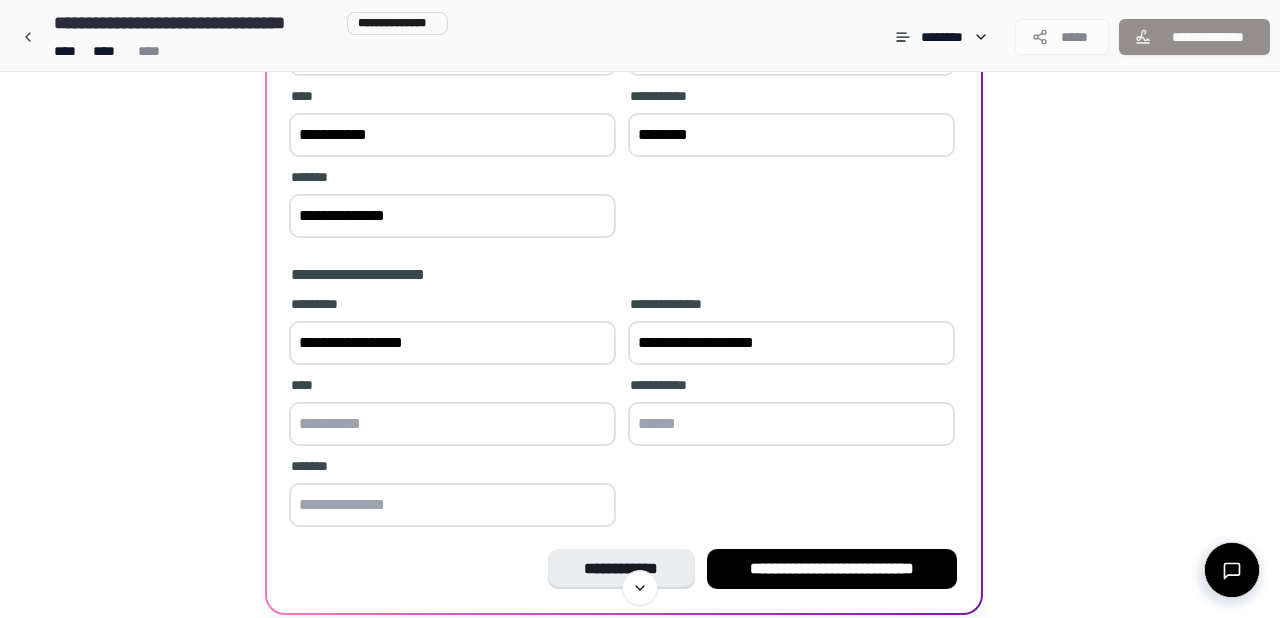 type on "**********" 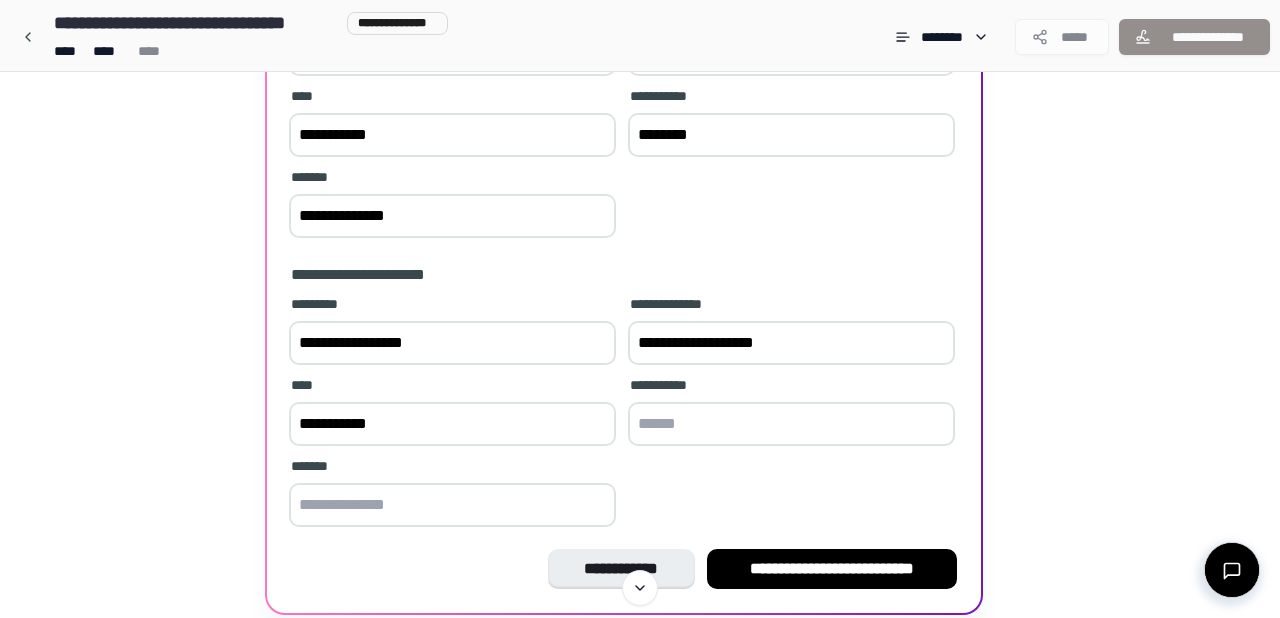 type on "**********" 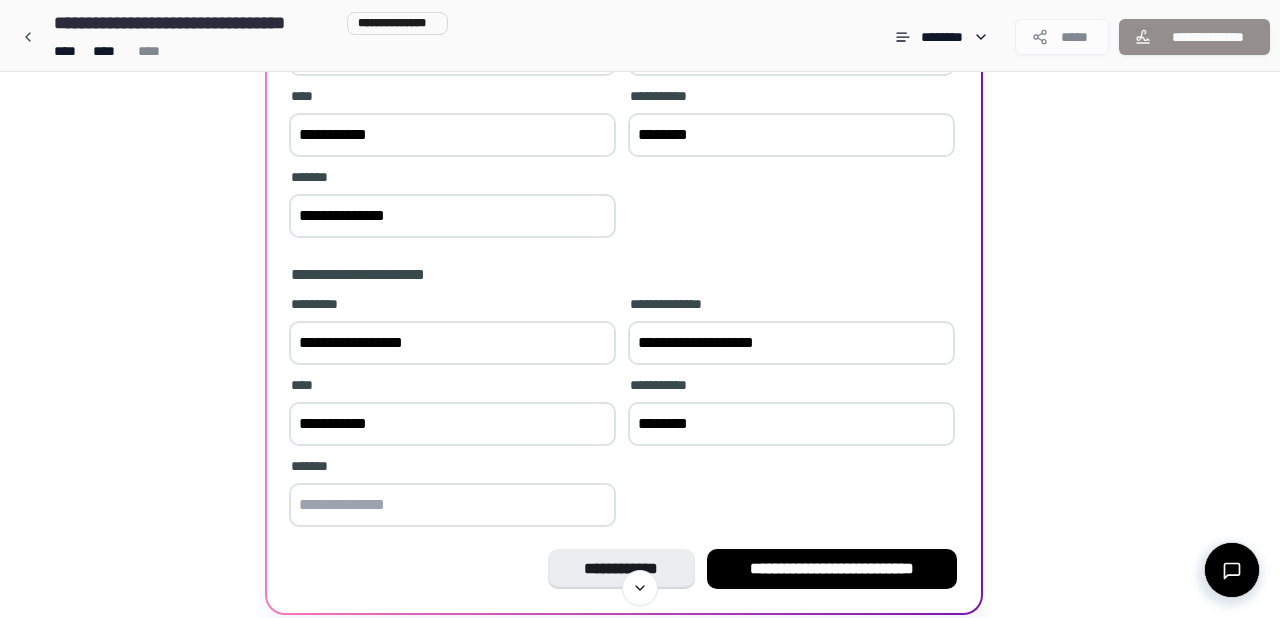 type on "********" 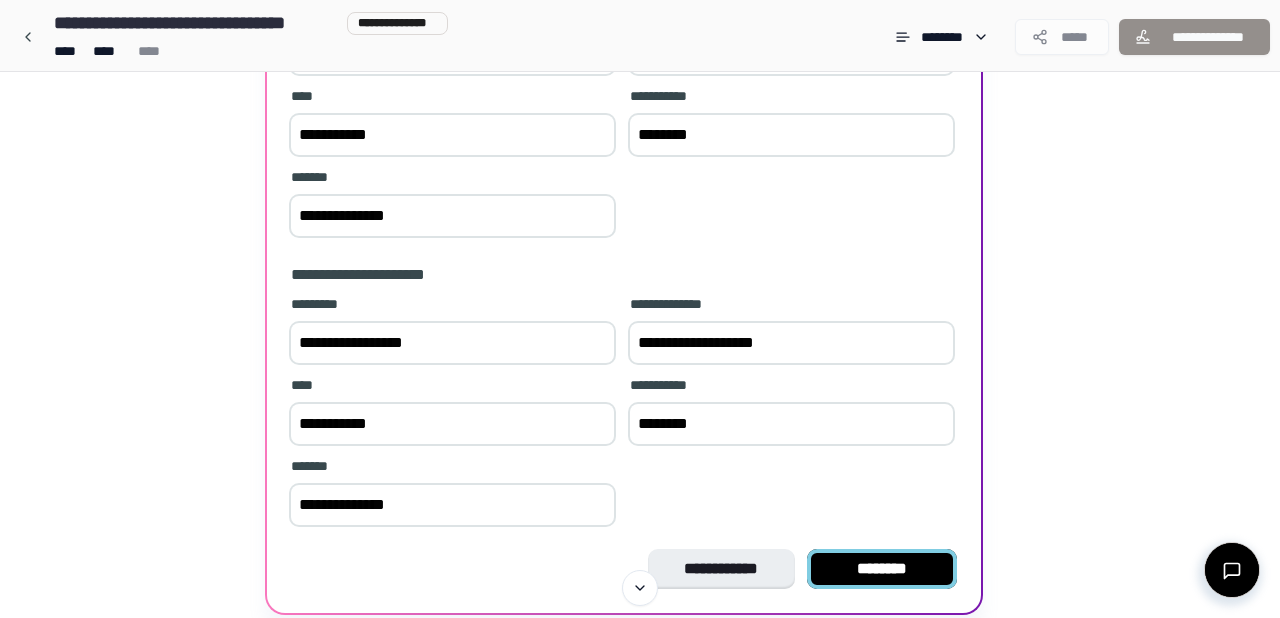 type on "**********" 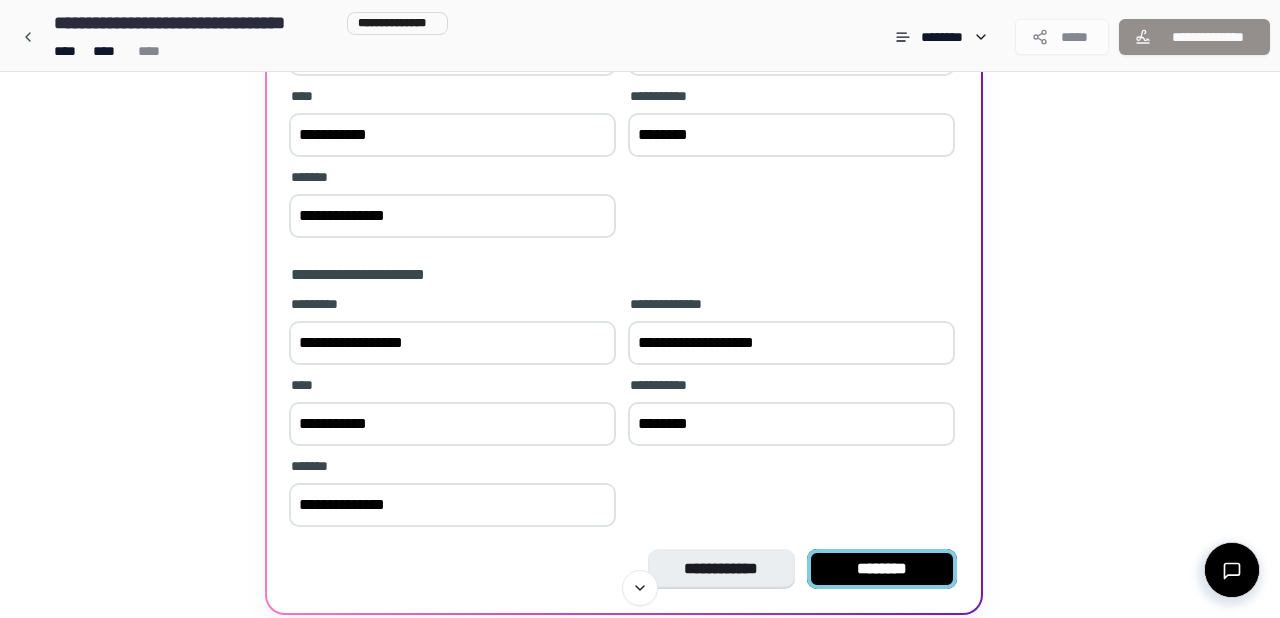 click on "********" at bounding box center (882, 569) 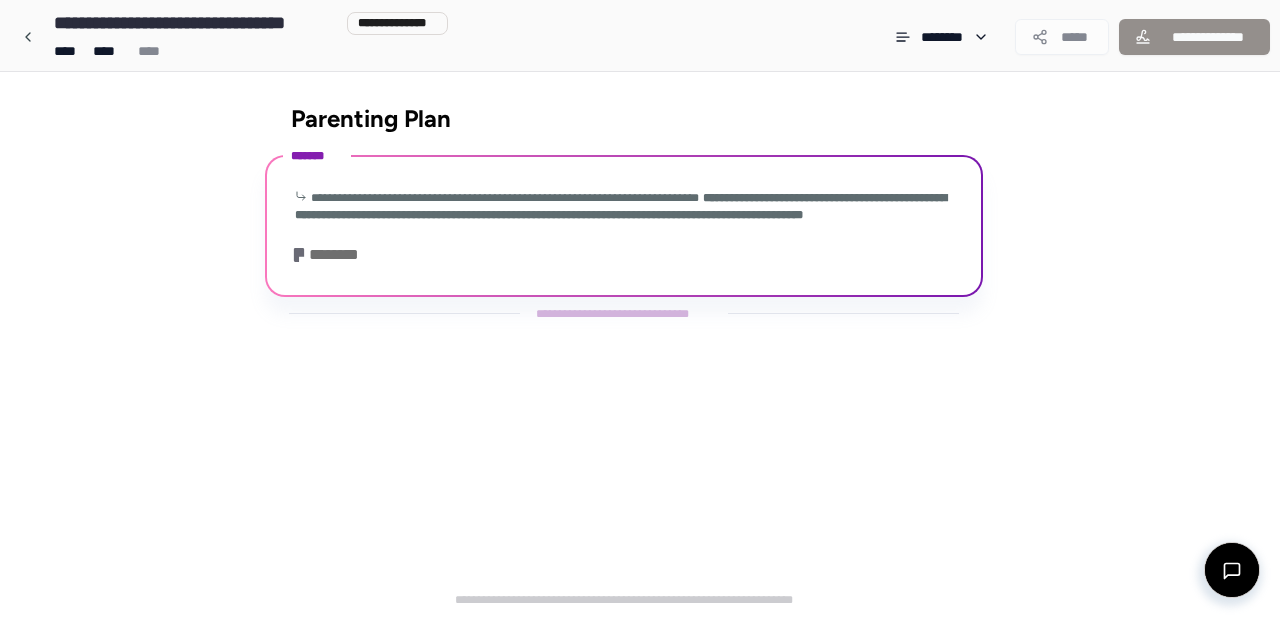scroll, scrollTop: 0, scrollLeft: 0, axis: both 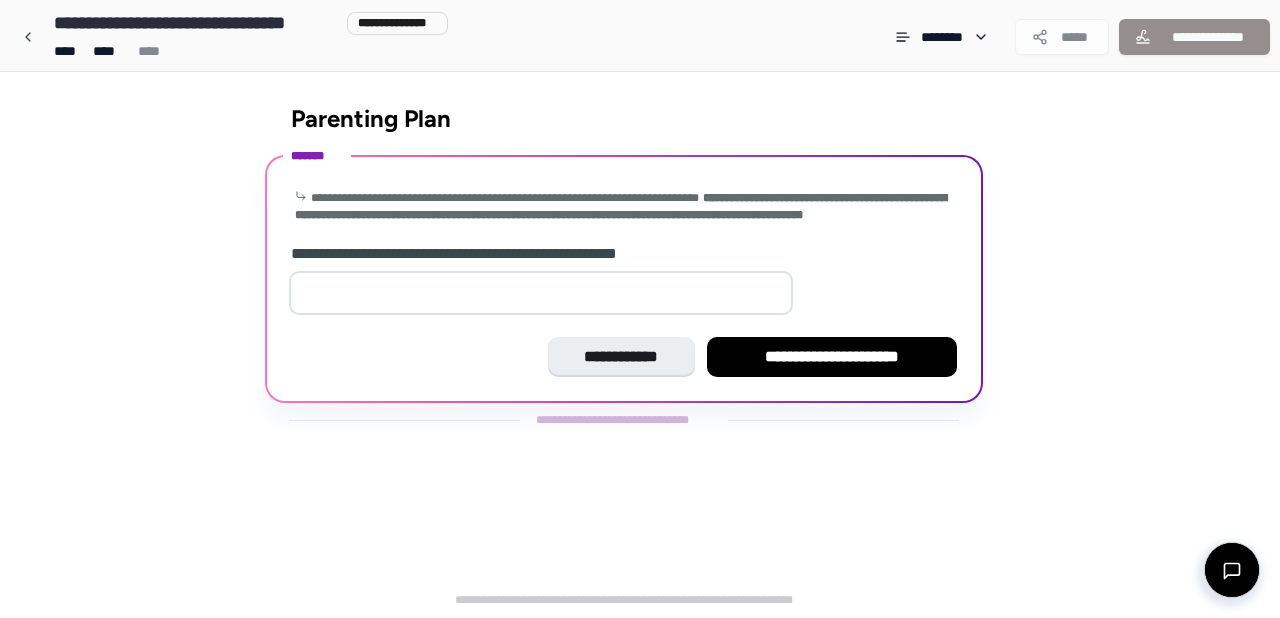 click at bounding box center (541, 293) 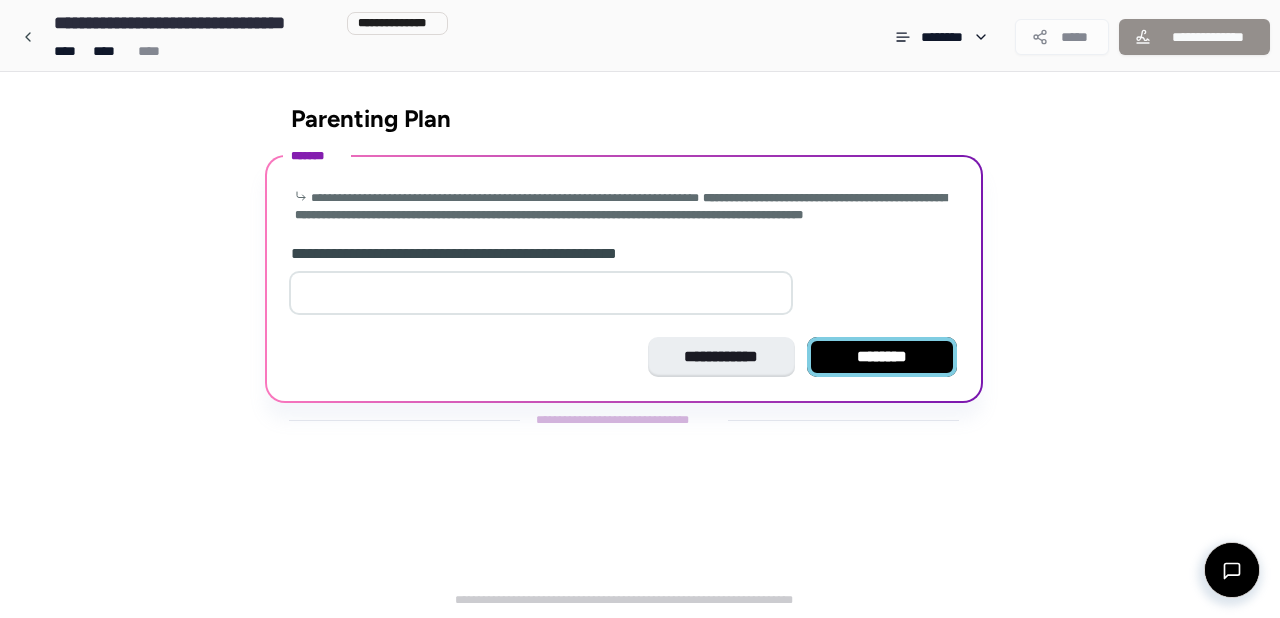 type on "*" 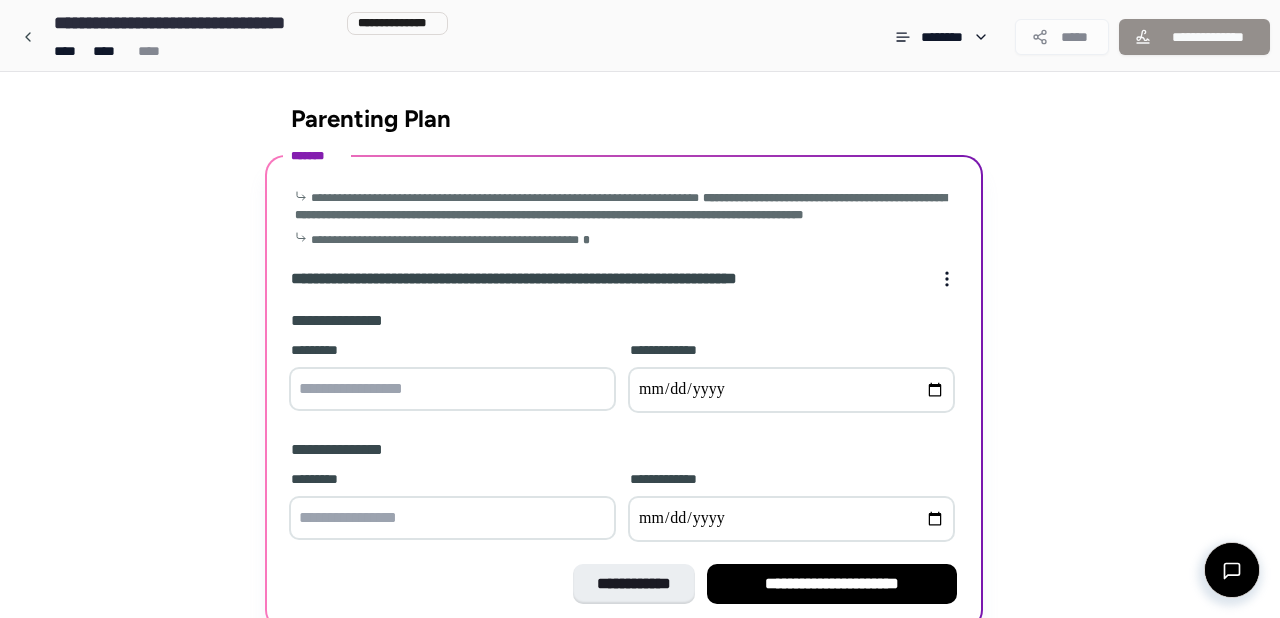 scroll, scrollTop: 104, scrollLeft: 0, axis: vertical 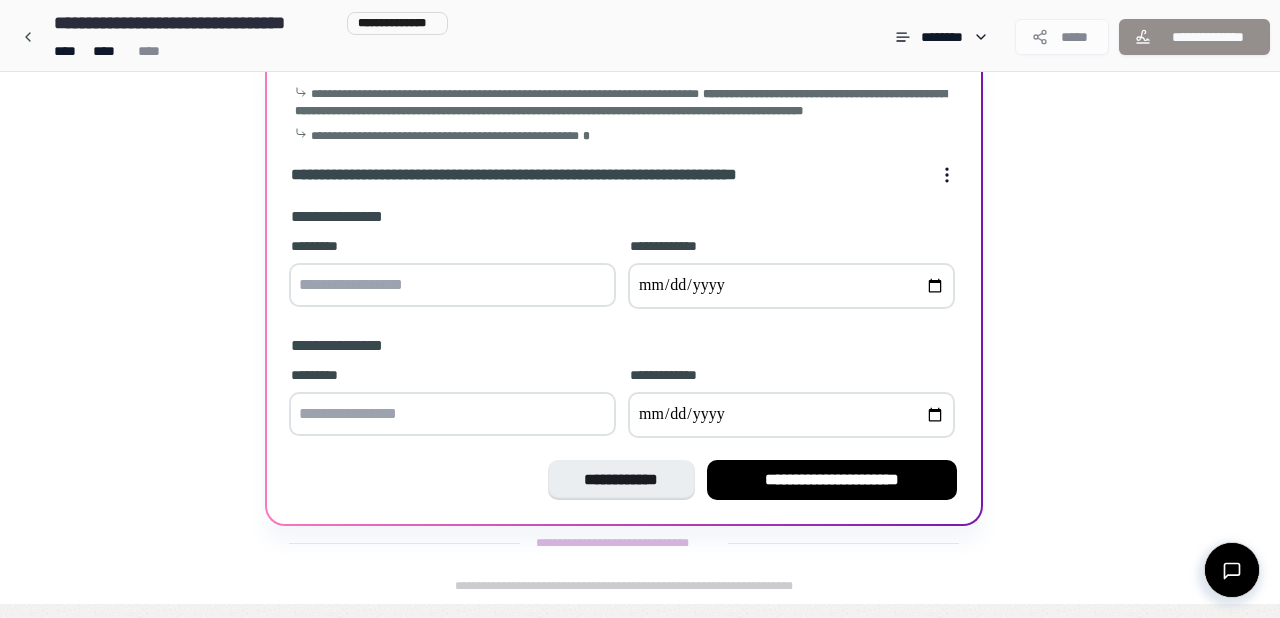click at bounding box center (452, 285) 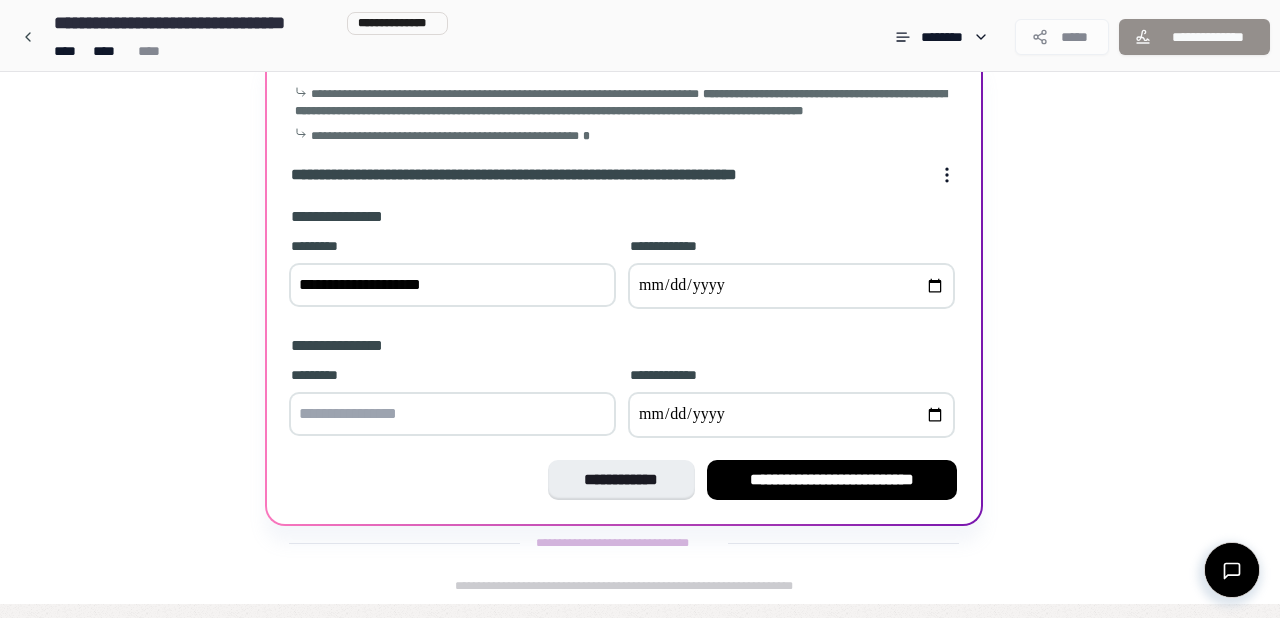 type on "**********" 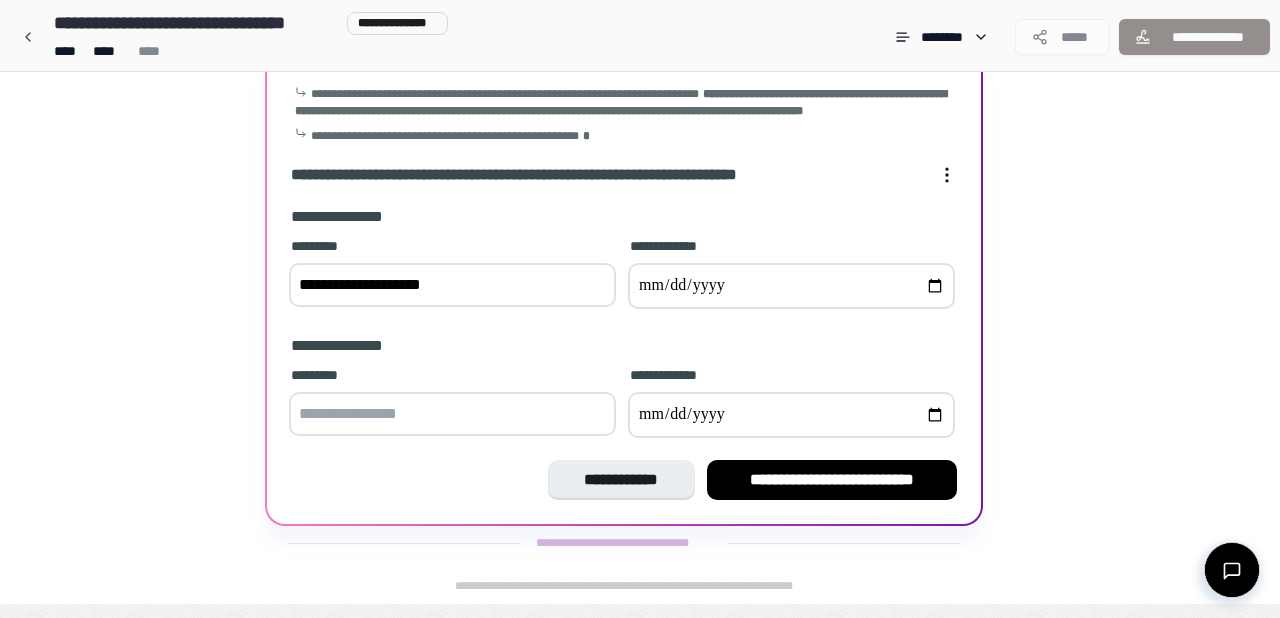 click at bounding box center [791, 286] 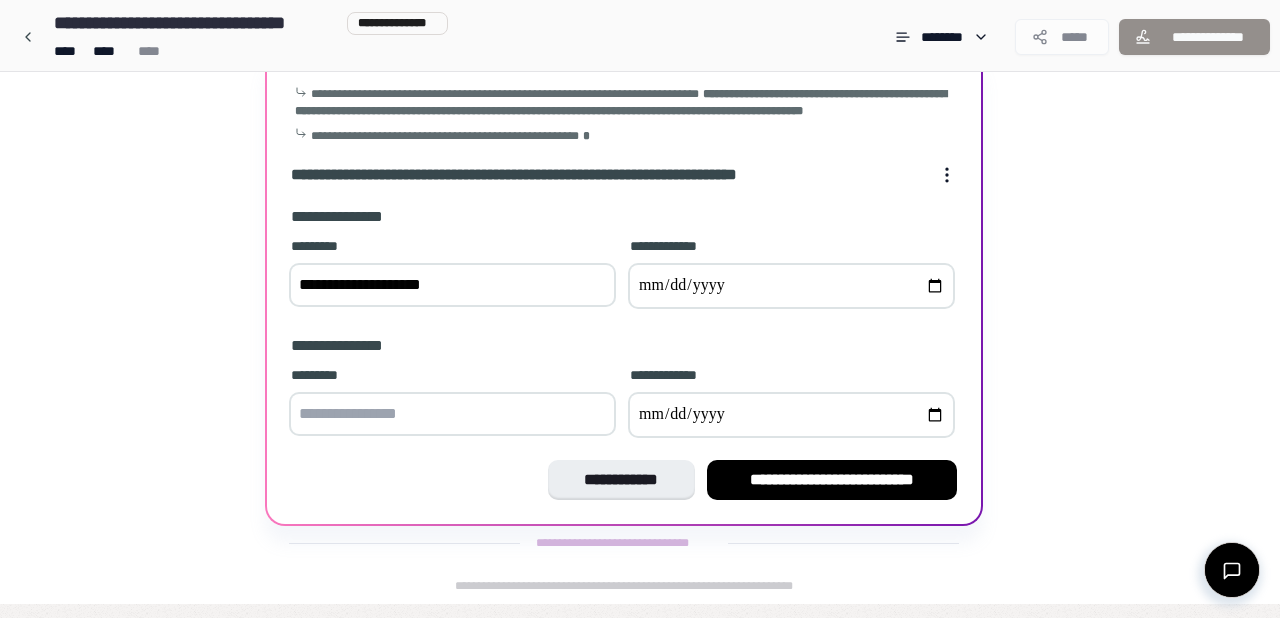 type on "**********" 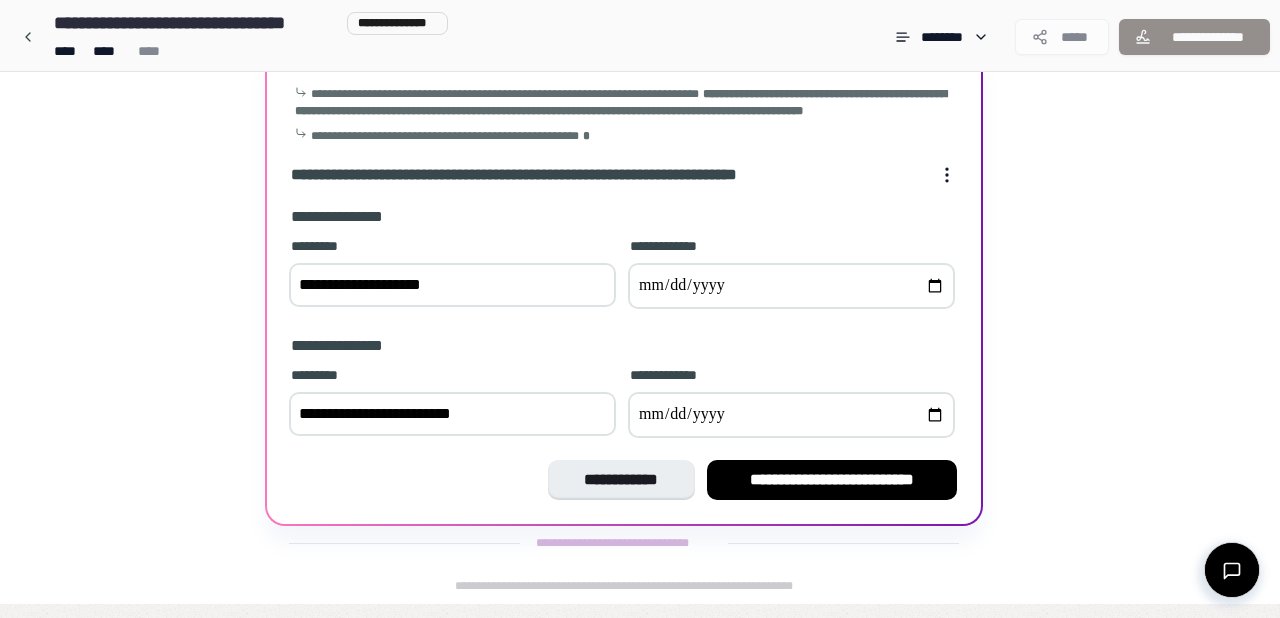 type on "**********" 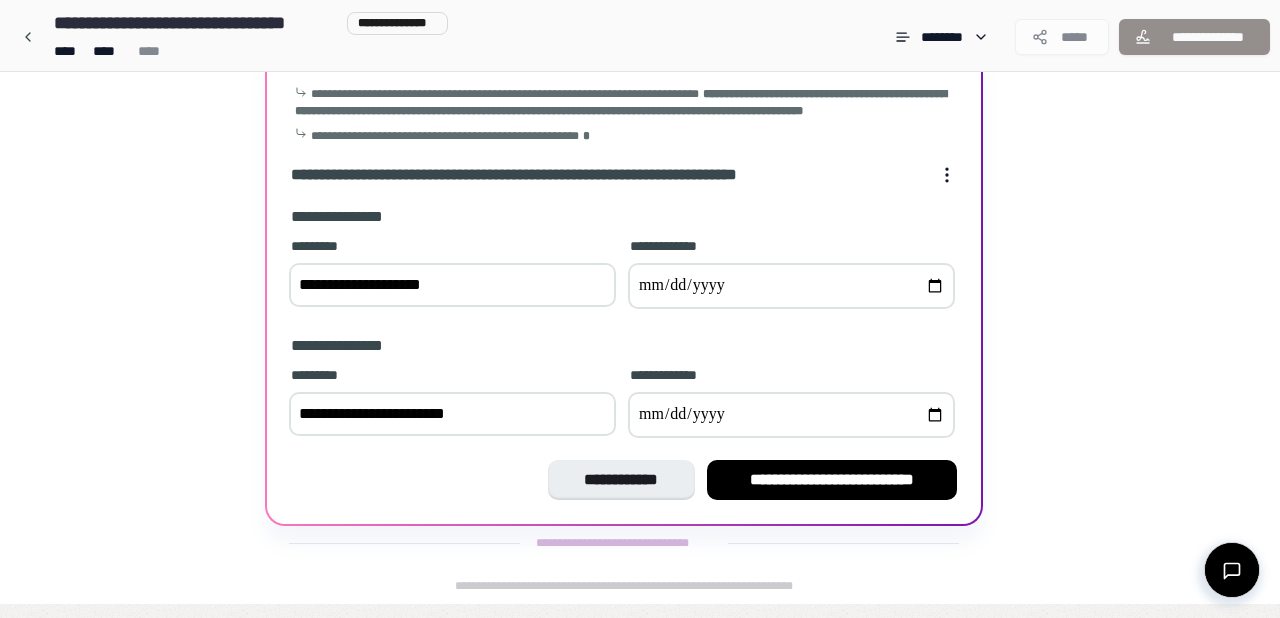 click at bounding box center (791, 415) 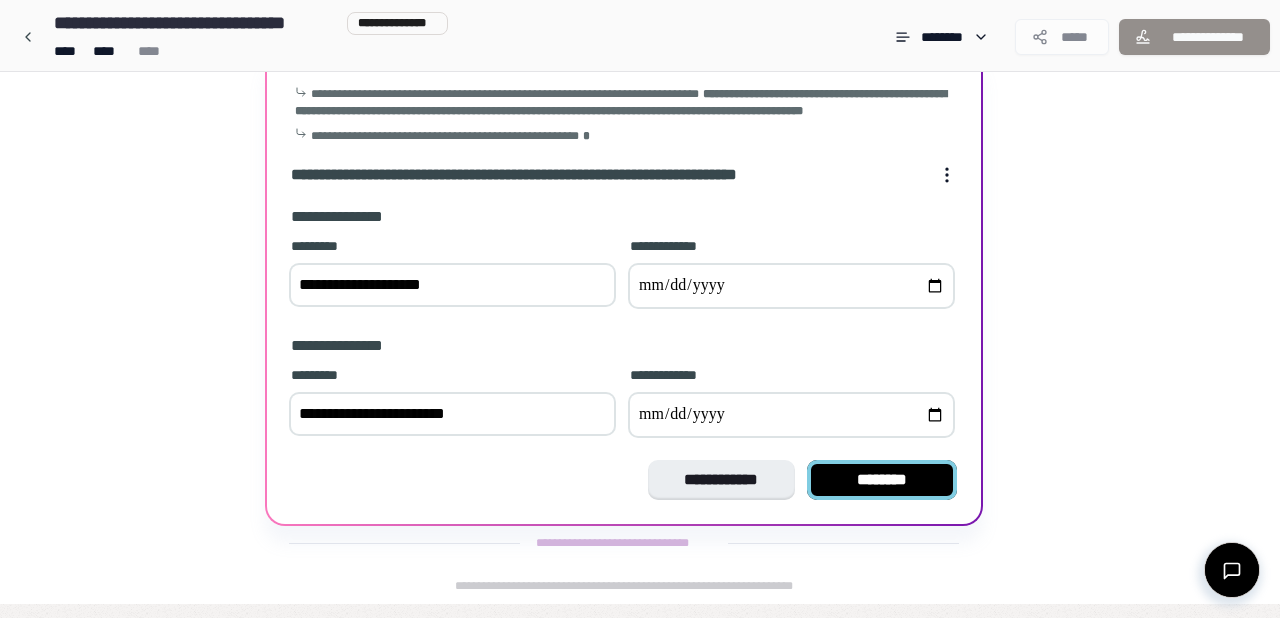 click on "********" at bounding box center (882, 480) 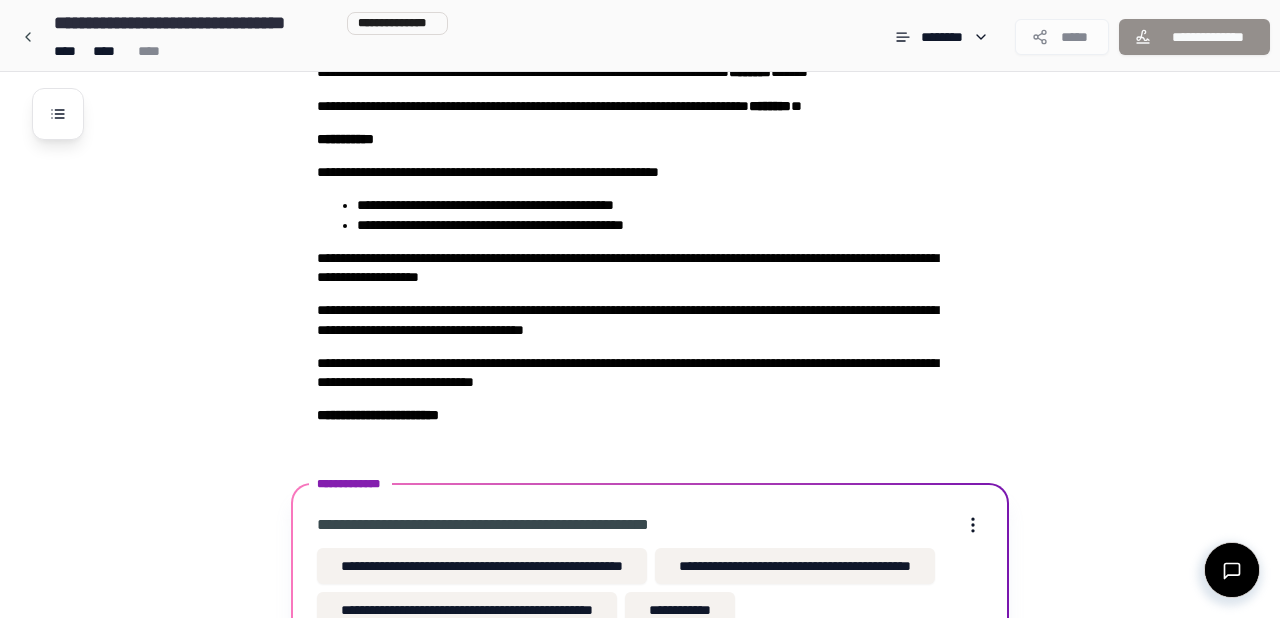 scroll, scrollTop: 282, scrollLeft: 0, axis: vertical 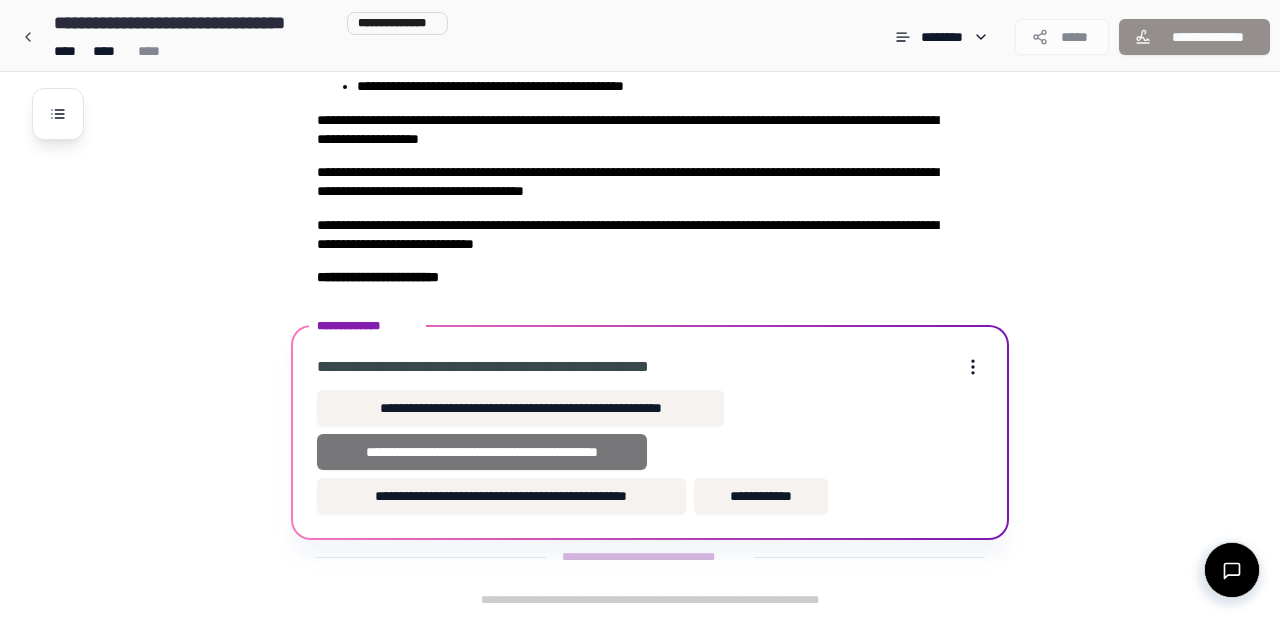 click on "**********" at bounding box center (482, 452) 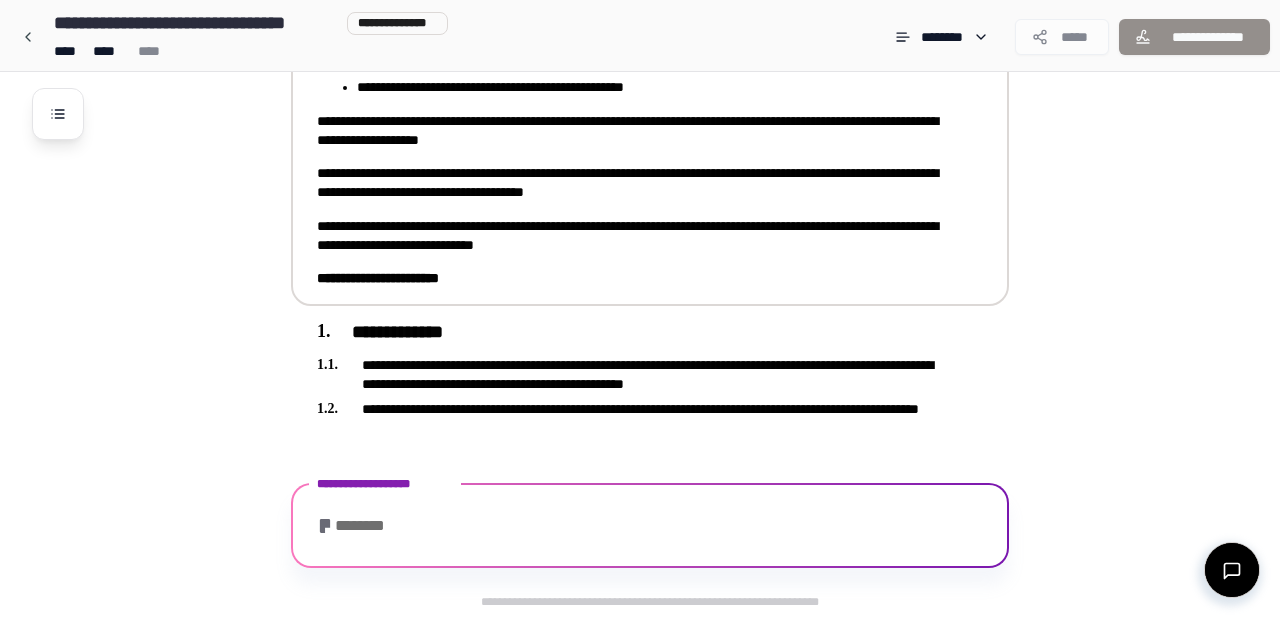 scroll, scrollTop: 395, scrollLeft: 0, axis: vertical 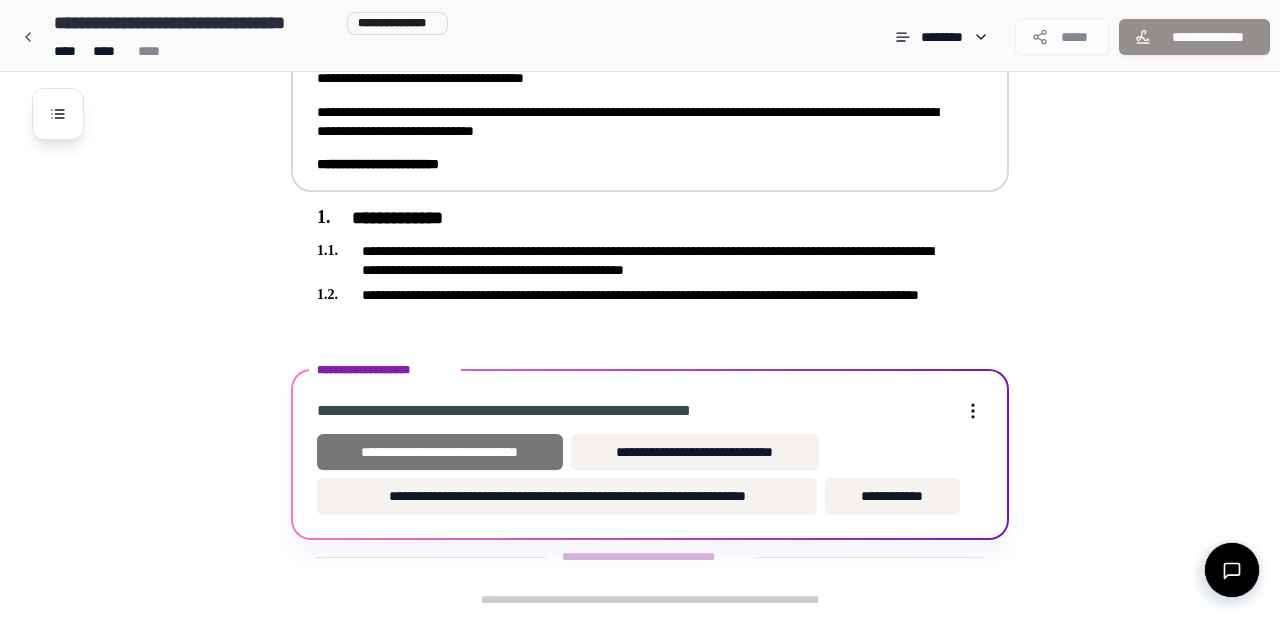 click on "**********" at bounding box center [440, 452] 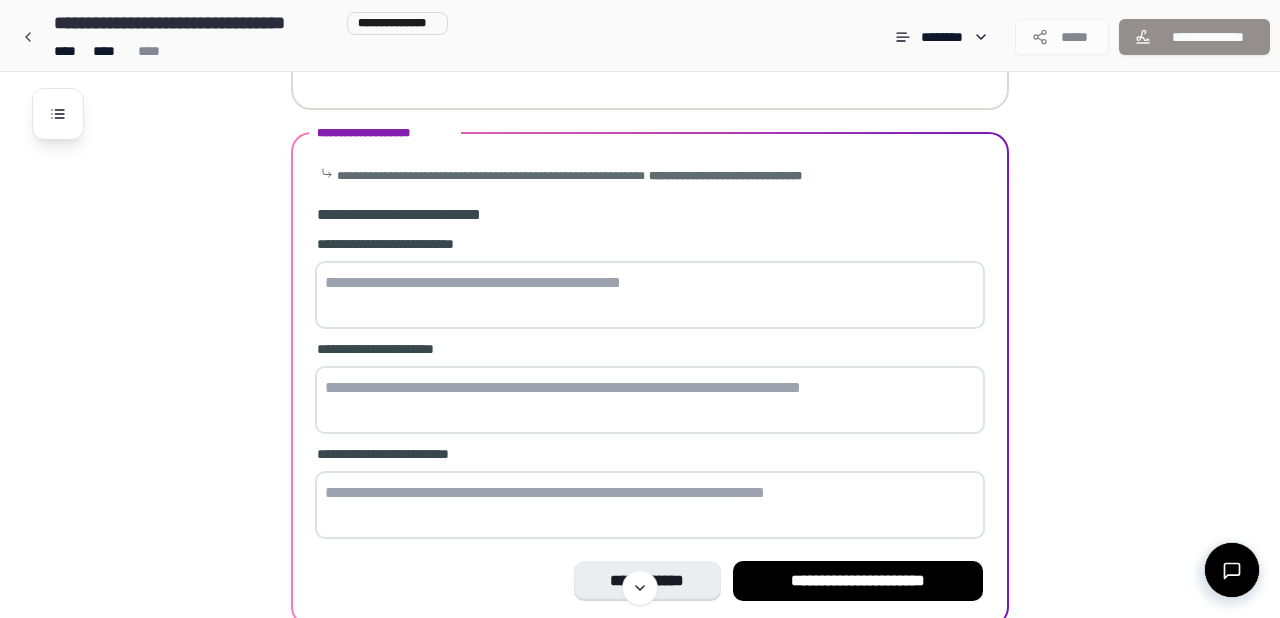 scroll, scrollTop: 623, scrollLeft: 0, axis: vertical 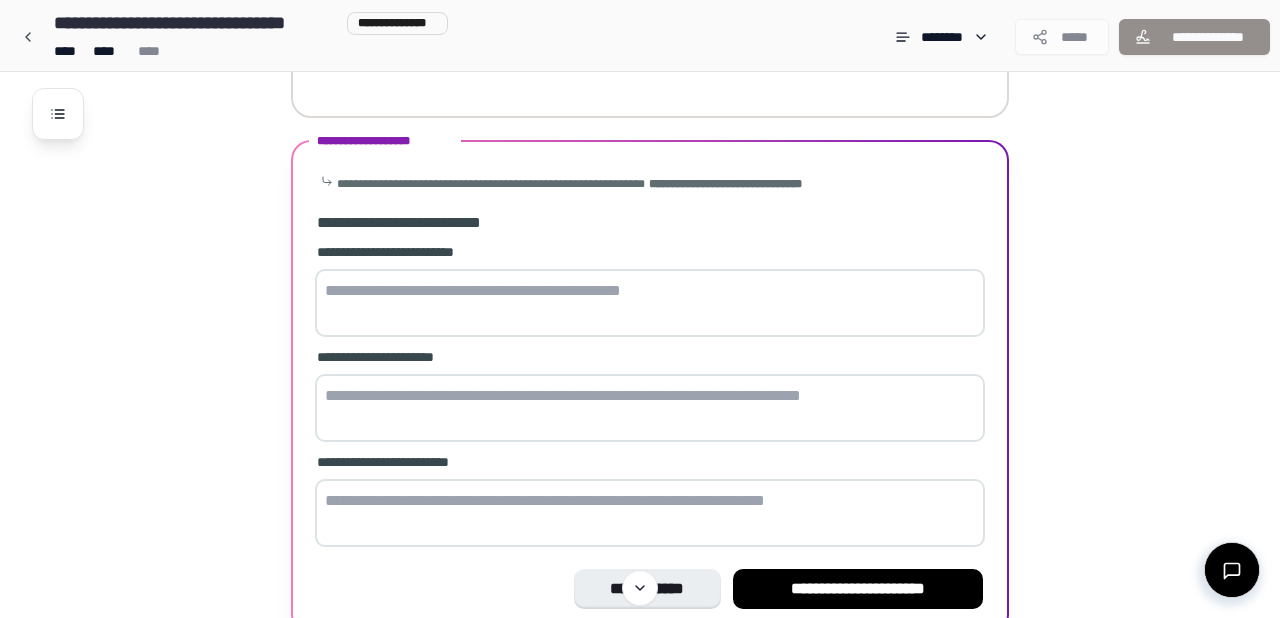 click at bounding box center (650, 303) 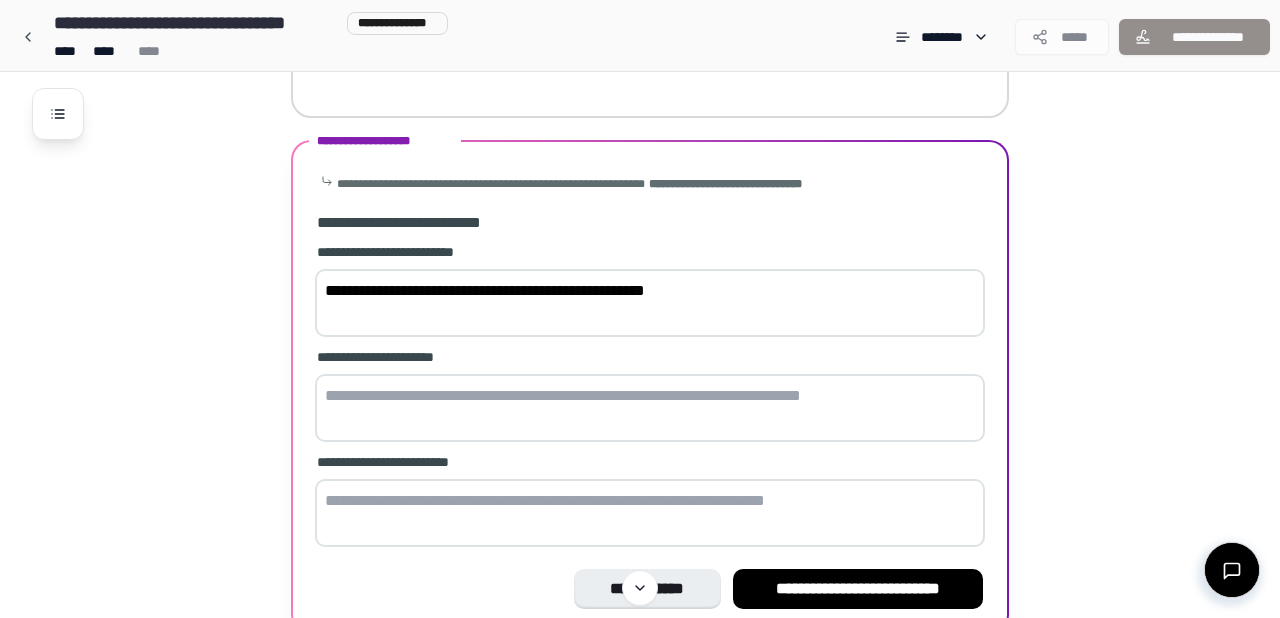 type on "**********" 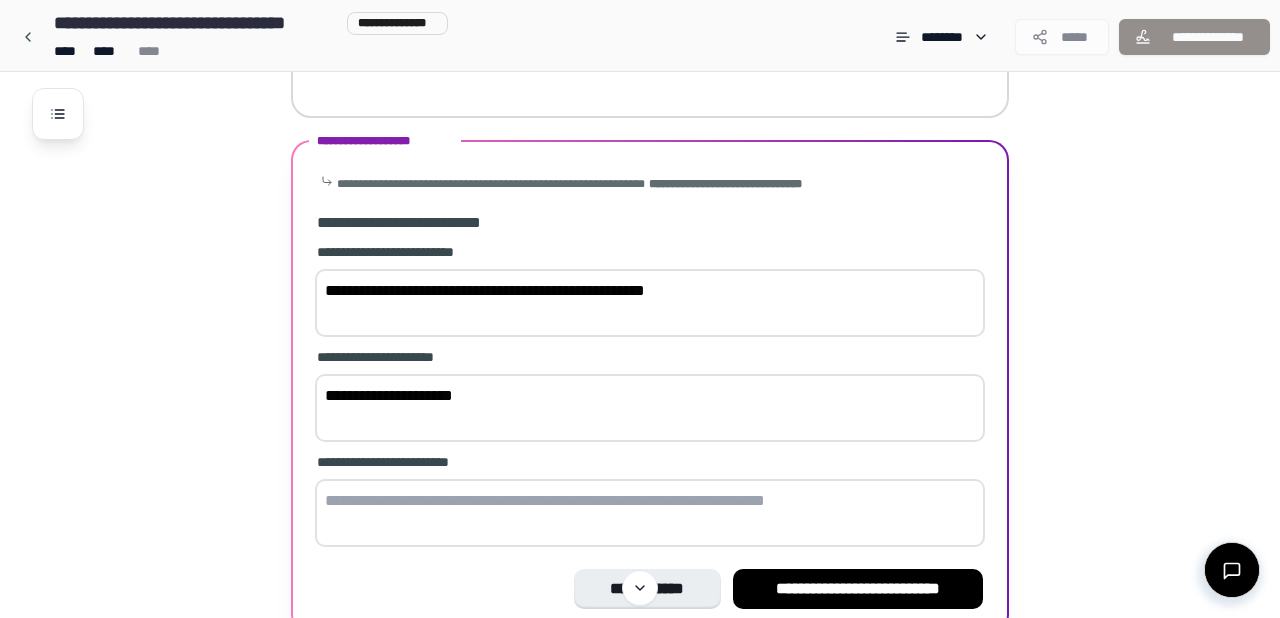 type on "**********" 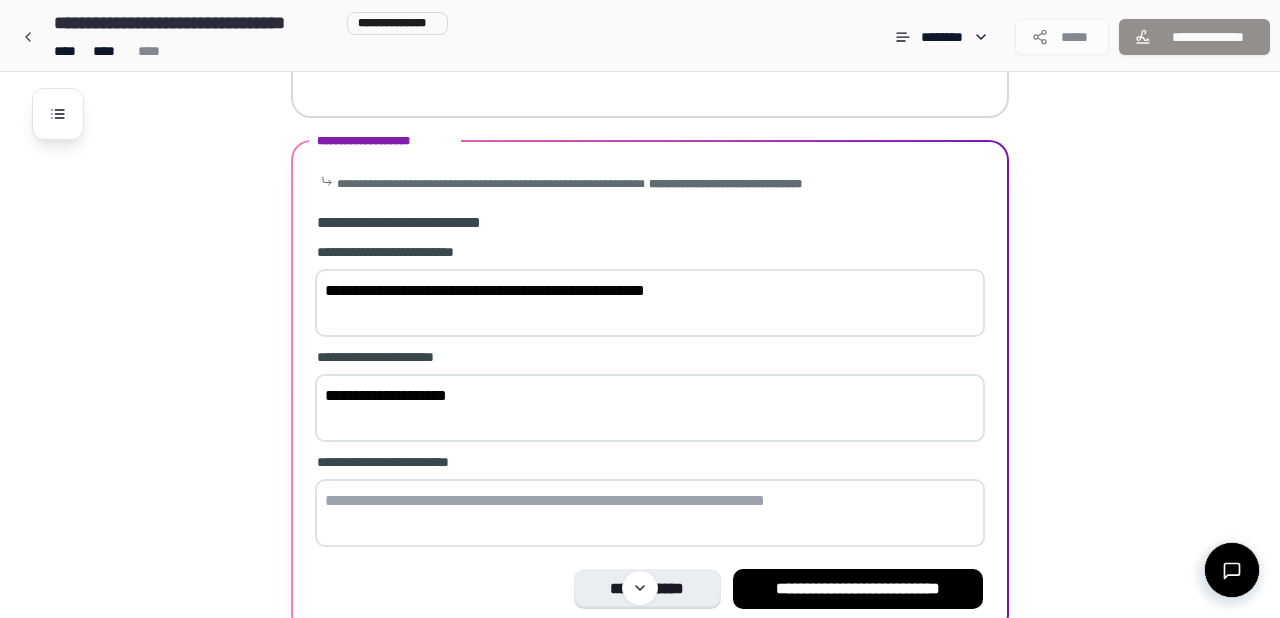 click on "**********" at bounding box center (650, 303) 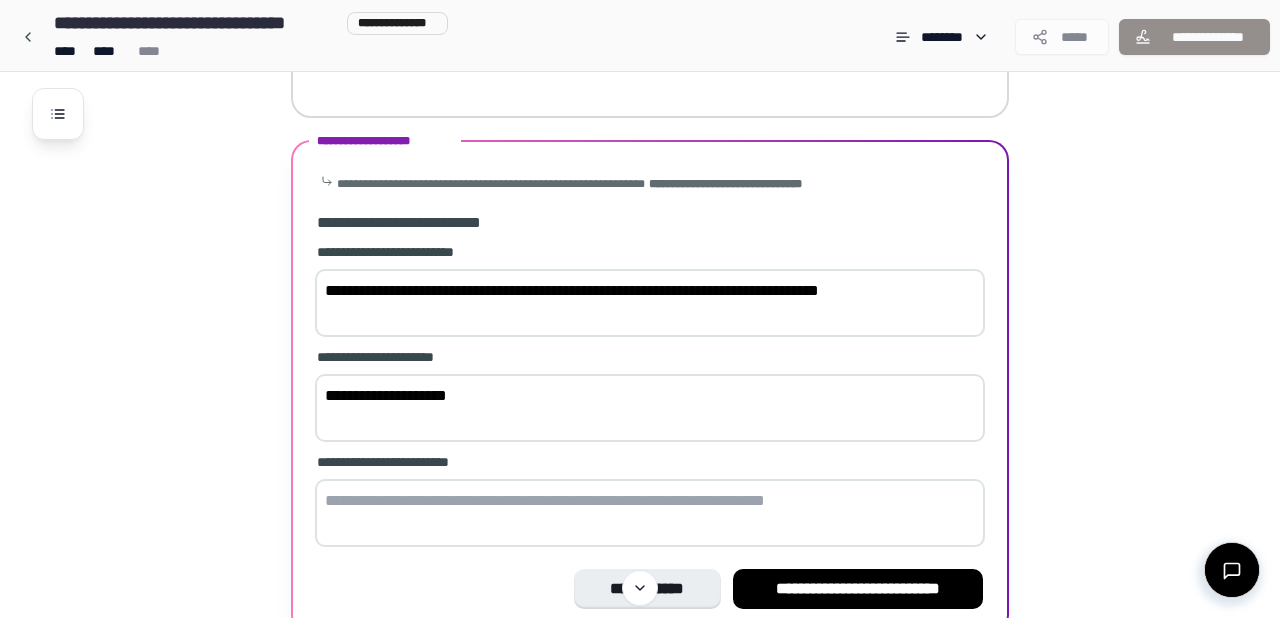 type on "**********" 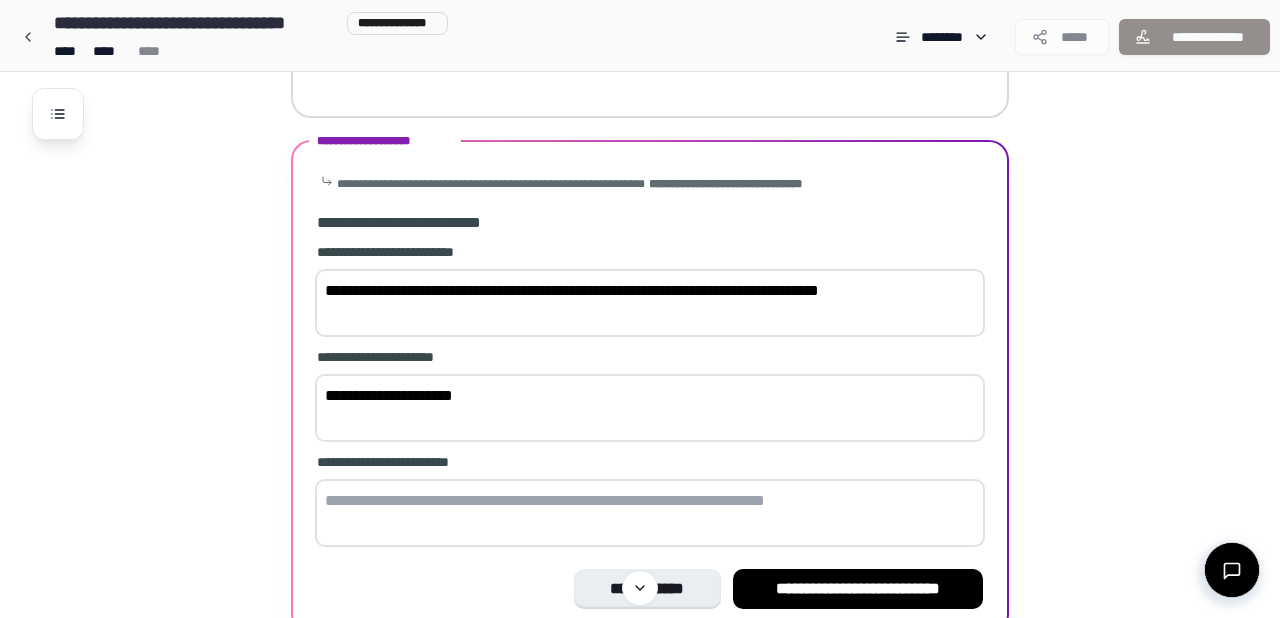 click on "**********" at bounding box center [650, 408] 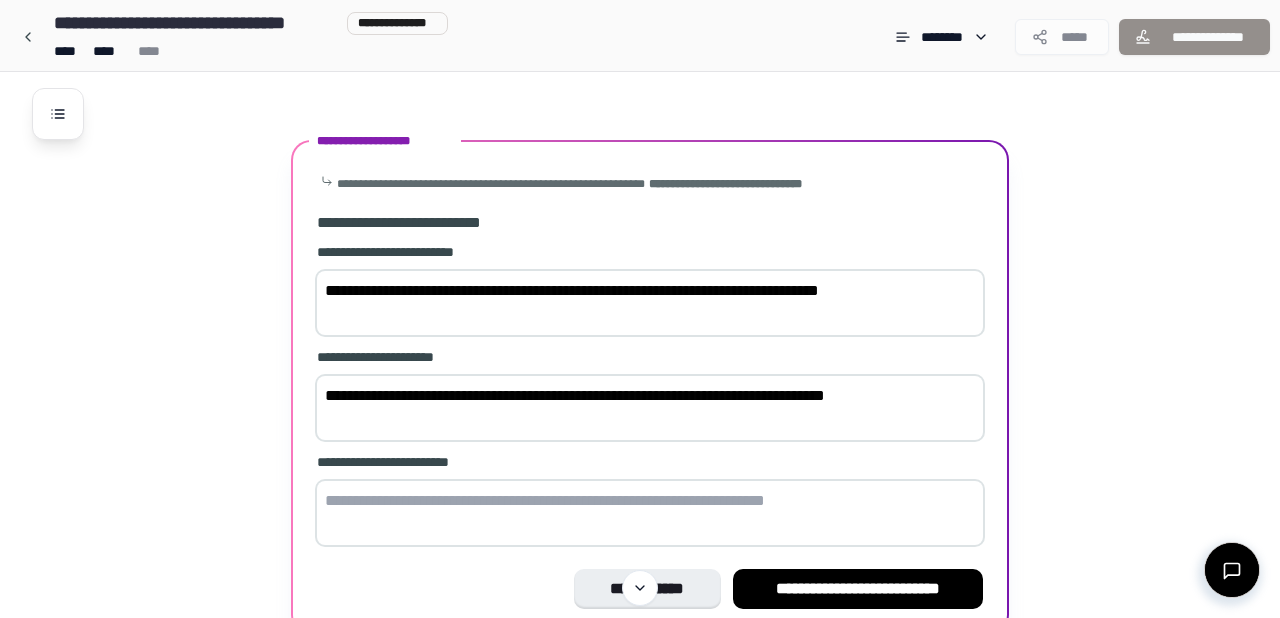 type on "**********" 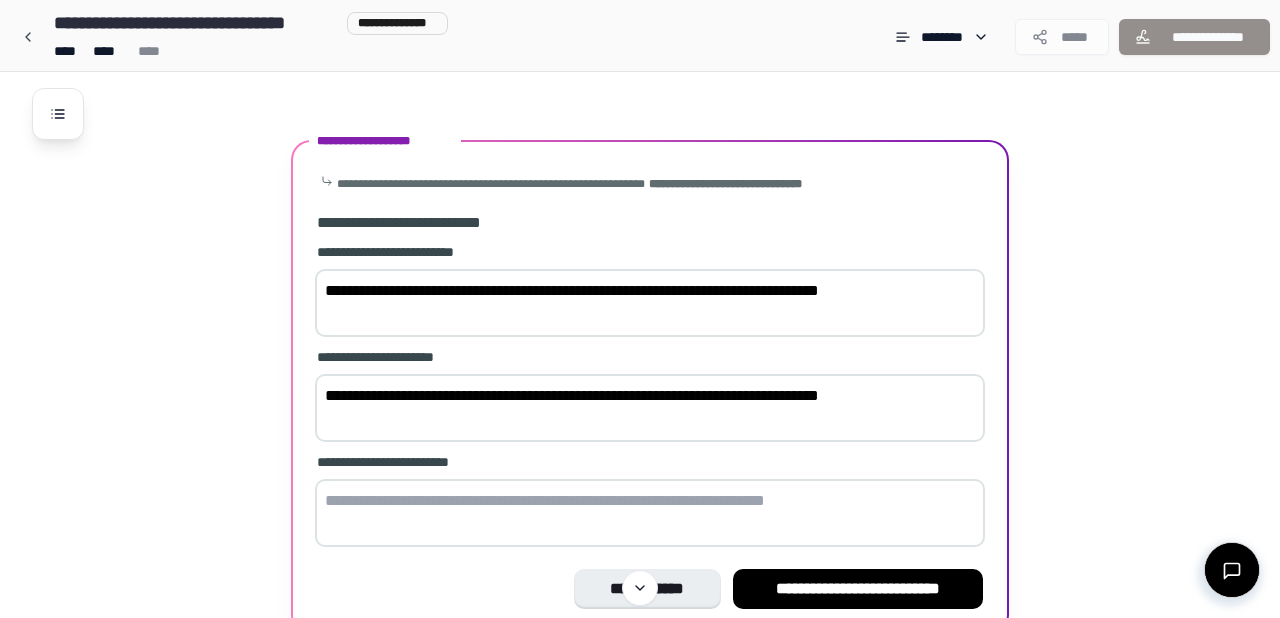 click at bounding box center [650, 513] 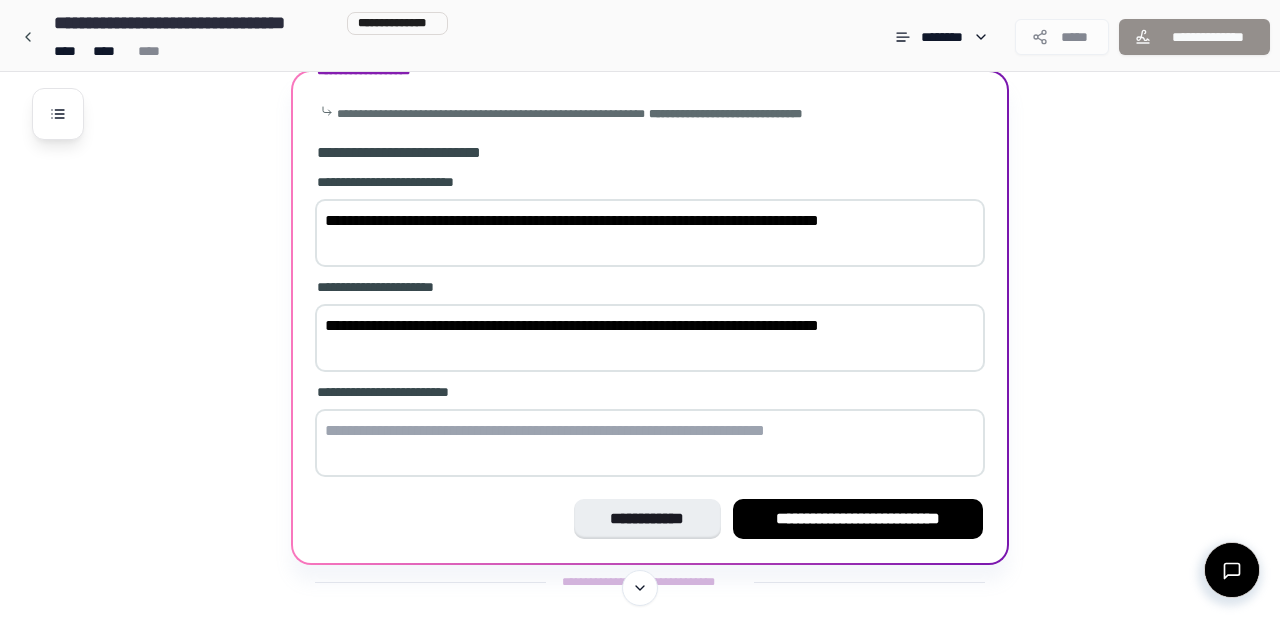 scroll, scrollTop: 694, scrollLeft: 0, axis: vertical 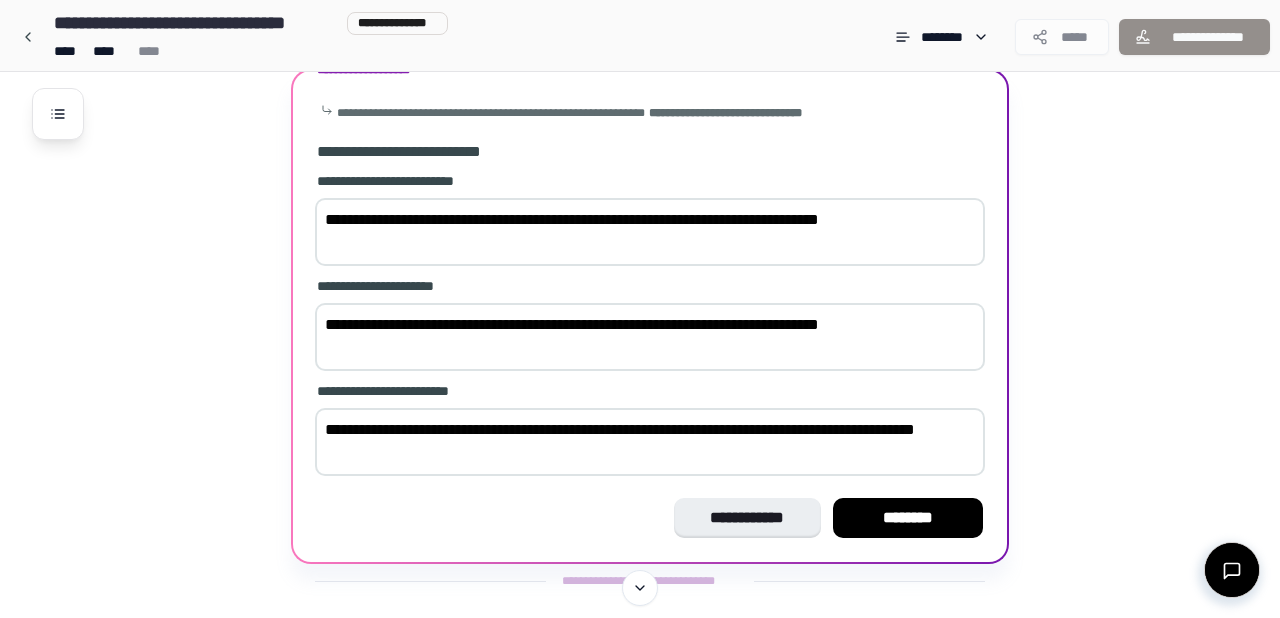 type on "**********" 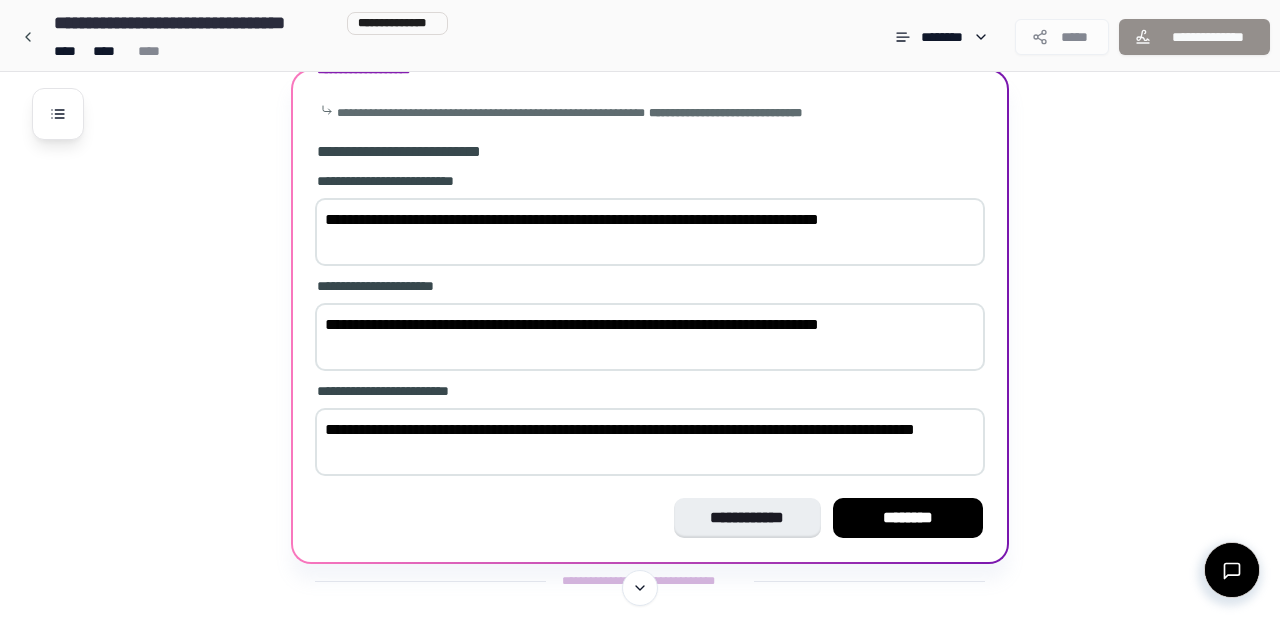 click on "**********" at bounding box center (650, 442) 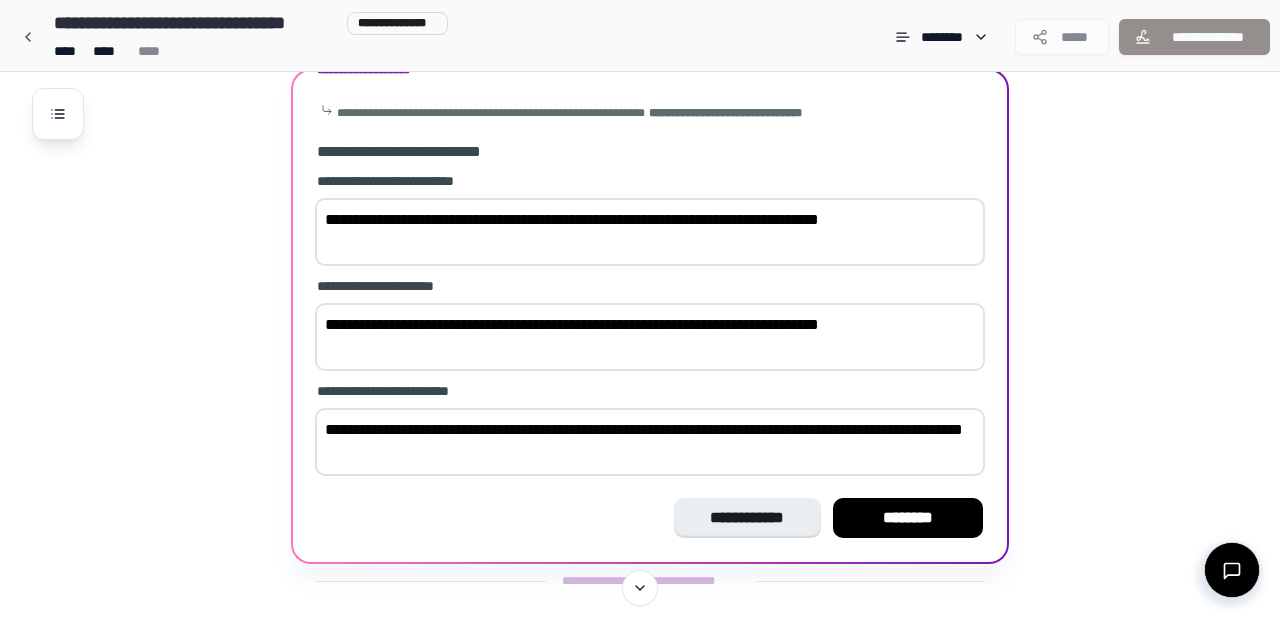 type on "**********" 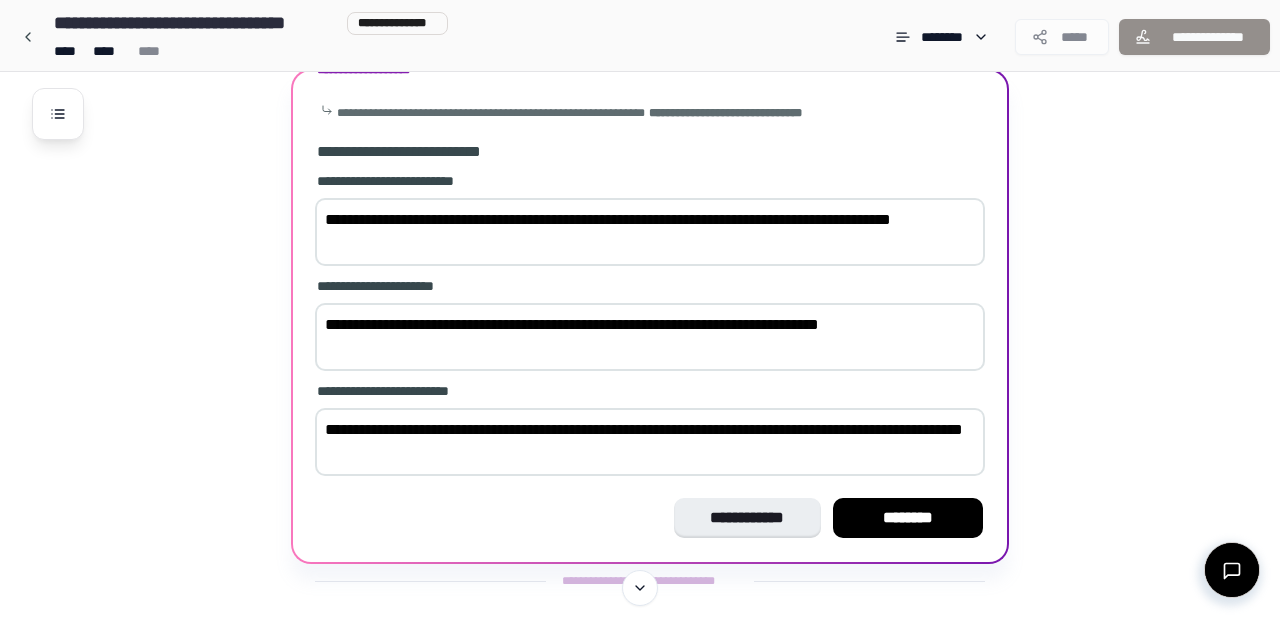 click on "**********" at bounding box center (650, 232) 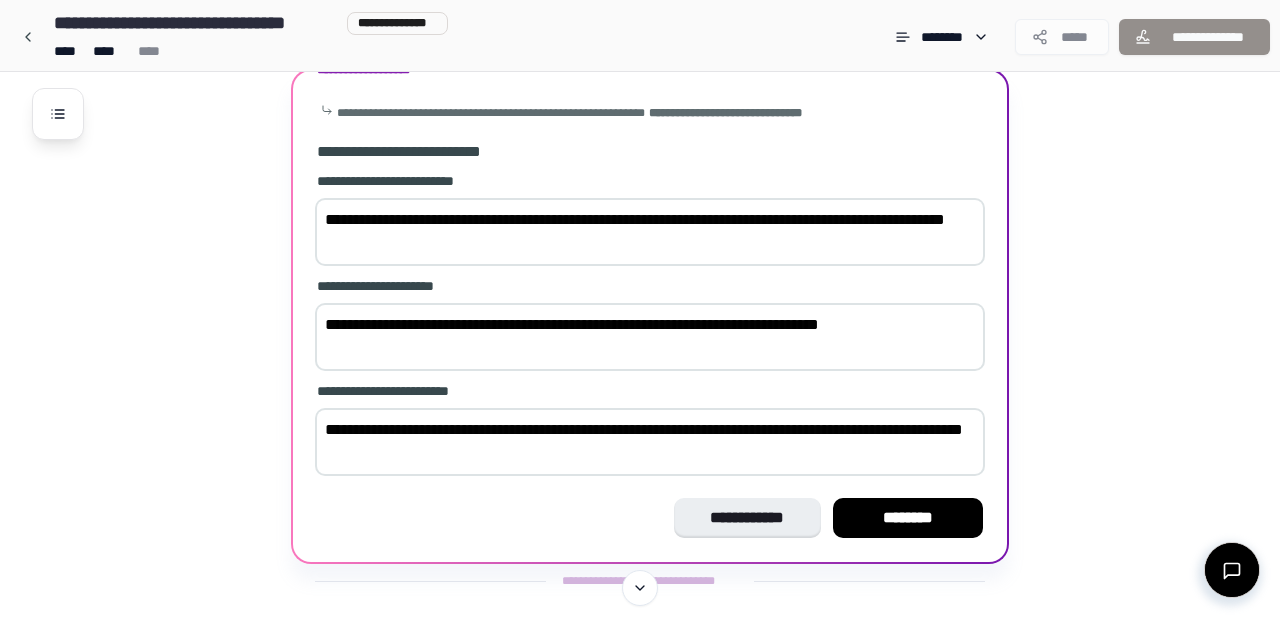 click on "**********" at bounding box center (650, 232) 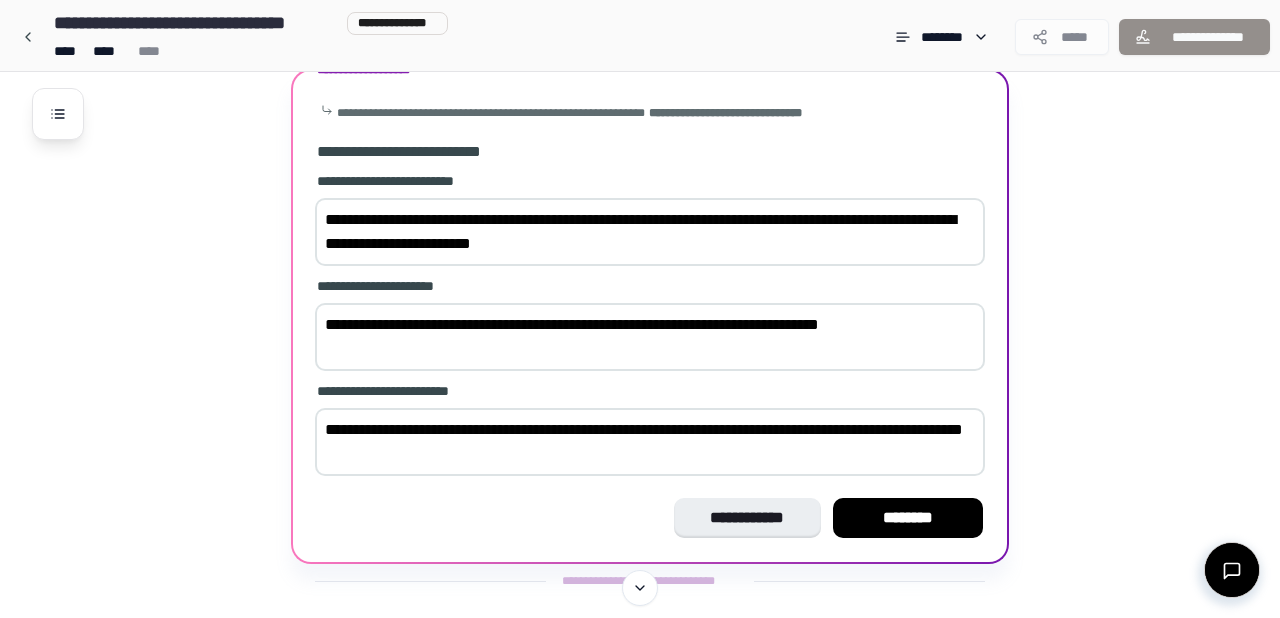 type on "**********" 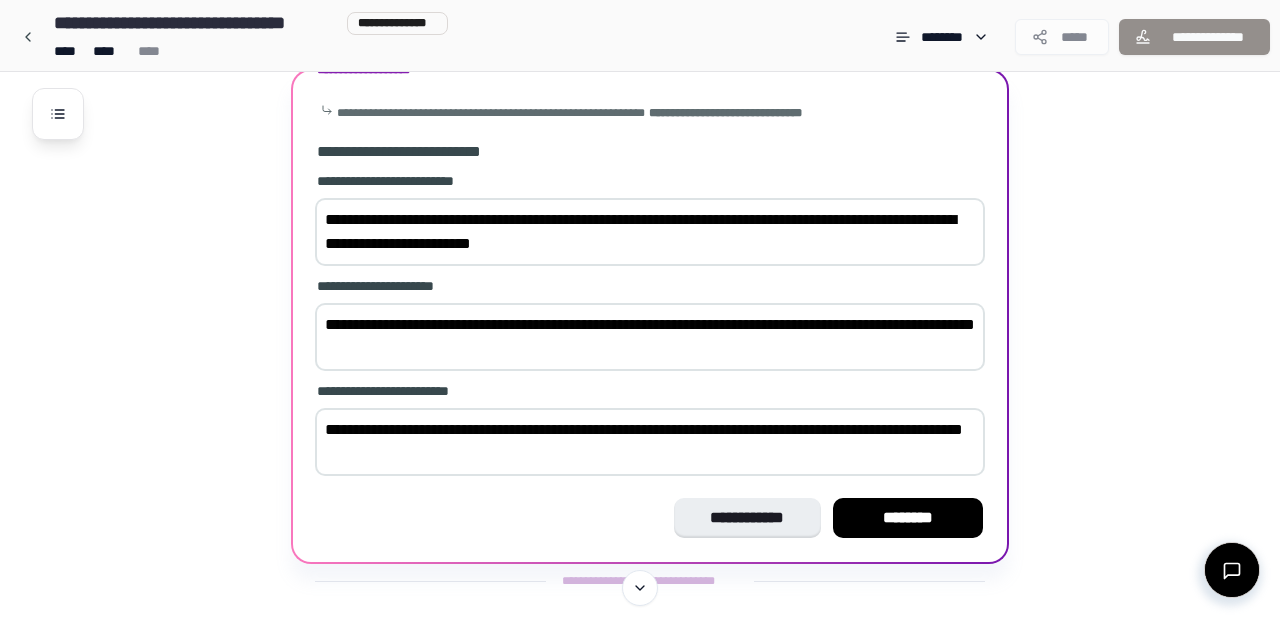 type on "**********" 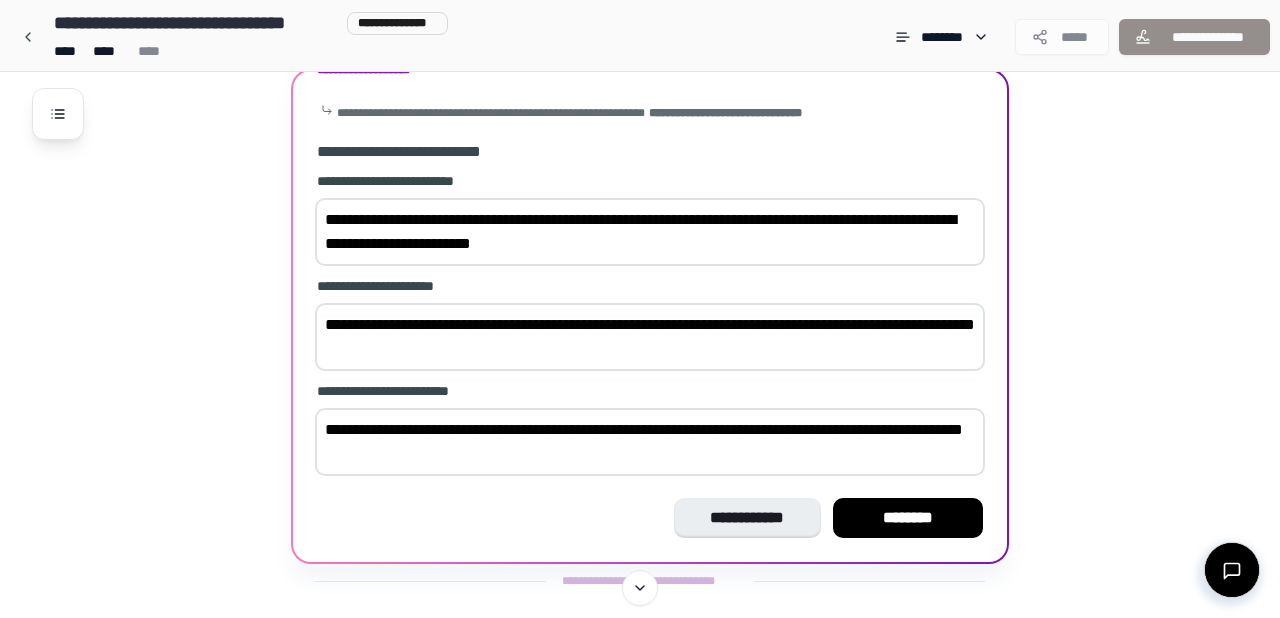 click on "**********" at bounding box center (650, 442) 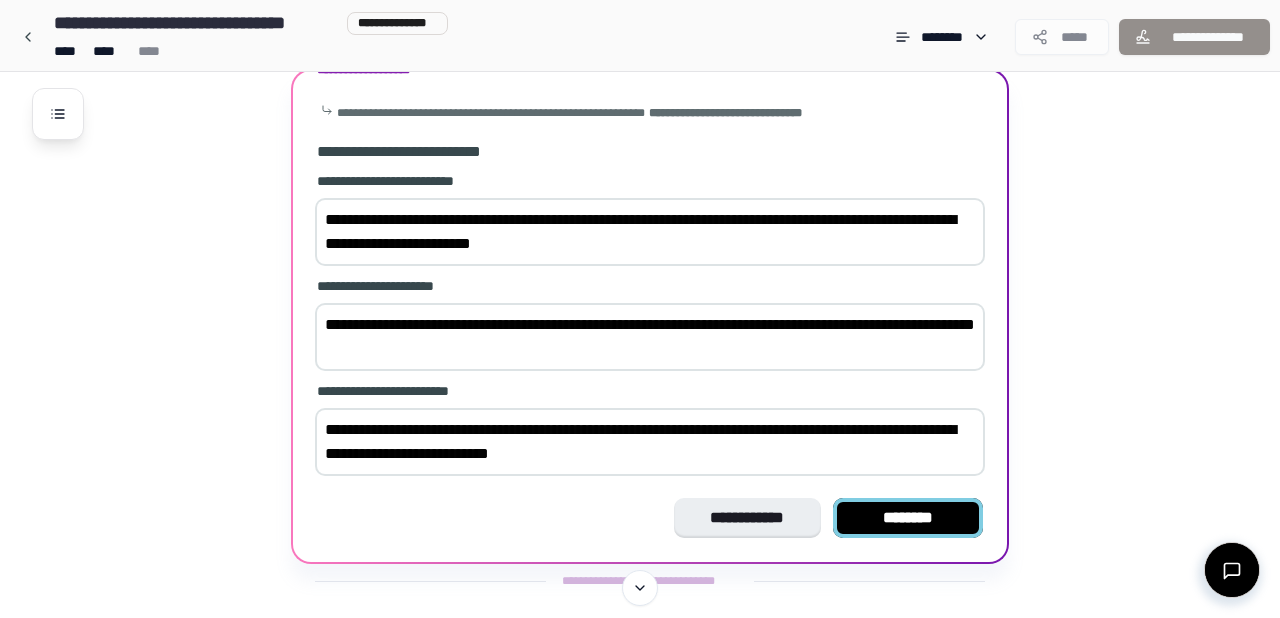 type on "**********" 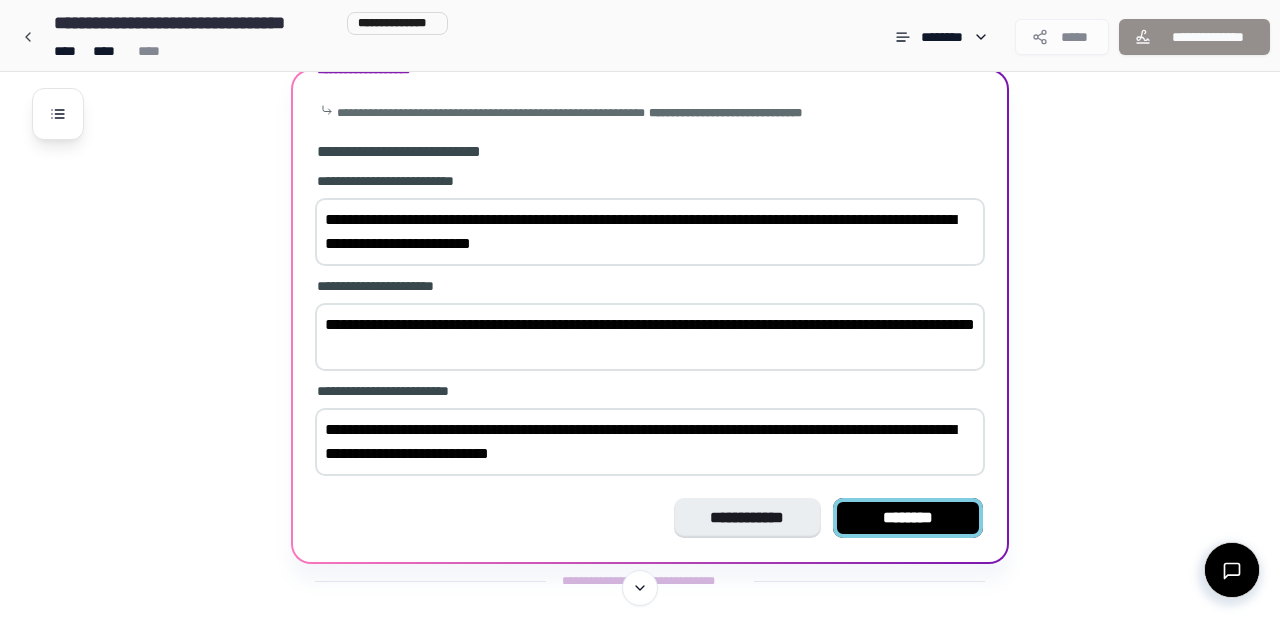 click on "********" at bounding box center (908, 518) 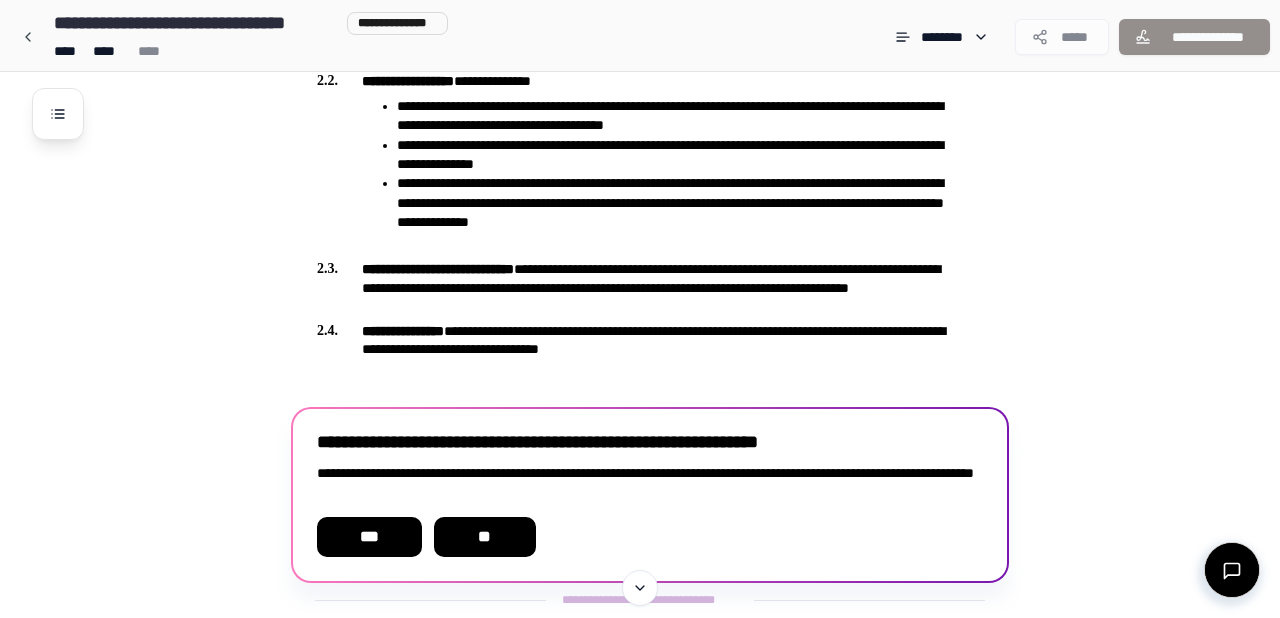 scroll, scrollTop: 746, scrollLeft: 0, axis: vertical 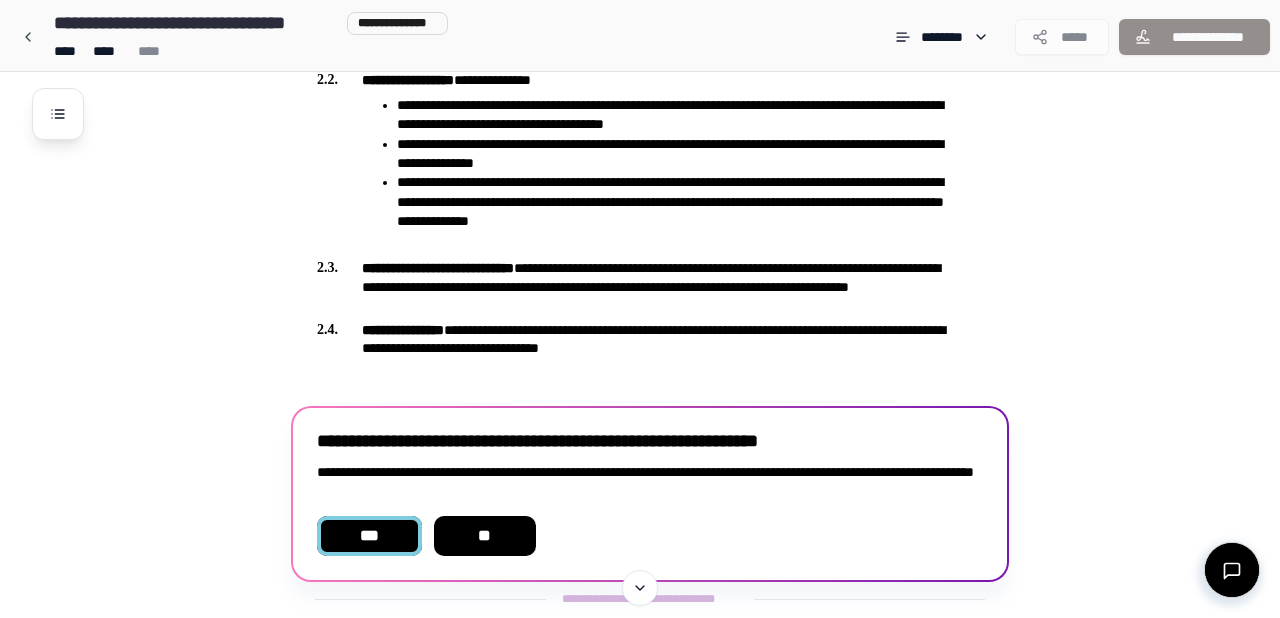 click on "***" at bounding box center (369, 536) 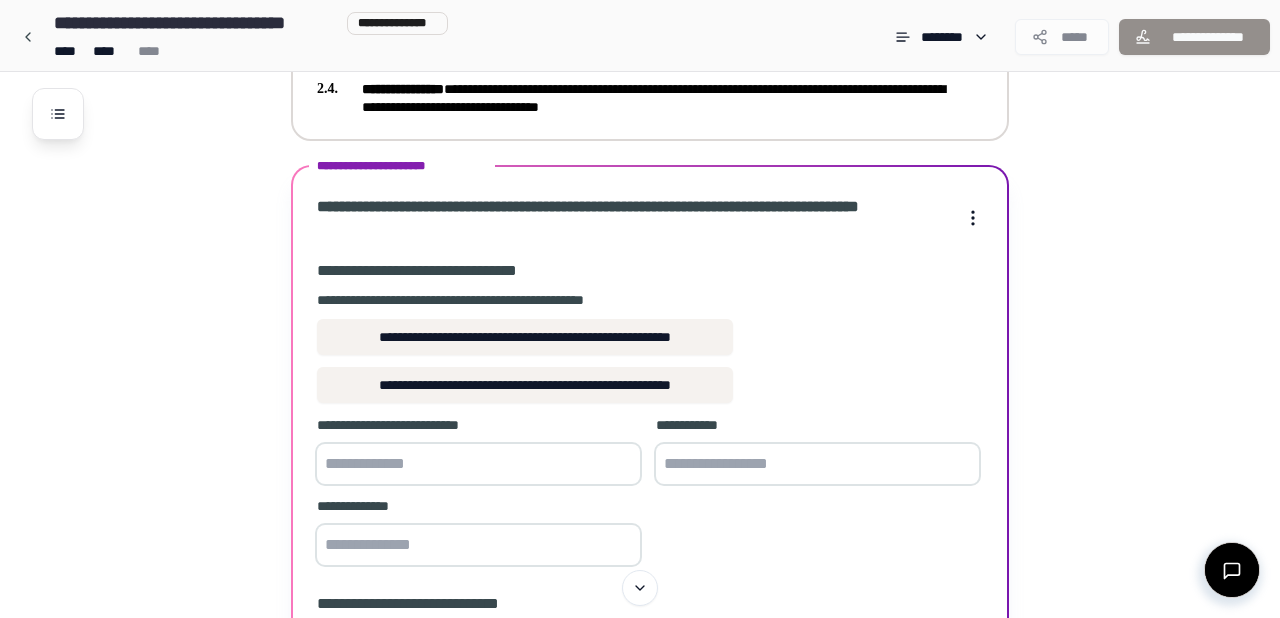 scroll, scrollTop: 985, scrollLeft: 0, axis: vertical 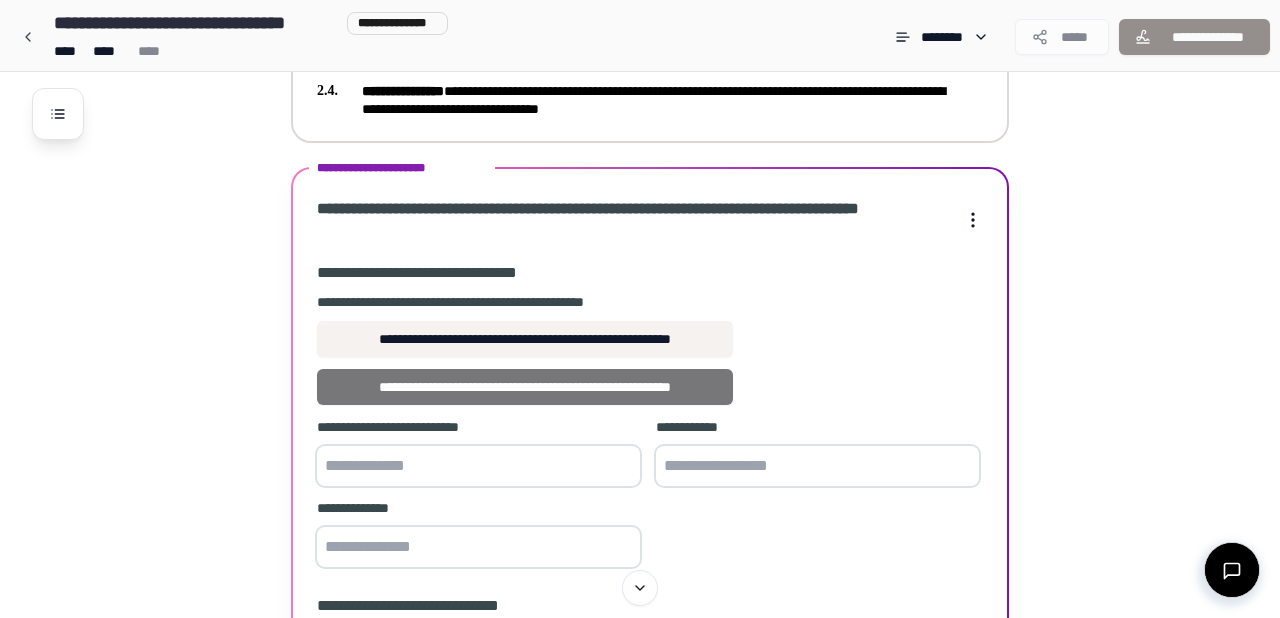 click on "**********" at bounding box center (525, 387) 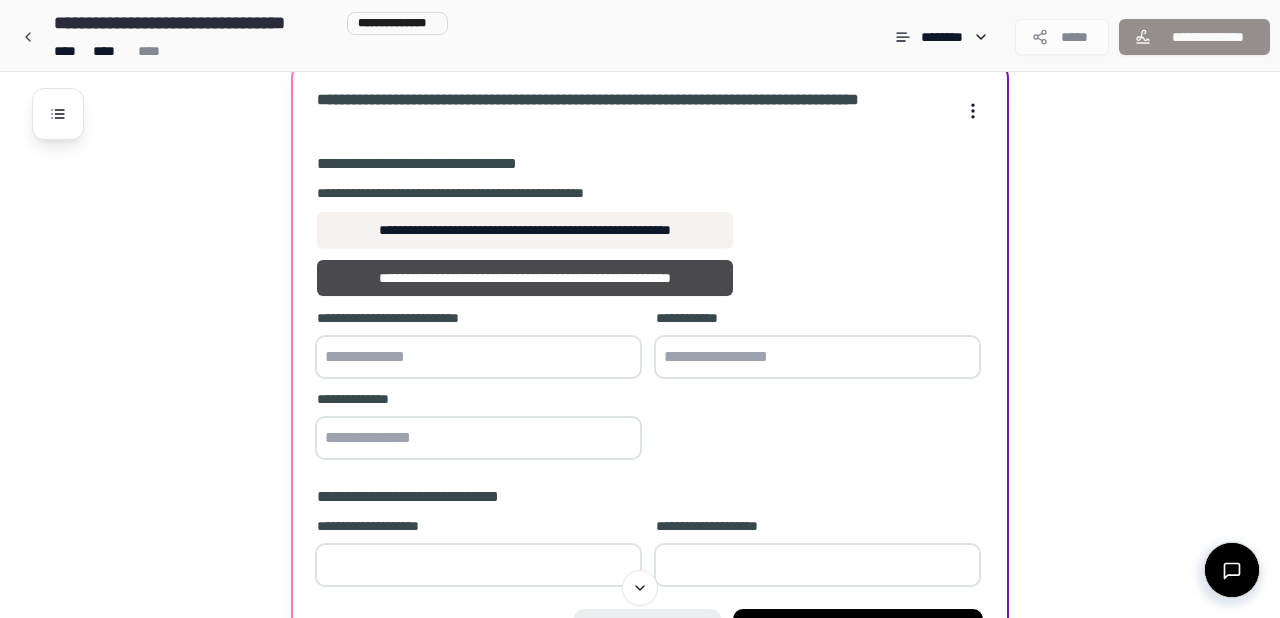 scroll, scrollTop: 1109, scrollLeft: 0, axis: vertical 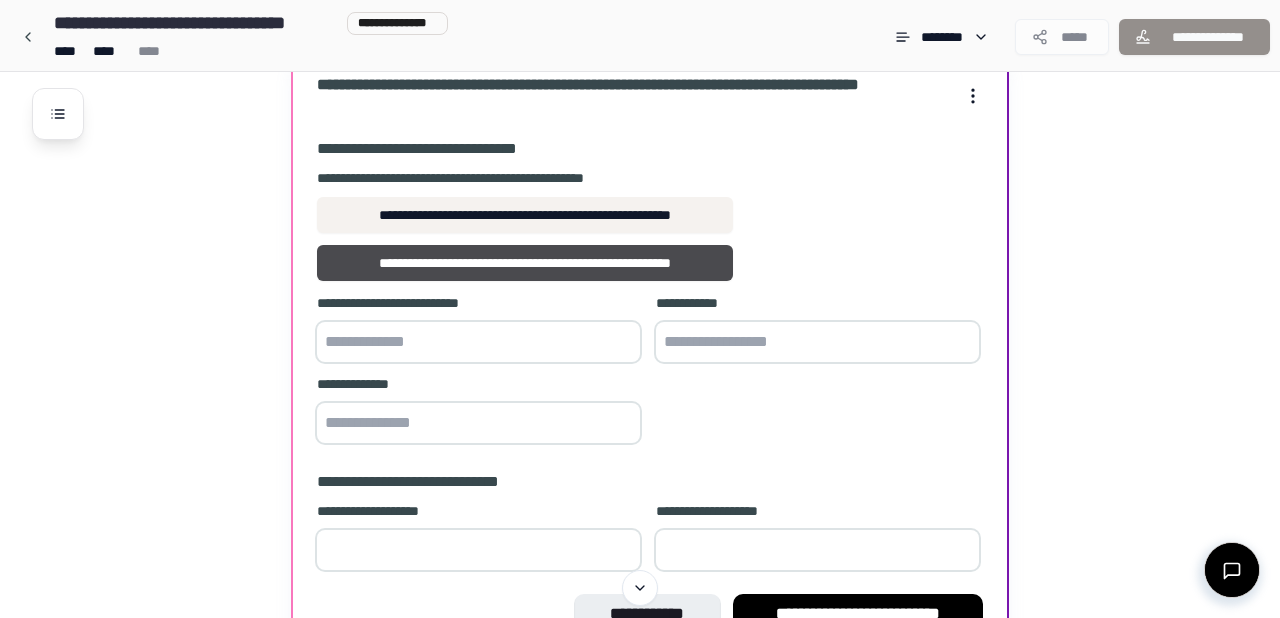 click at bounding box center [478, 342] 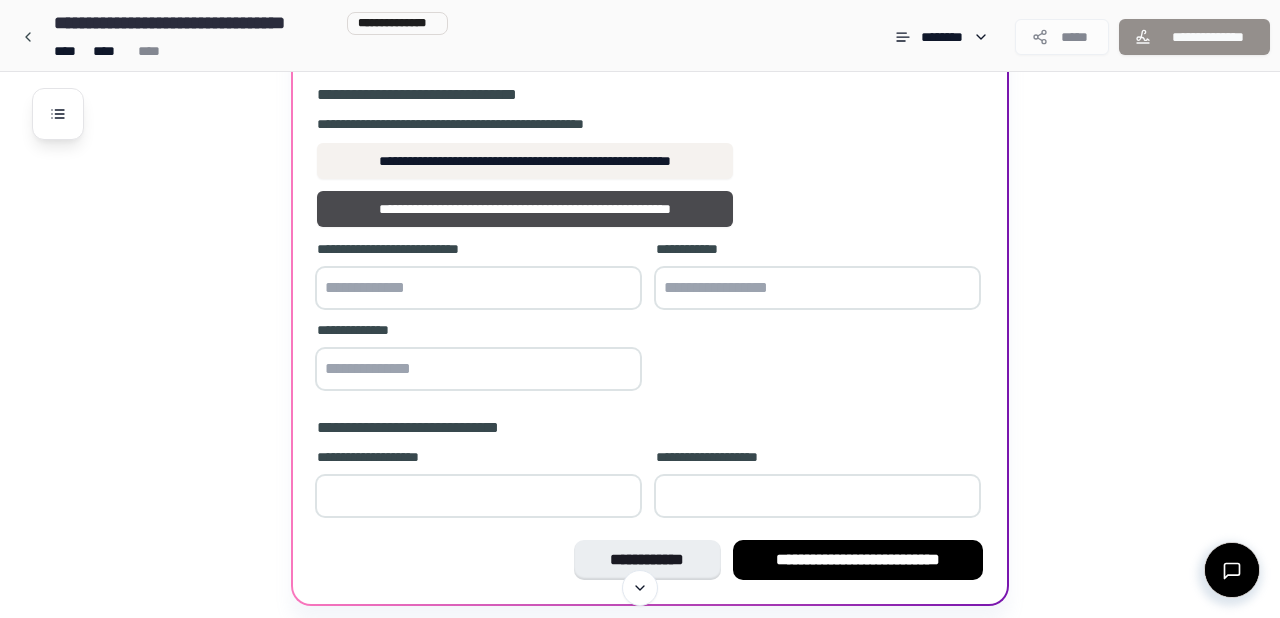 scroll, scrollTop: 1165, scrollLeft: 0, axis: vertical 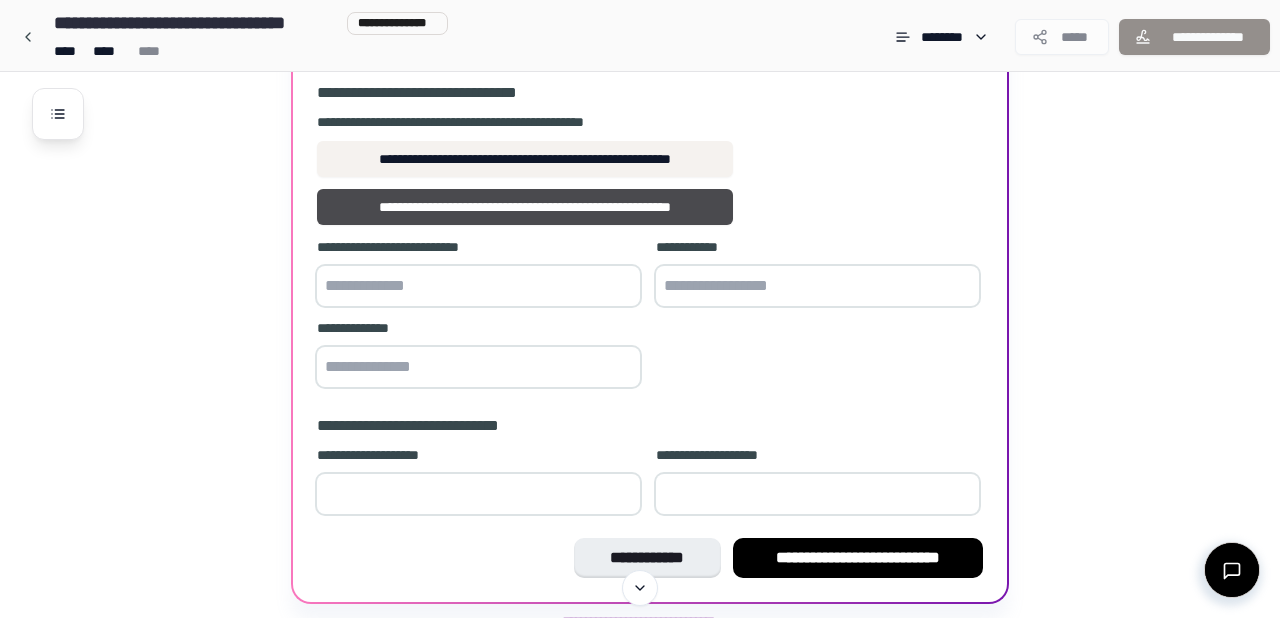 type on "**" 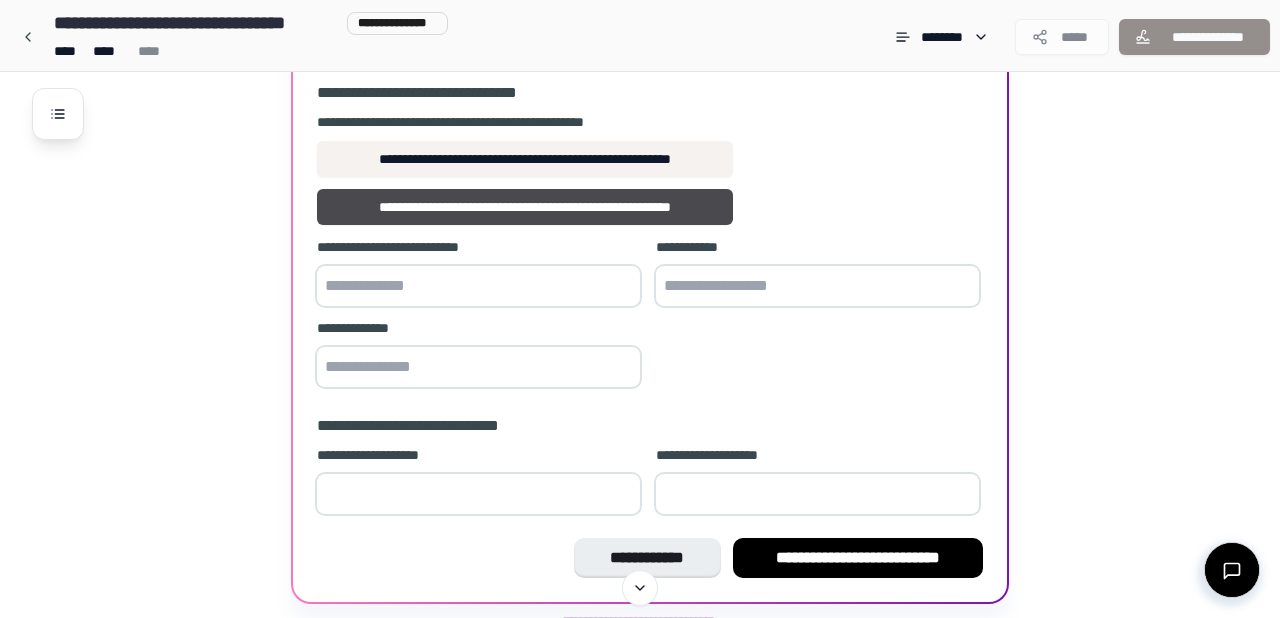 click at bounding box center (478, 286) 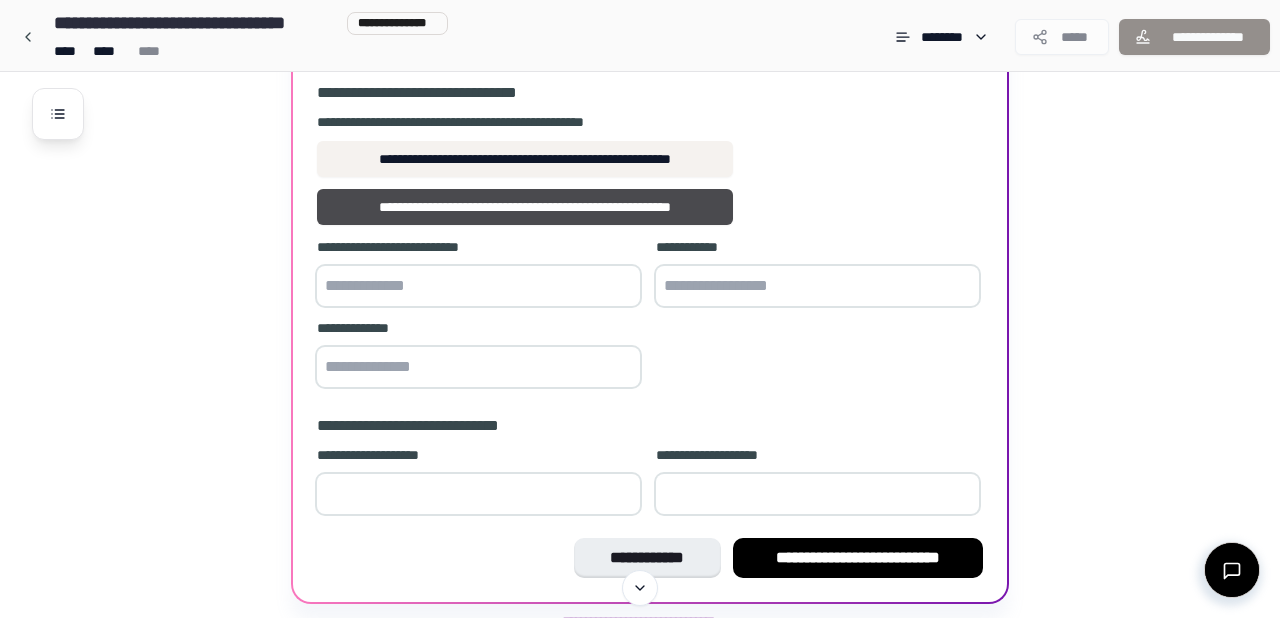 type on "*" 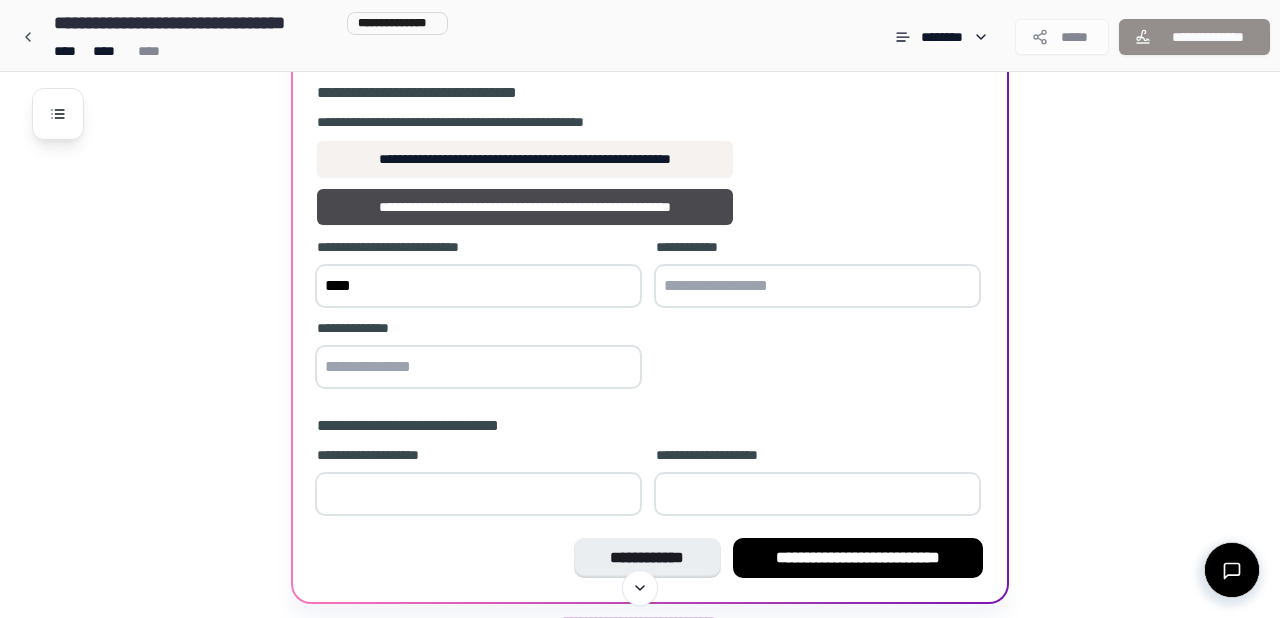 type on "****" 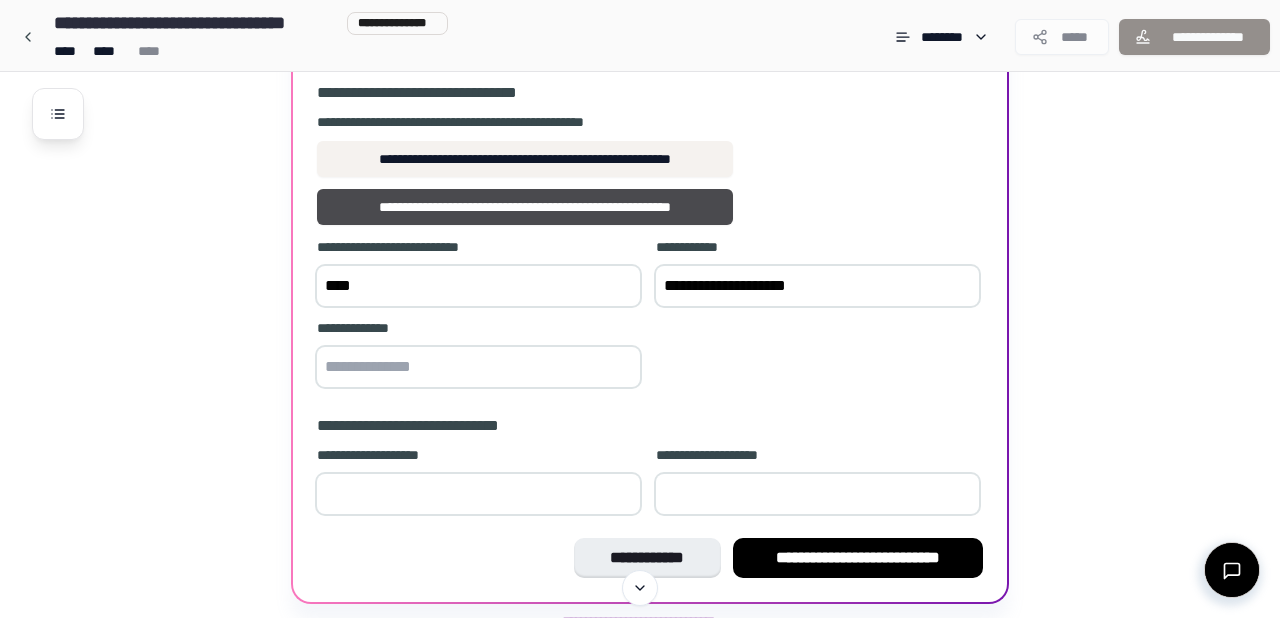 type on "**********" 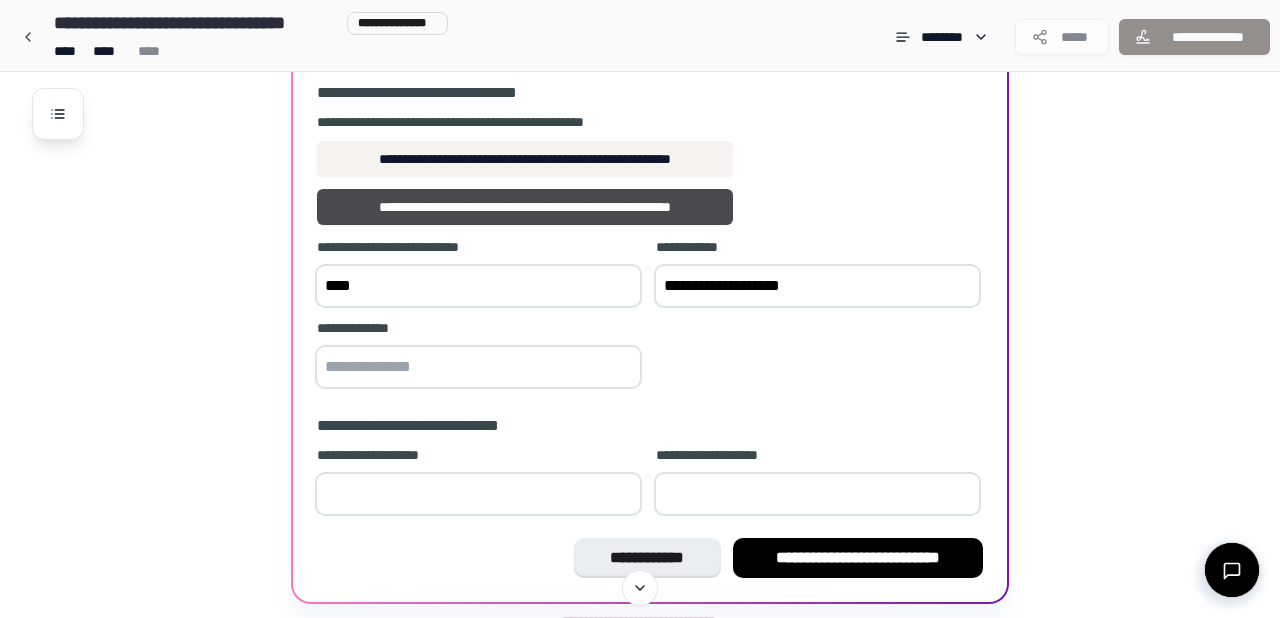 click at bounding box center [478, 367] 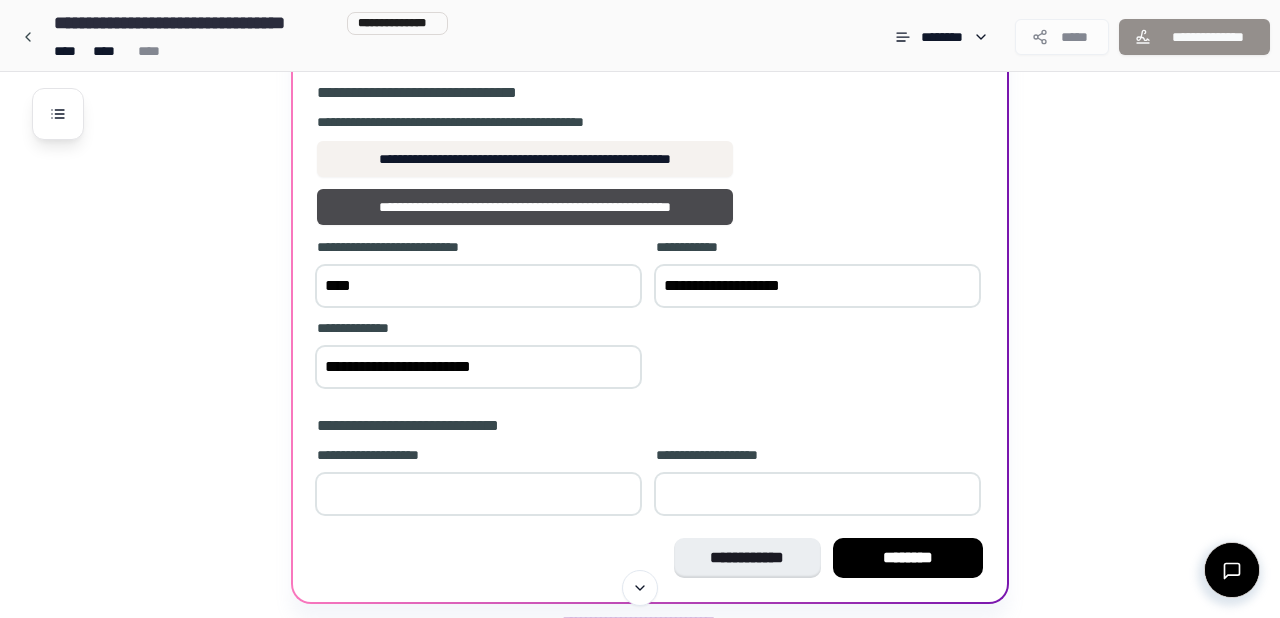 scroll, scrollTop: 1230, scrollLeft: 0, axis: vertical 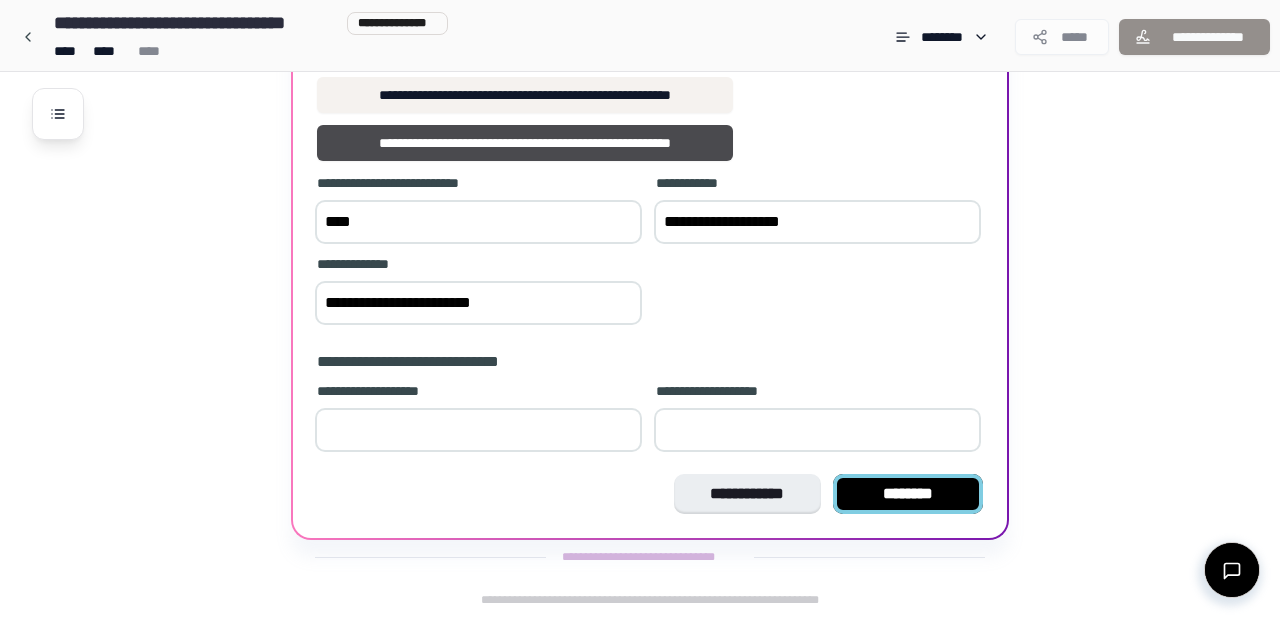 type on "**********" 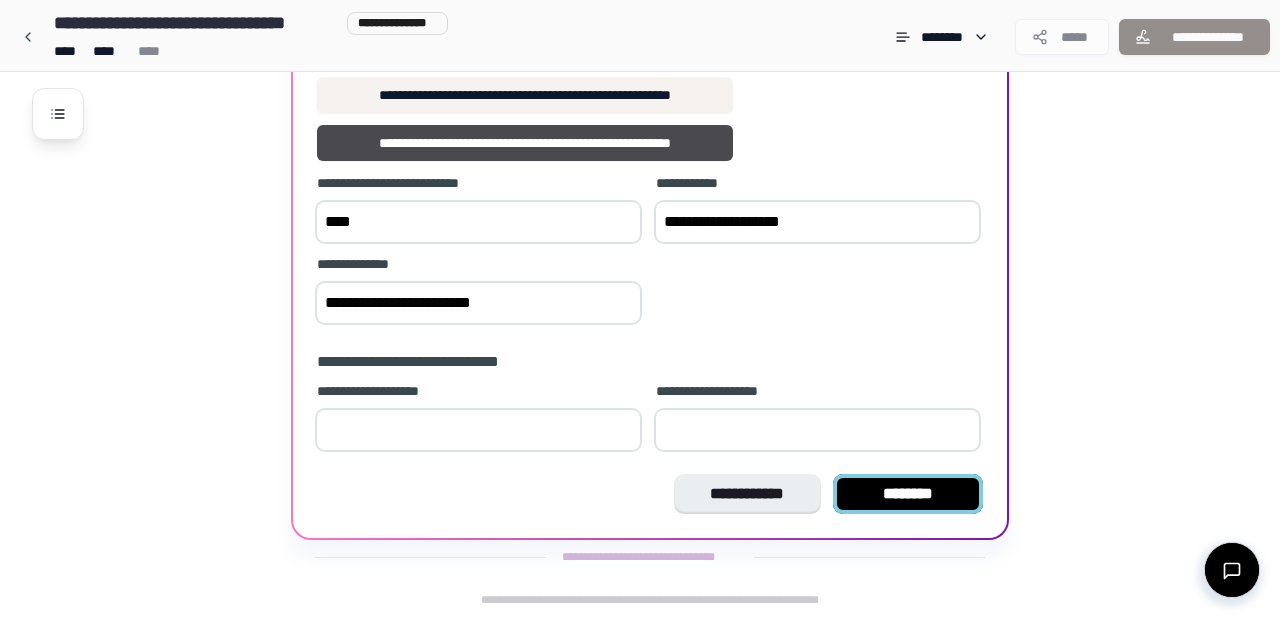 click on "********" at bounding box center (908, 494) 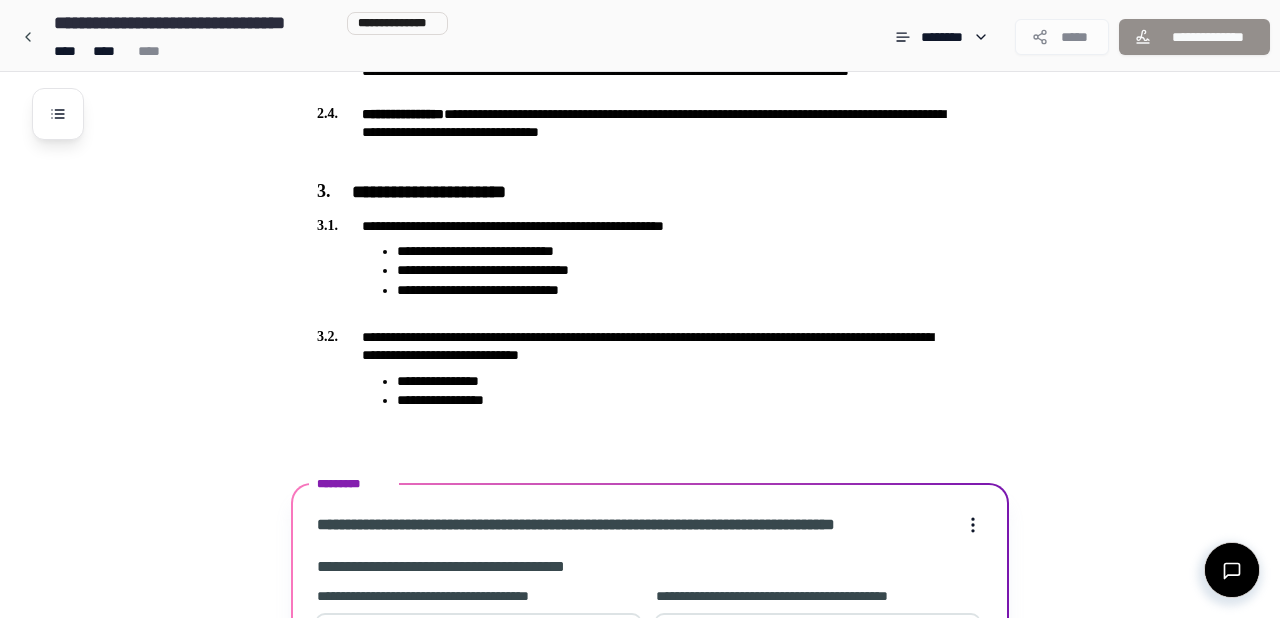 scroll, scrollTop: 1444, scrollLeft: 0, axis: vertical 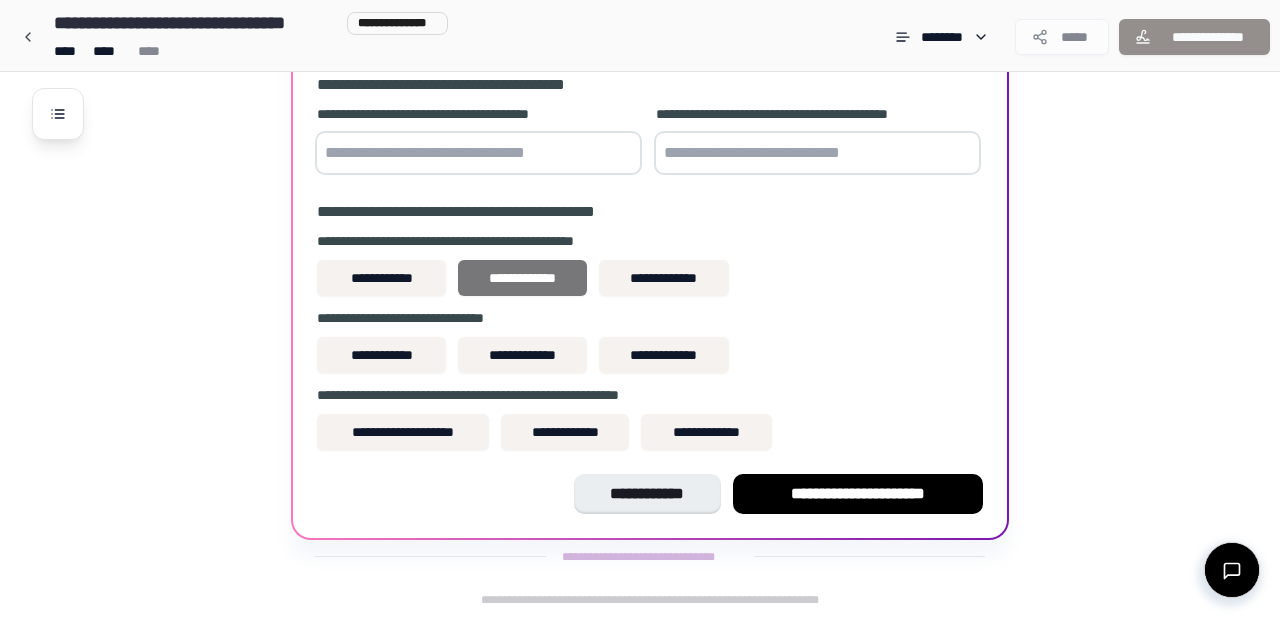 click on "**********" at bounding box center (522, 278) 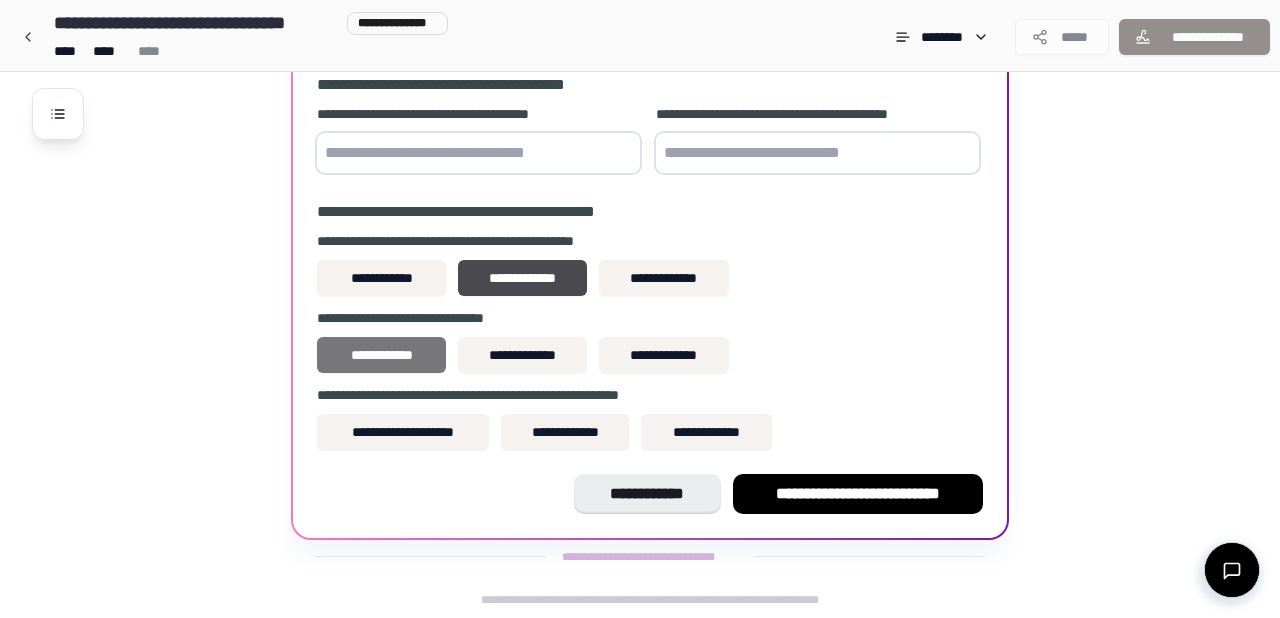 click on "**********" at bounding box center [381, 355] 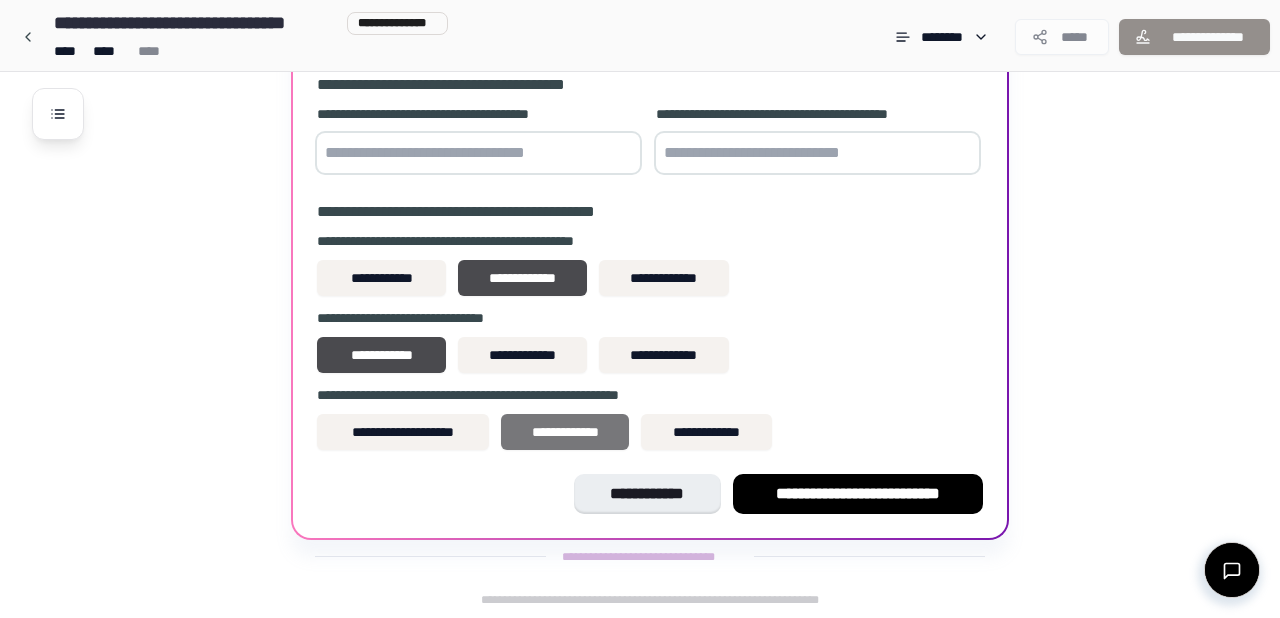click on "**********" at bounding box center (565, 432) 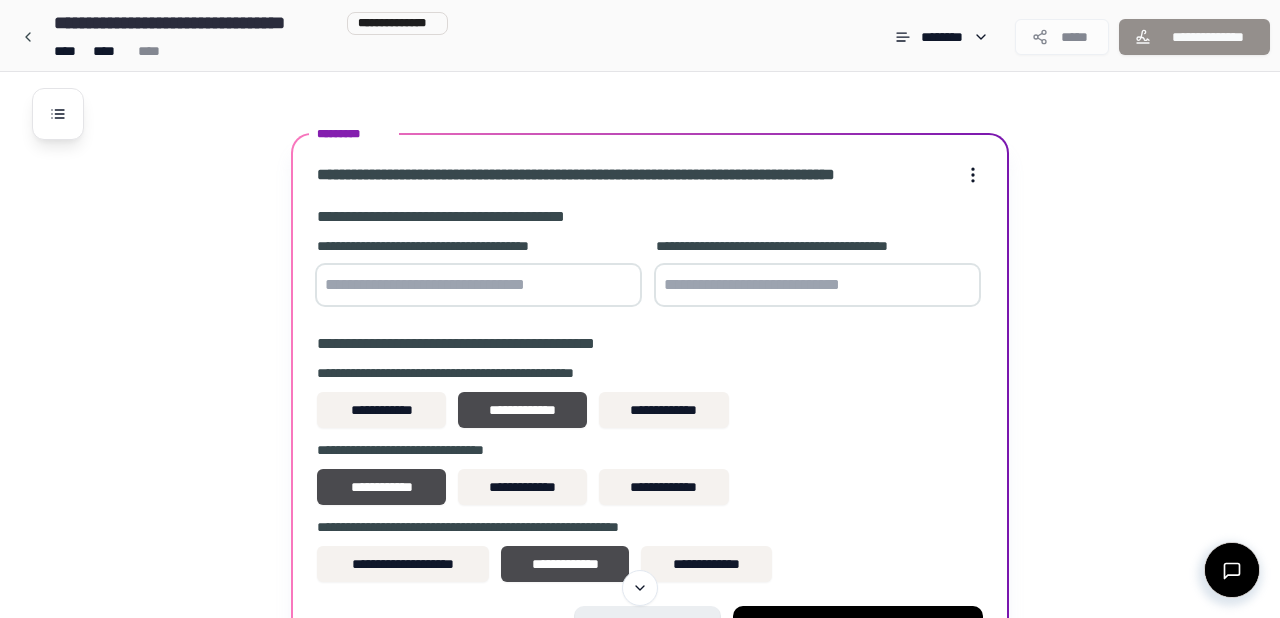 scroll, scrollTop: 1307, scrollLeft: 0, axis: vertical 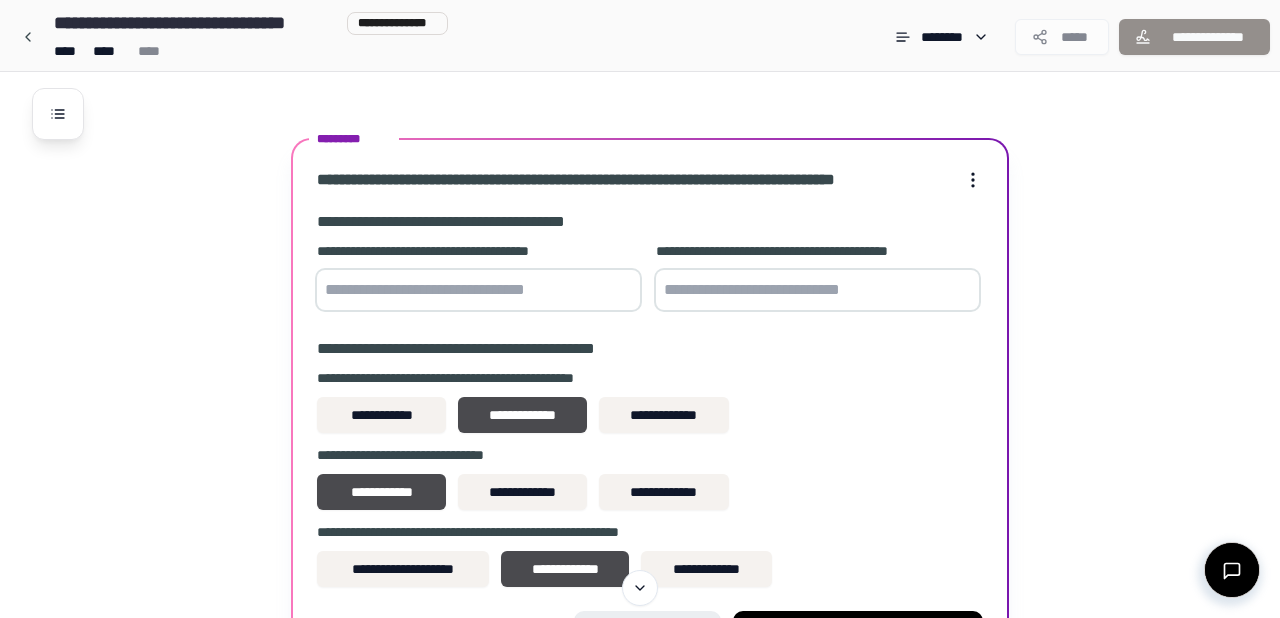click at bounding box center [478, 290] 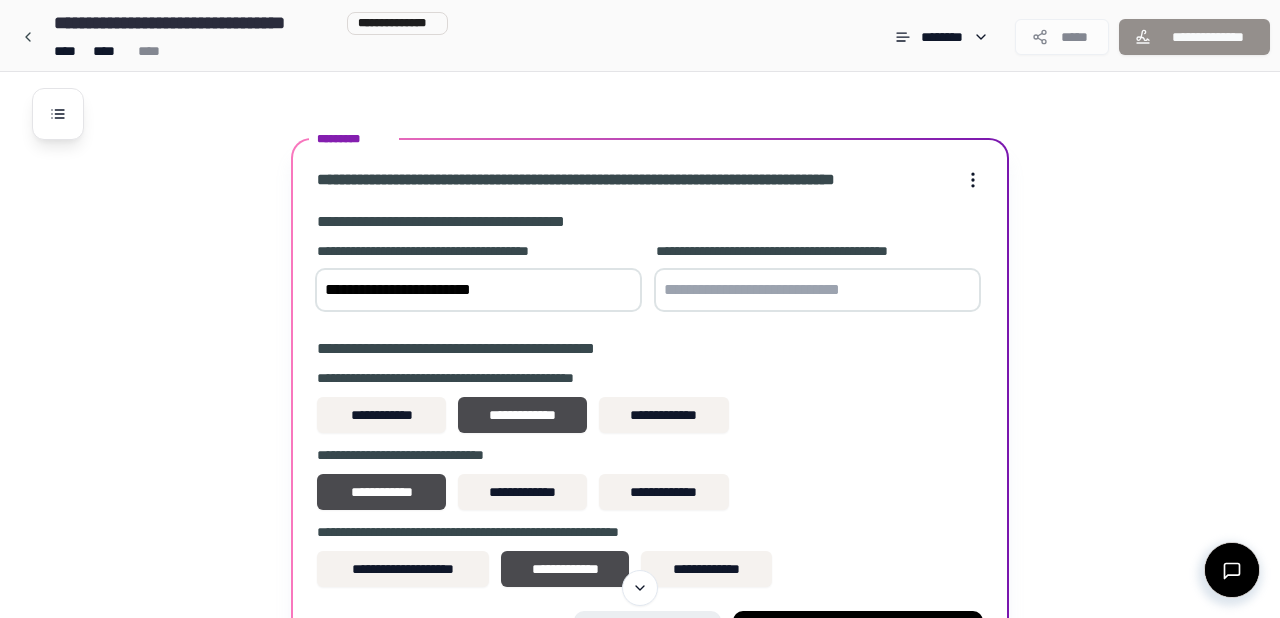 type on "**********" 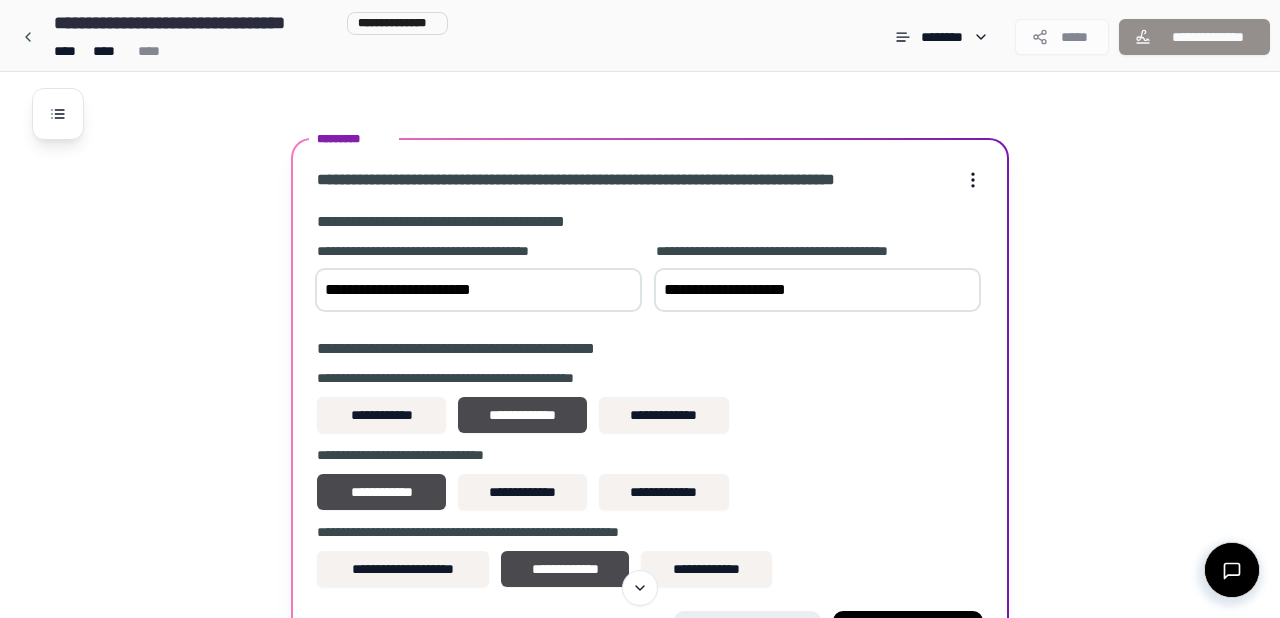 click on "**********" at bounding box center [817, 290] 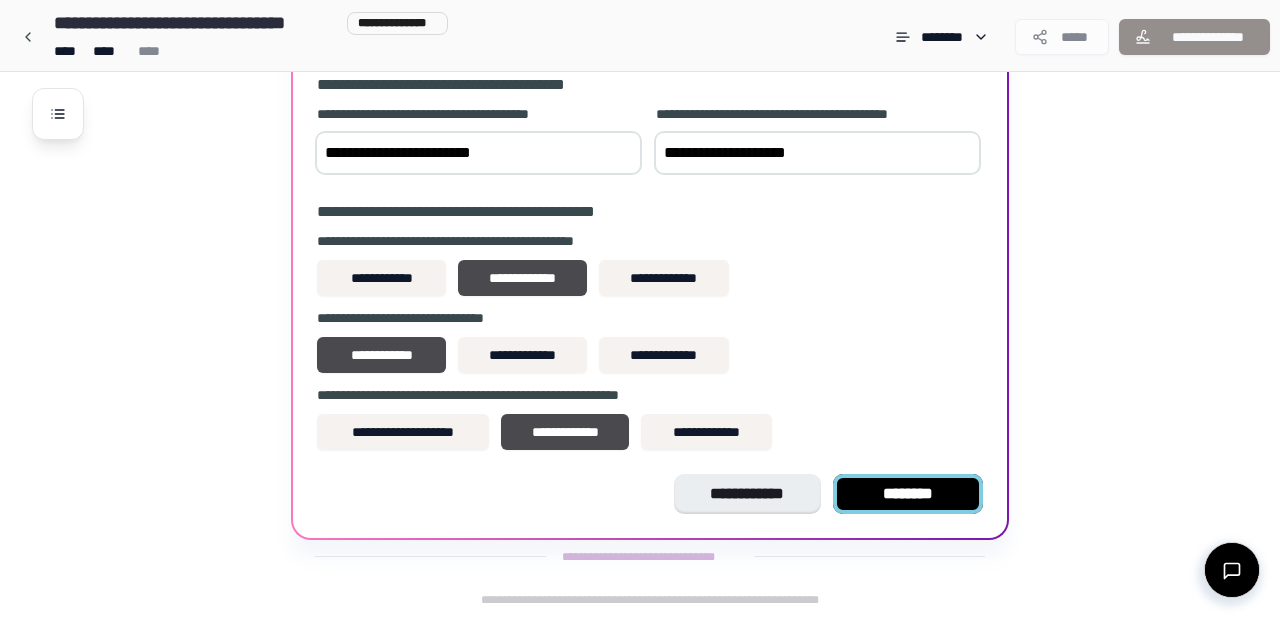 click on "********" at bounding box center (908, 494) 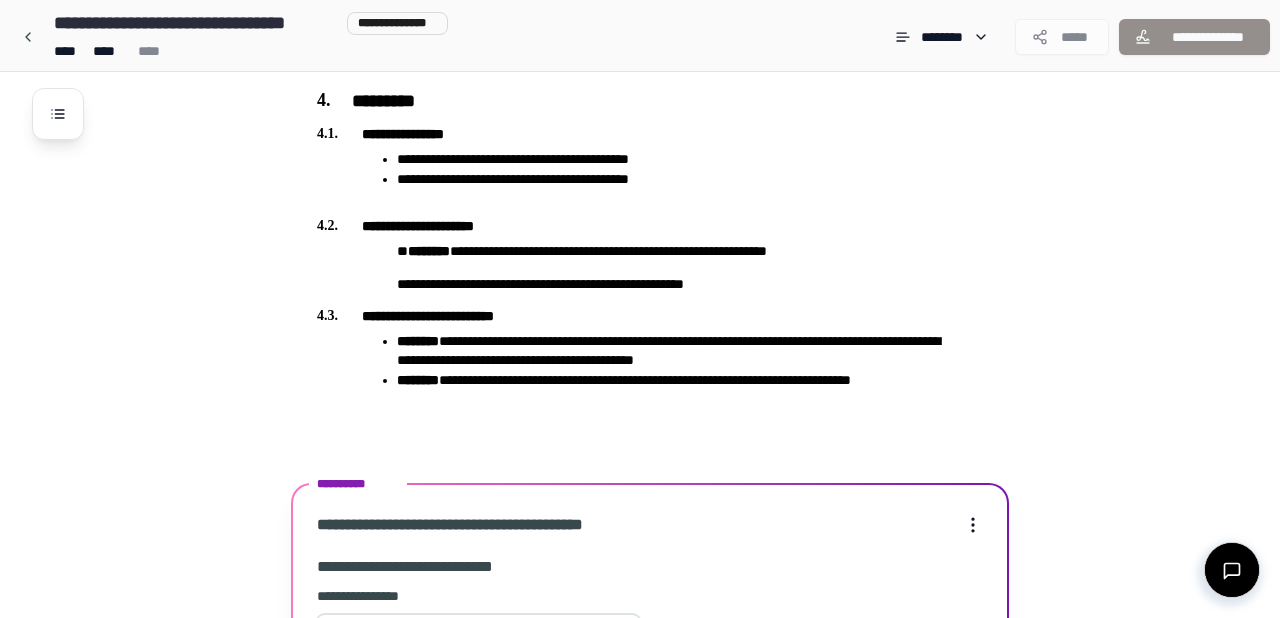 scroll, scrollTop: 1827, scrollLeft: 0, axis: vertical 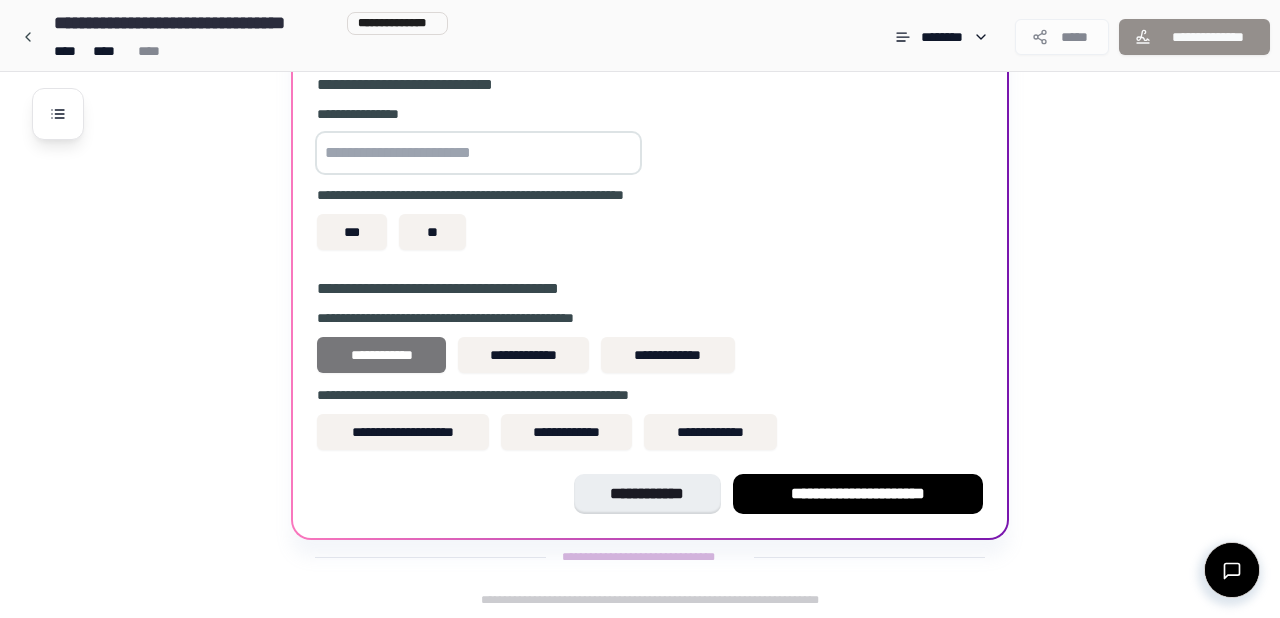 click on "**********" at bounding box center [381, 355] 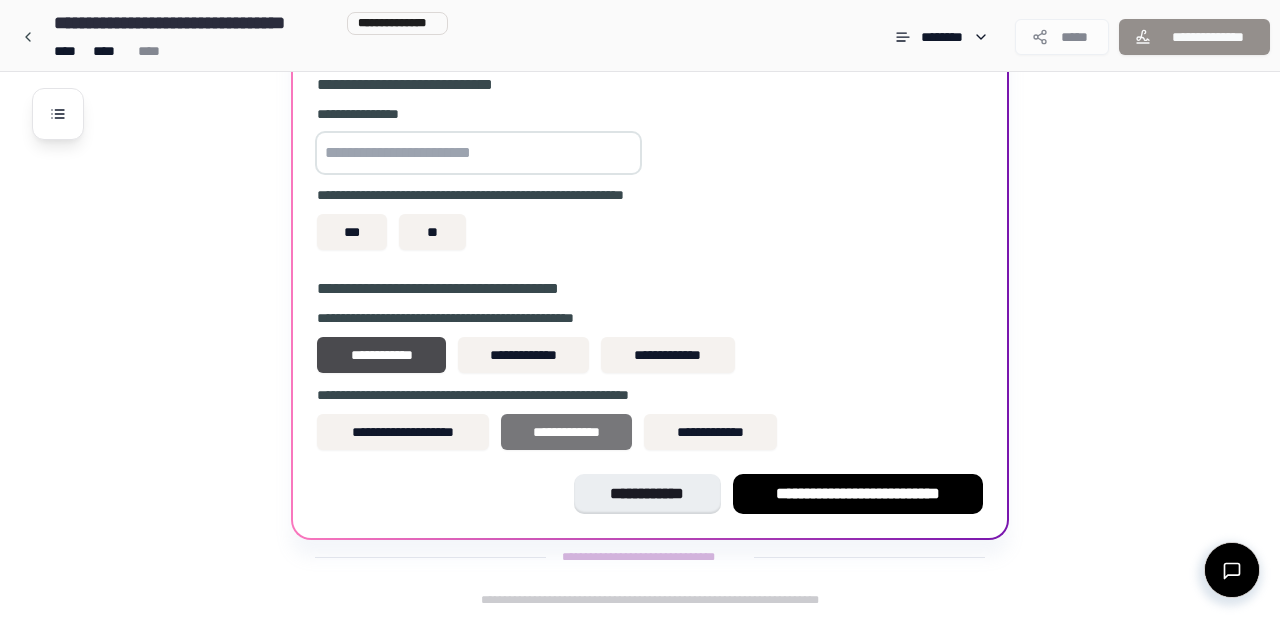 click on "**********" at bounding box center (566, 432) 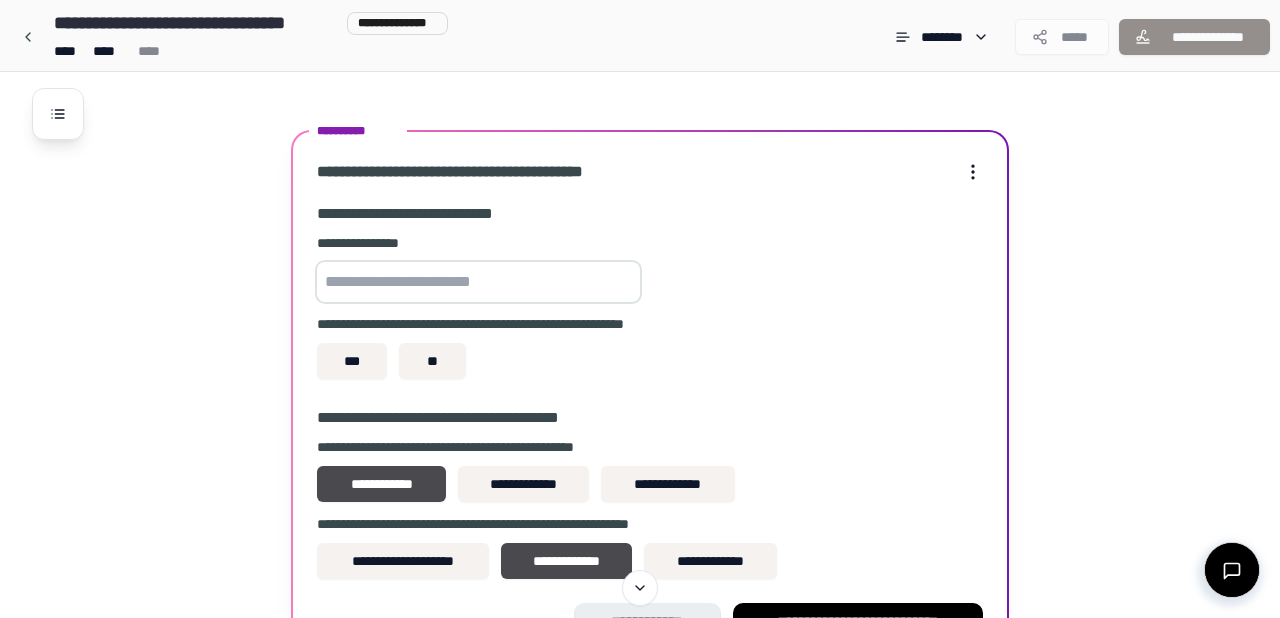 scroll, scrollTop: 1683, scrollLeft: 0, axis: vertical 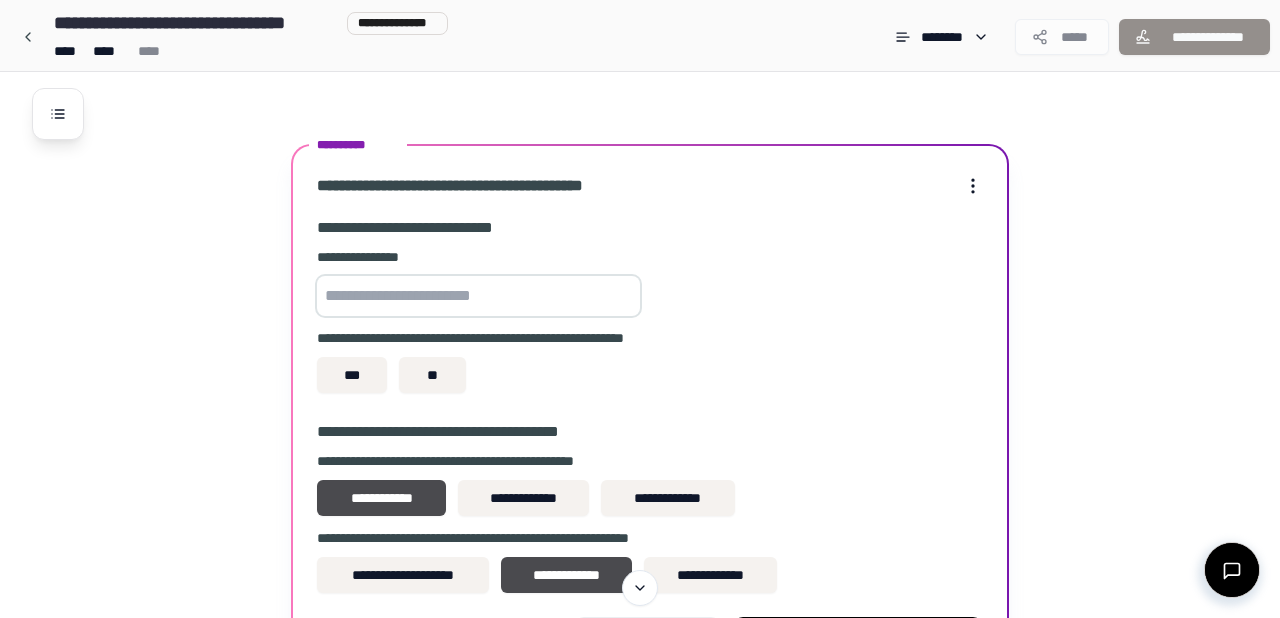 click at bounding box center (478, 296) 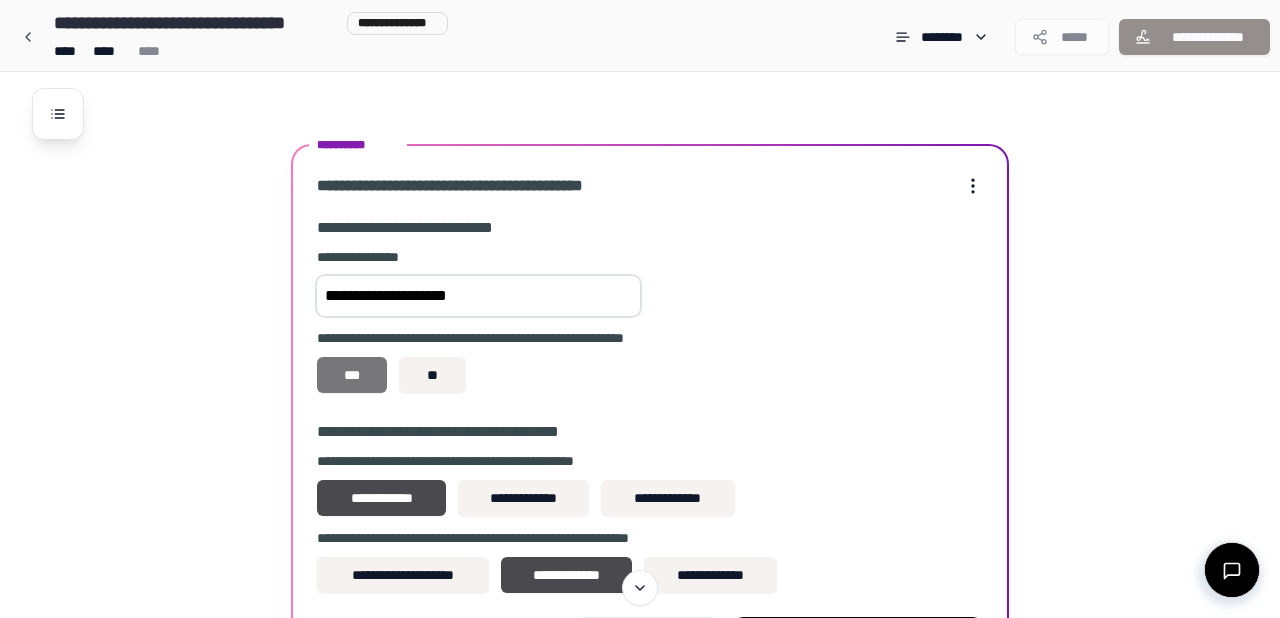 type on "**********" 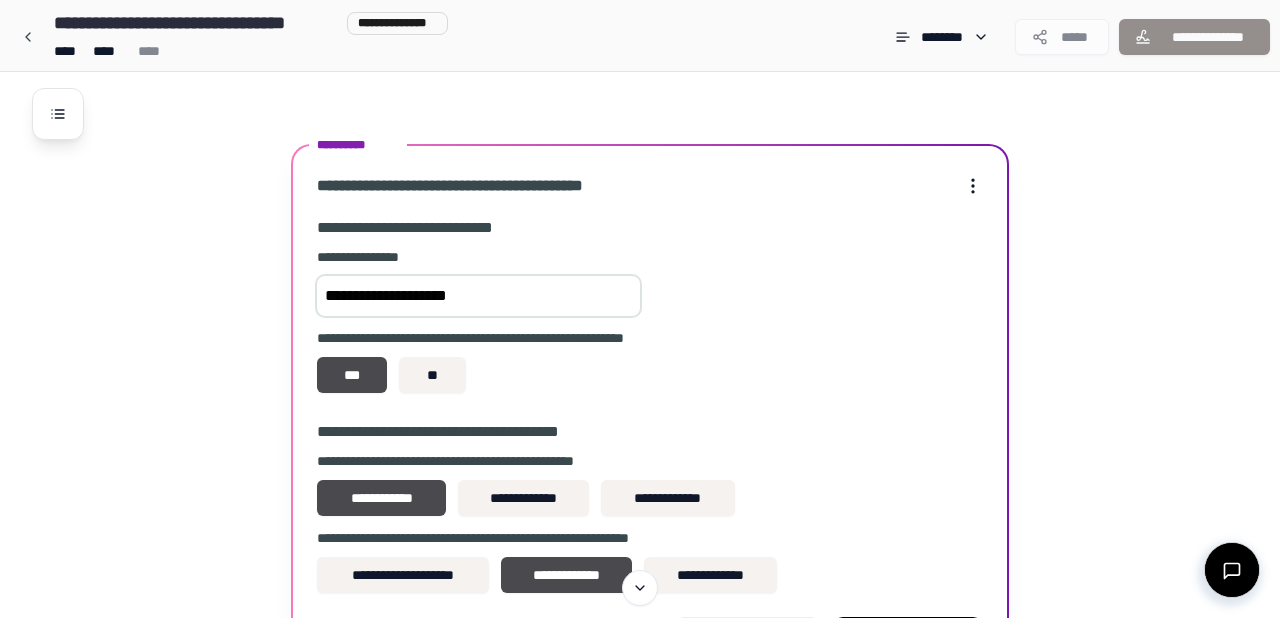 scroll, scrollTop: 1827, scrollLeft: 0, axis: vertical 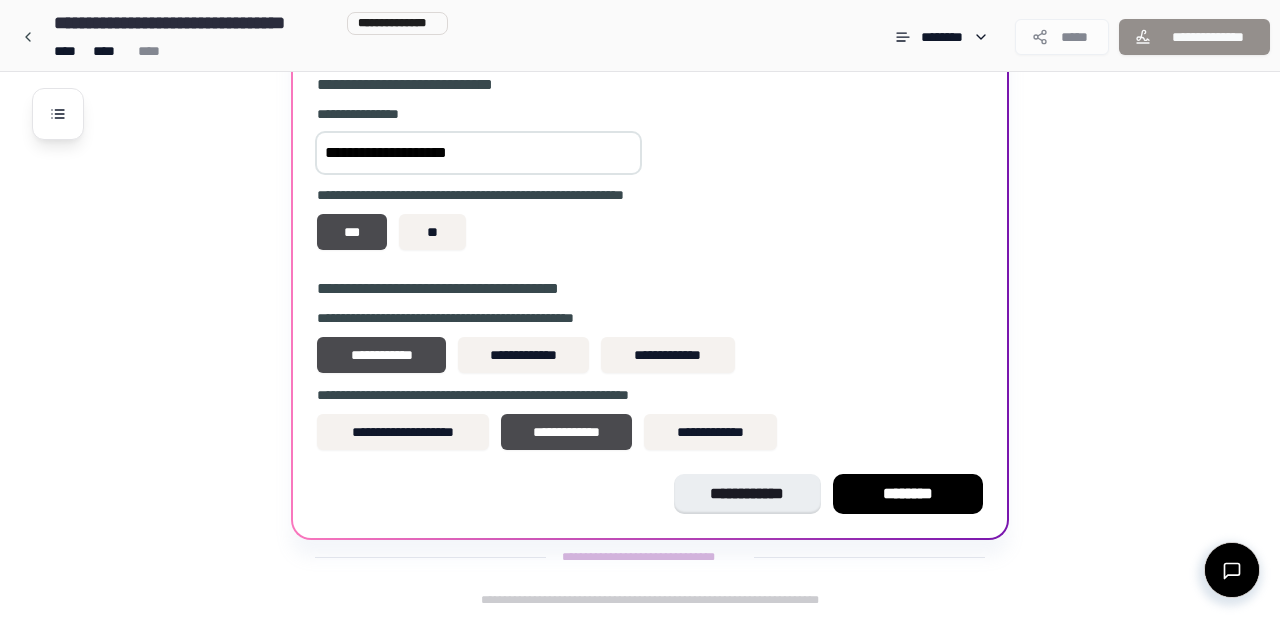 click on "********" at bounding box center [908, 494] 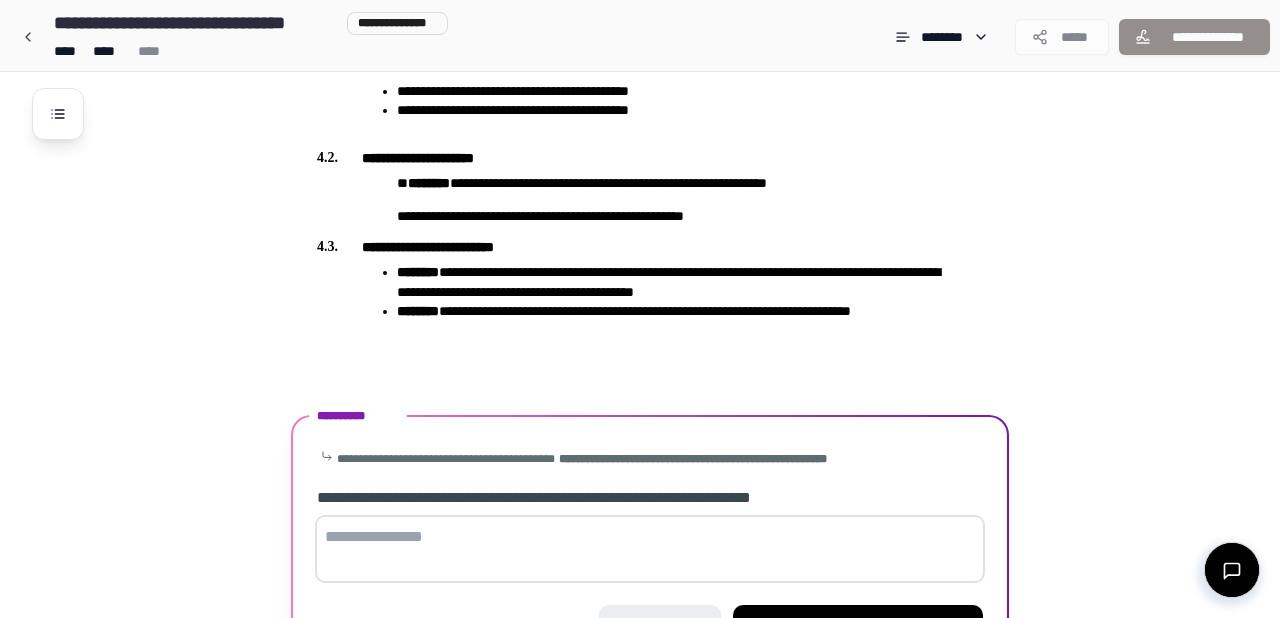 scroll, scrollTop: 1544, scrollLeft: 0, axis: vertical 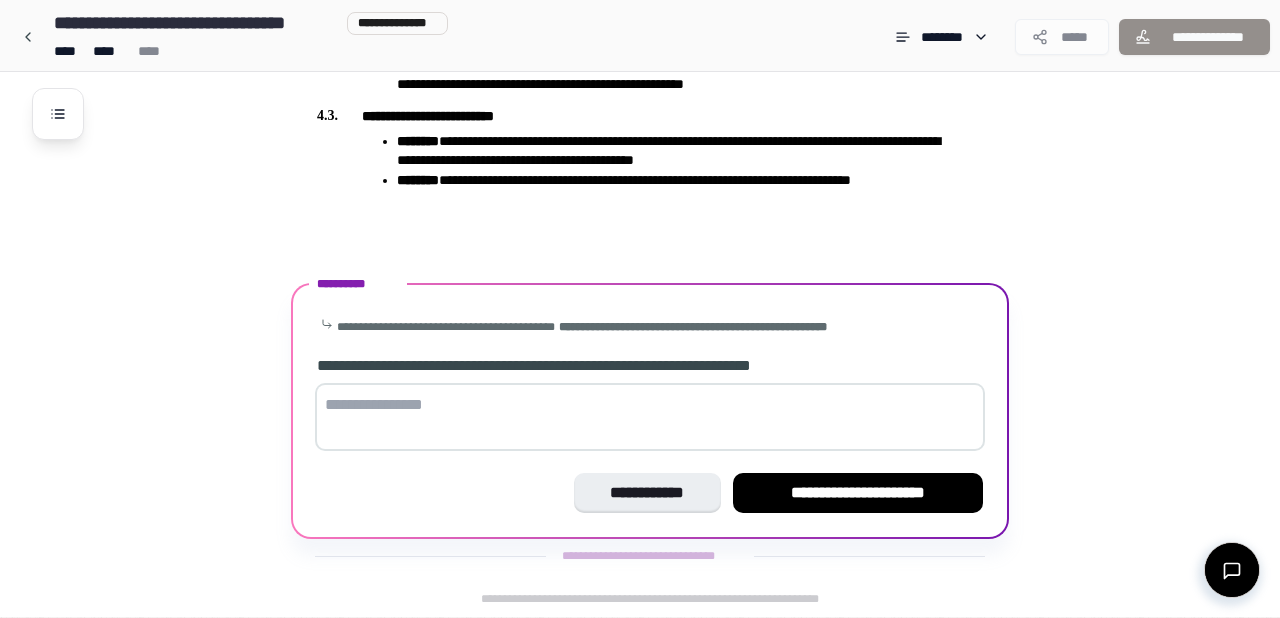 click at bounding box center [650, 417] 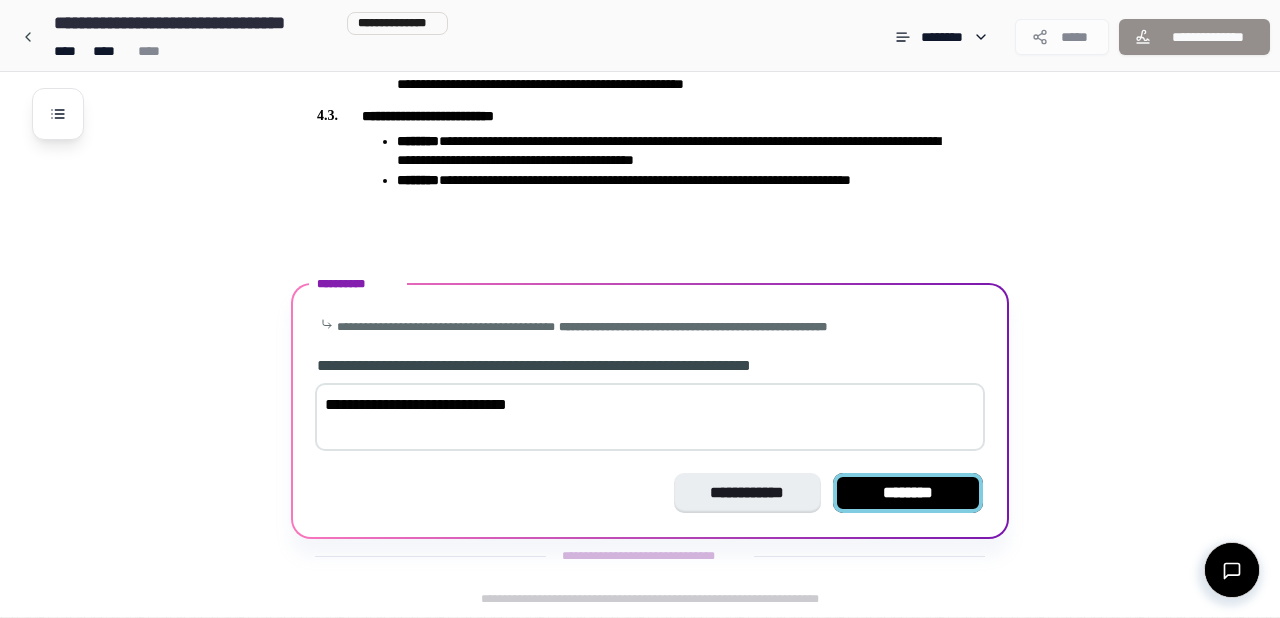 type on "**********" 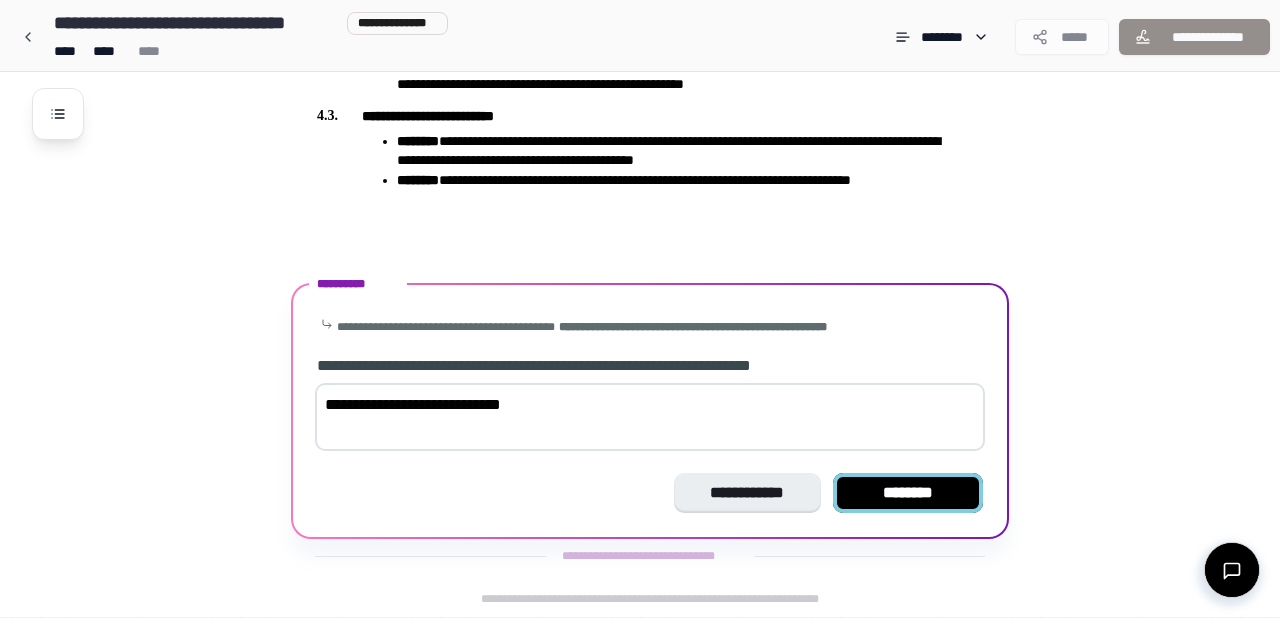 click on "********" at bounding box center (908, 493) 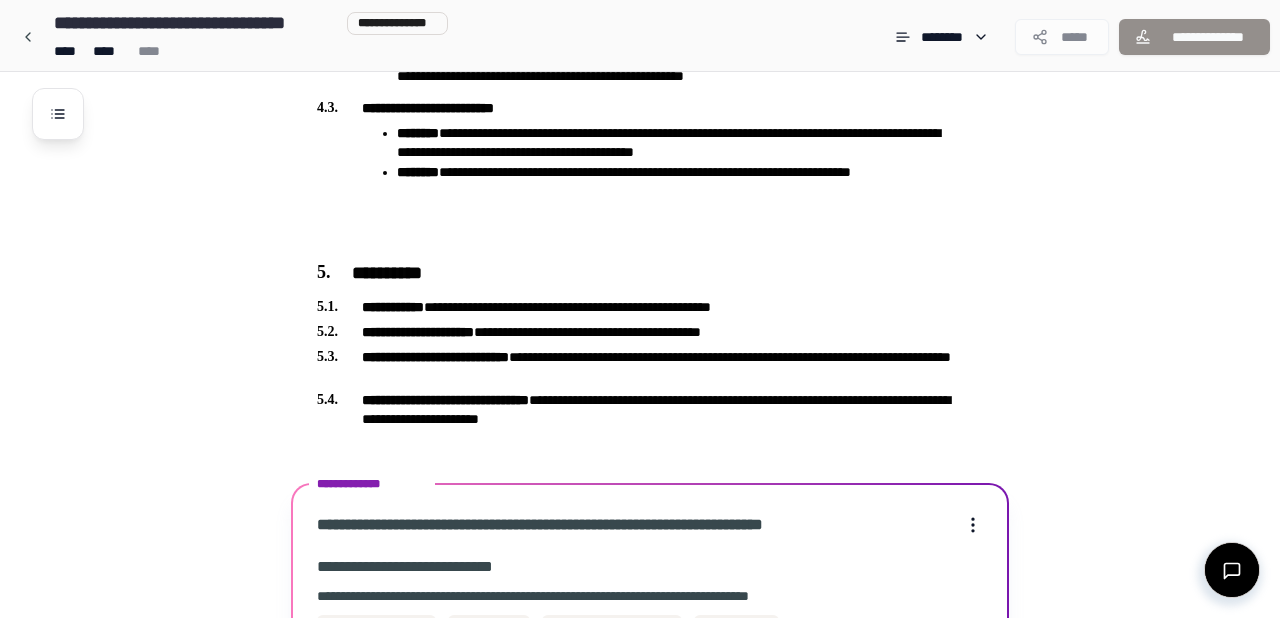 scroll, scrollTop: 1950, scrollLeft: 0, axis: vertical 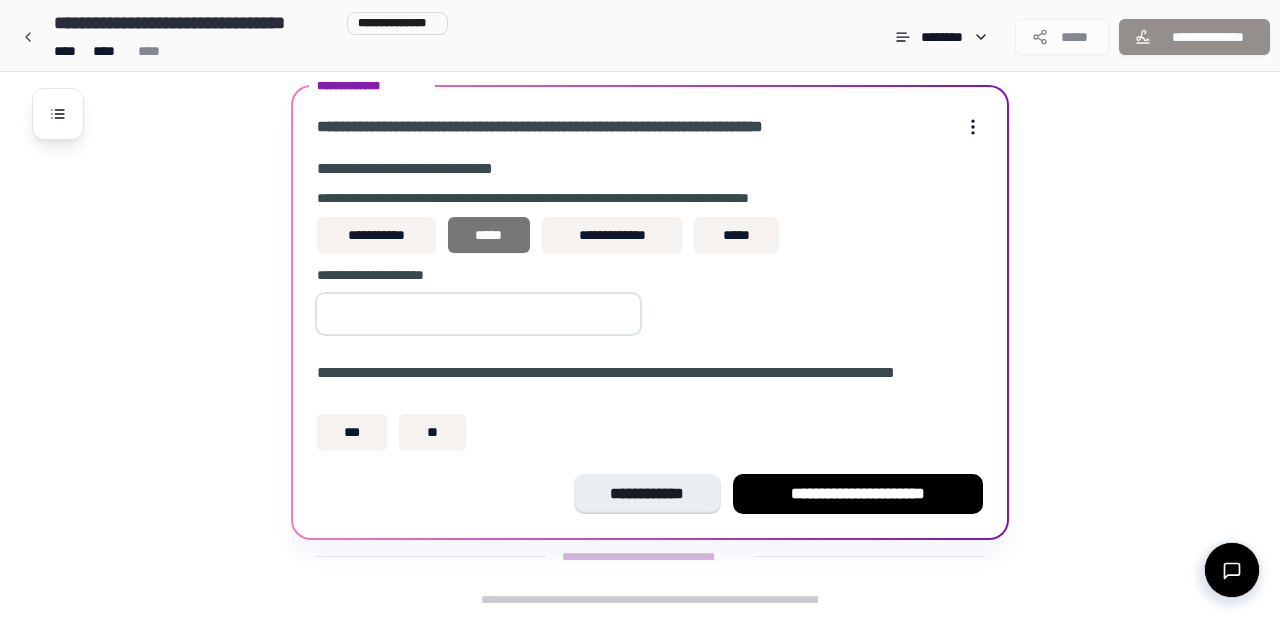 click on "*****" at bounding box center [489, 235] 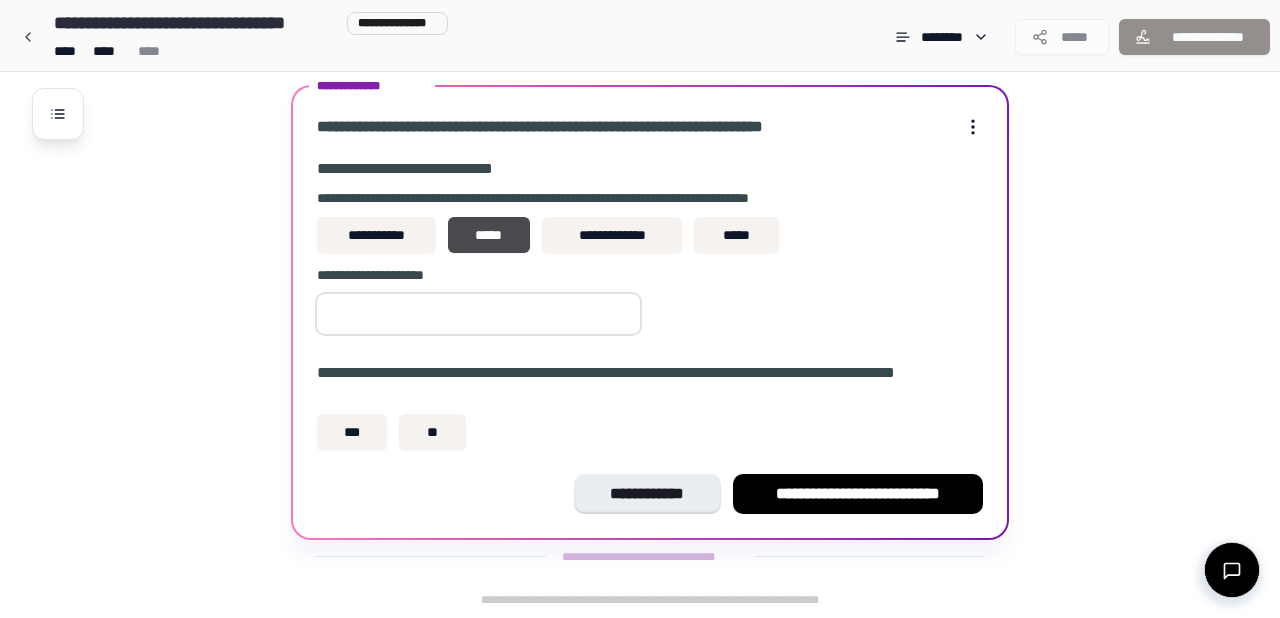 click at bounding box center (478, 314) 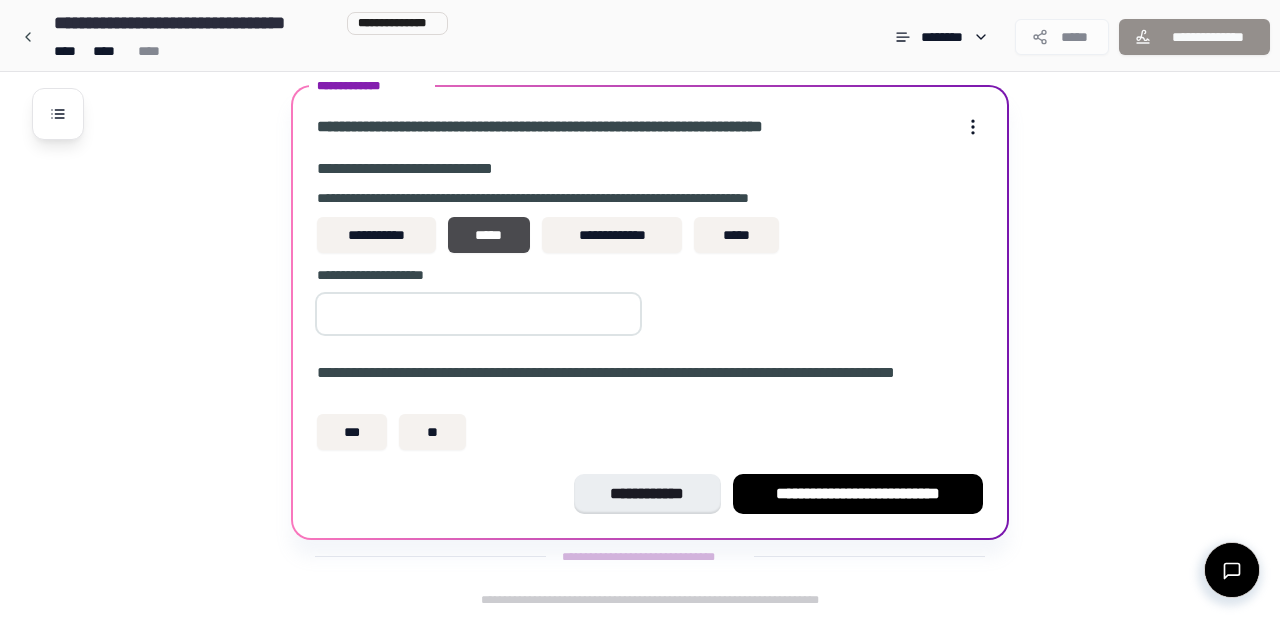 scroll, scrollTop: 0, scrollLeft: 48, axis: horizontal 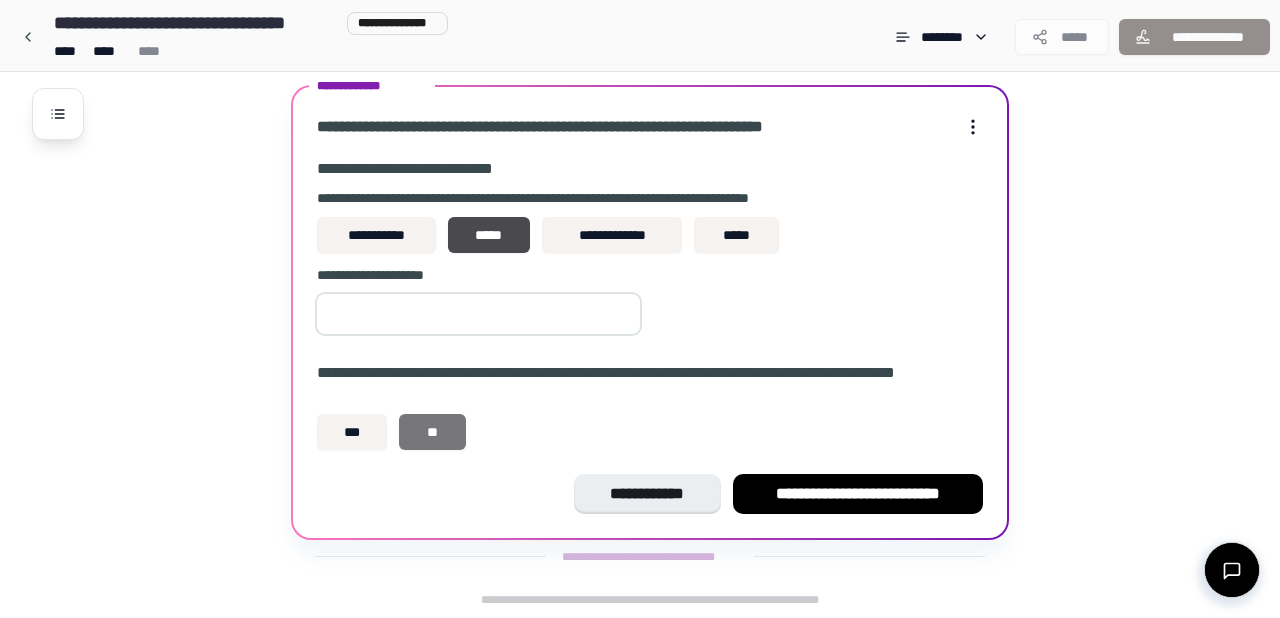 click on "**" at bounding box center [432, 432] 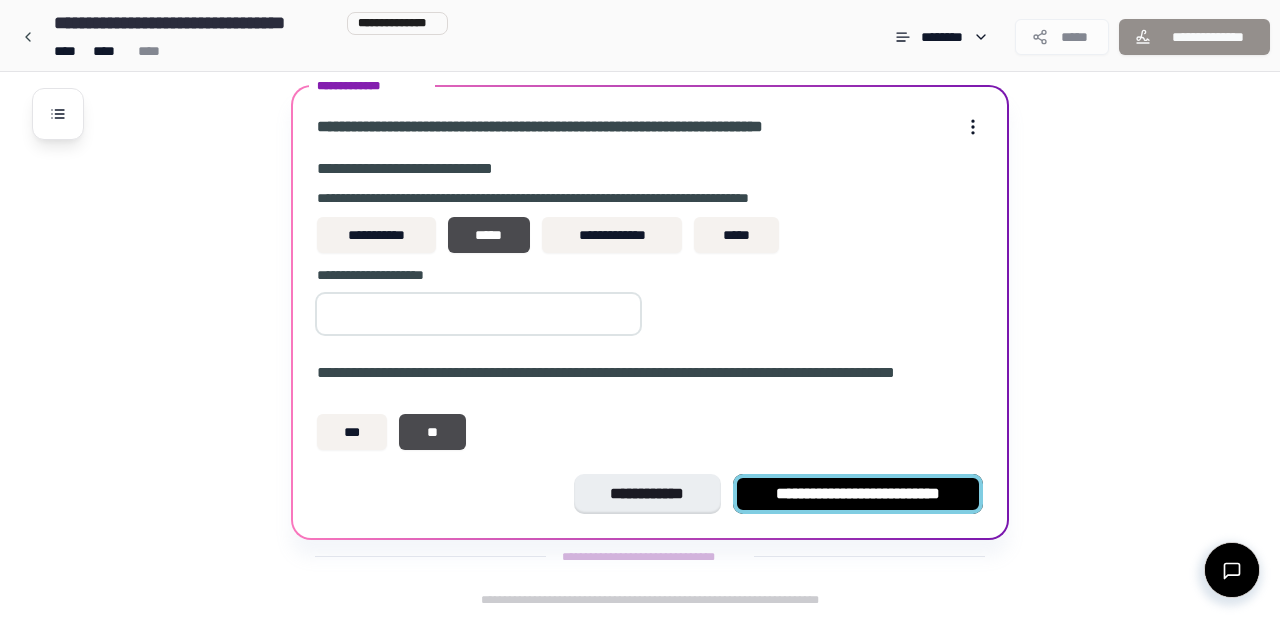click on "**********" at bounding box center (858, 494) 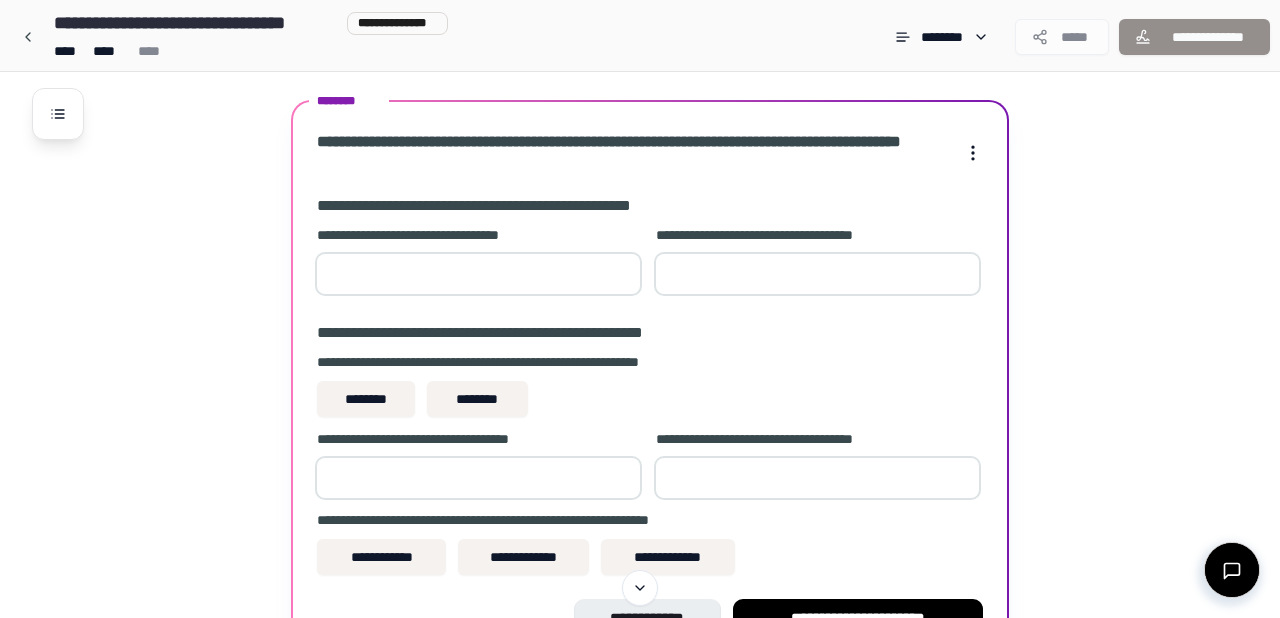 scroll, scrollTop: 2204, scrollLeft: 0, axis: vertical 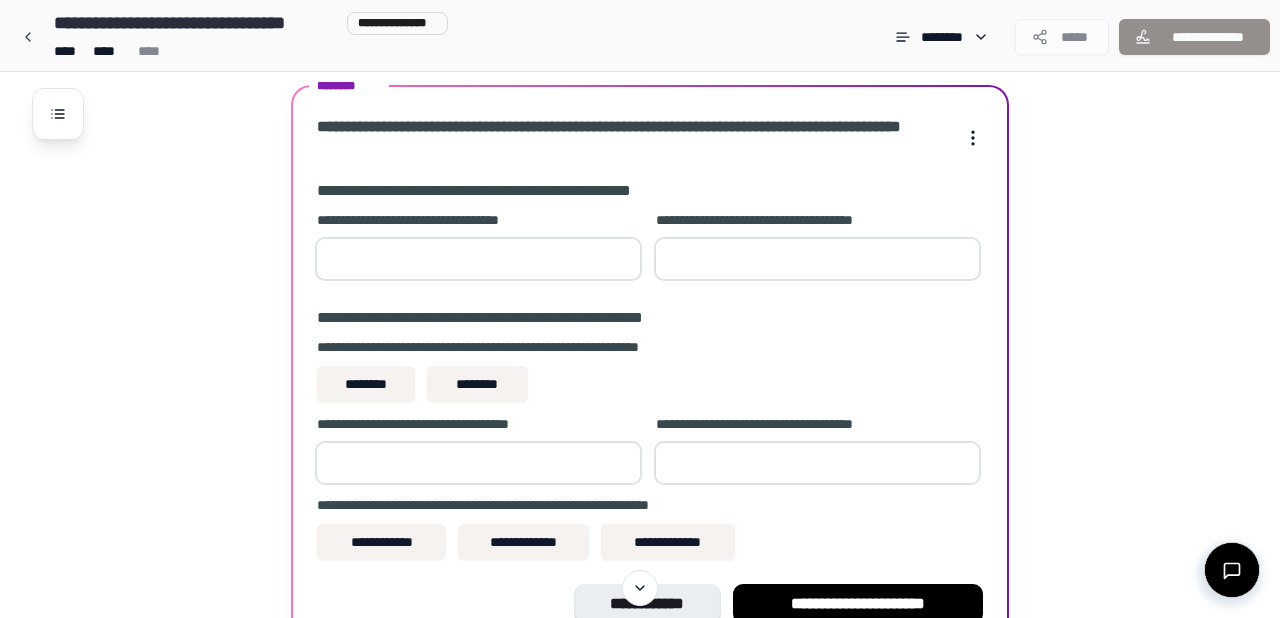 click at bounding box center [817, 259] 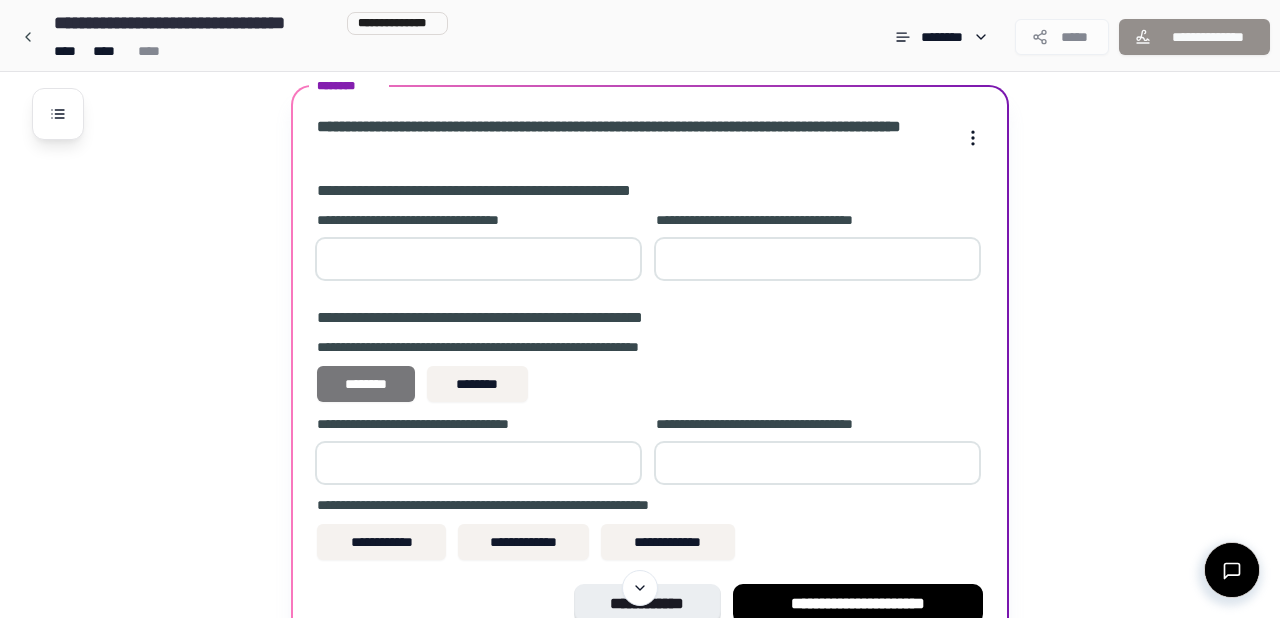 click on "********" at bounding box center [366, 384] 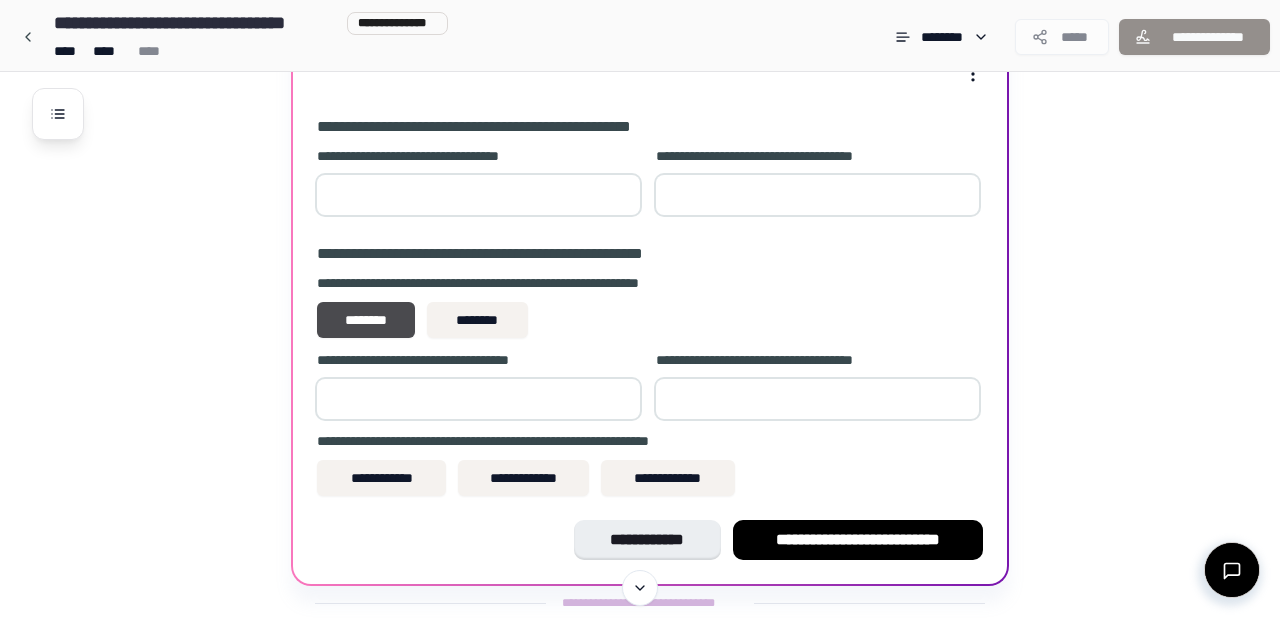 scroll, scrollTop: 2269, scrollLeft: 0, axis: vertical 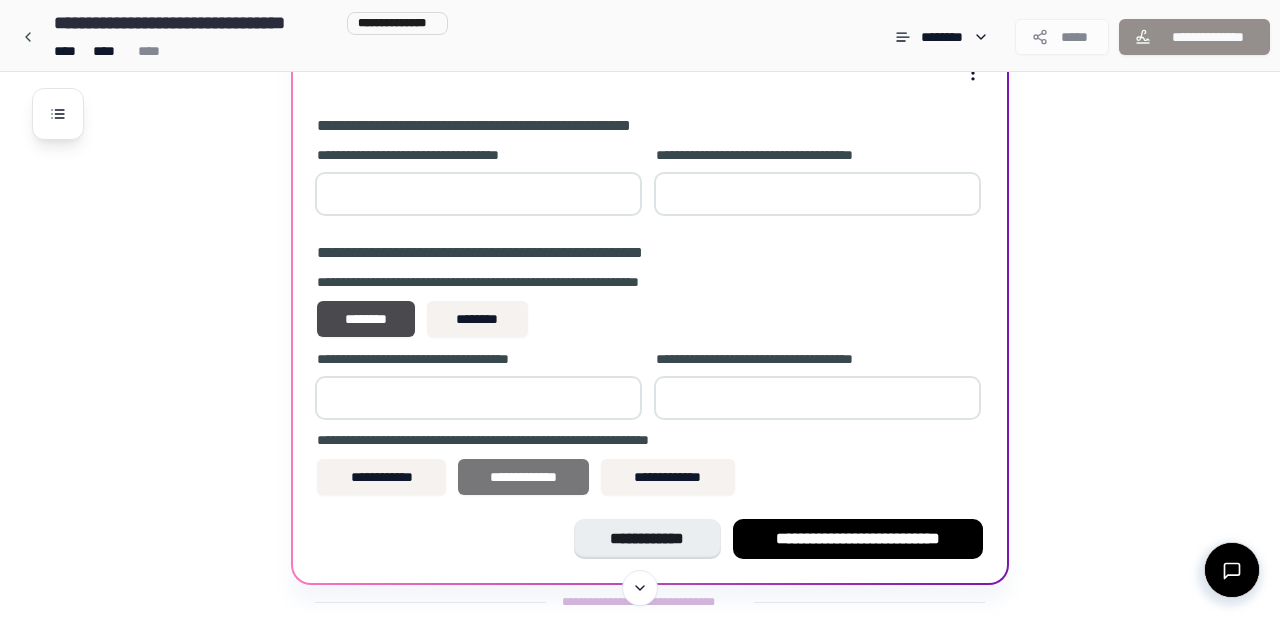 click on "**********" at bounding box center (523, 477) 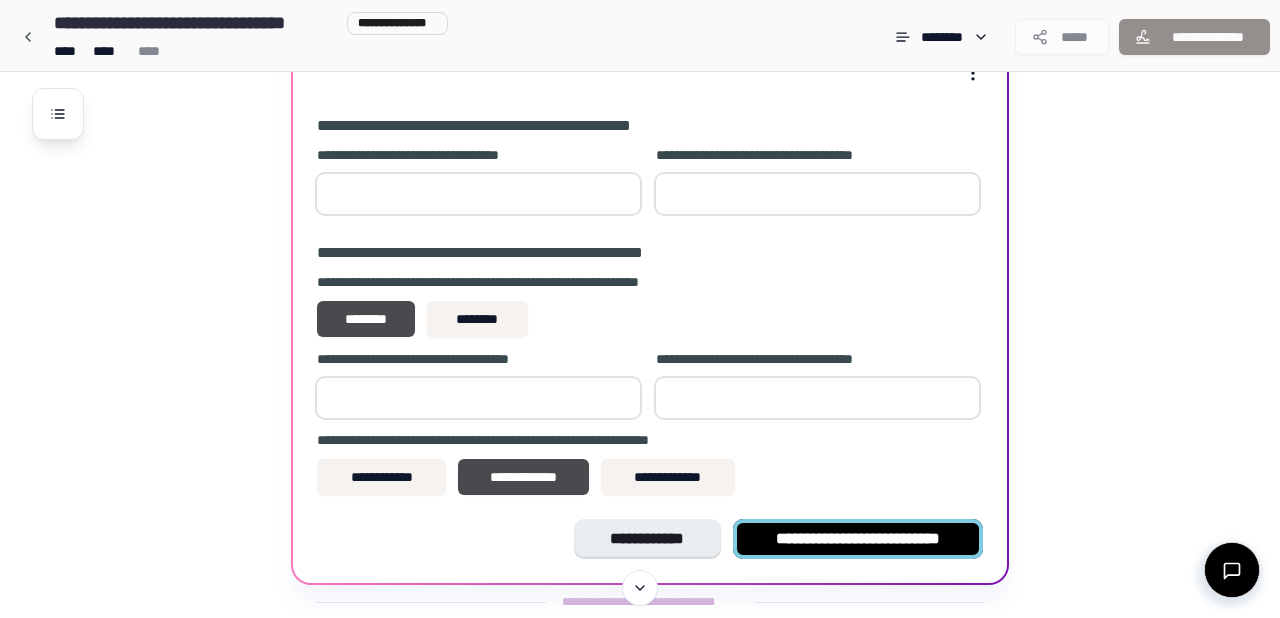 click on "**********" at bounding box center [858, 539] 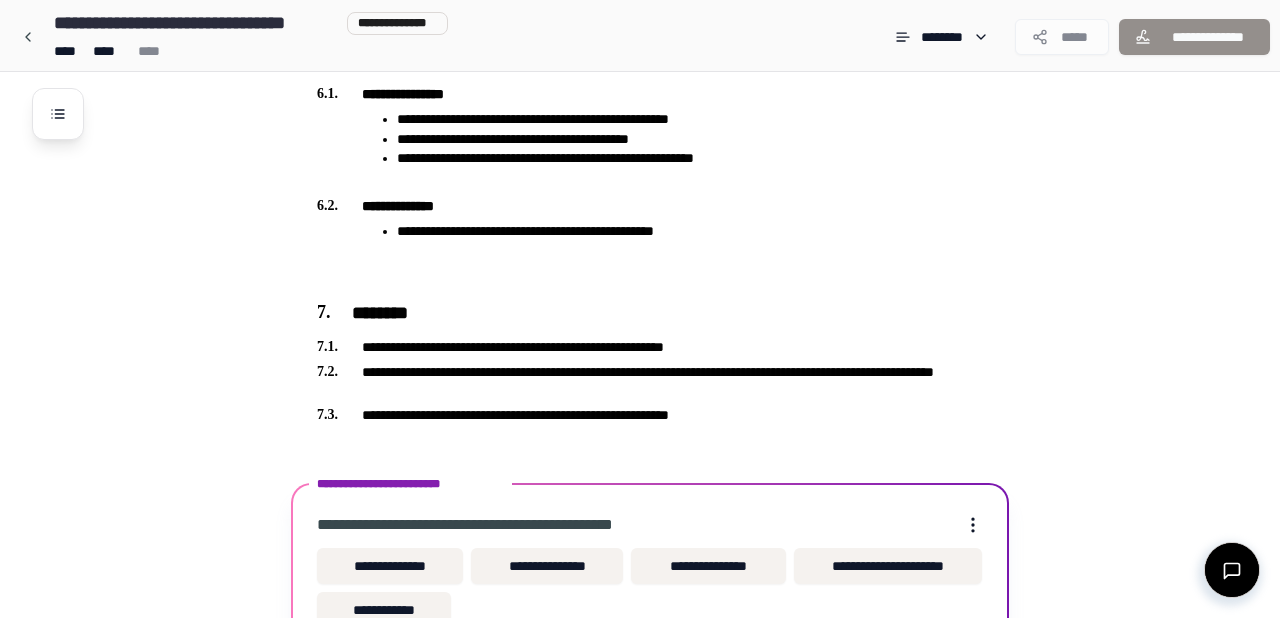 scroll, scrollTop: 2085, scrollLeft: 0, axis: vertical 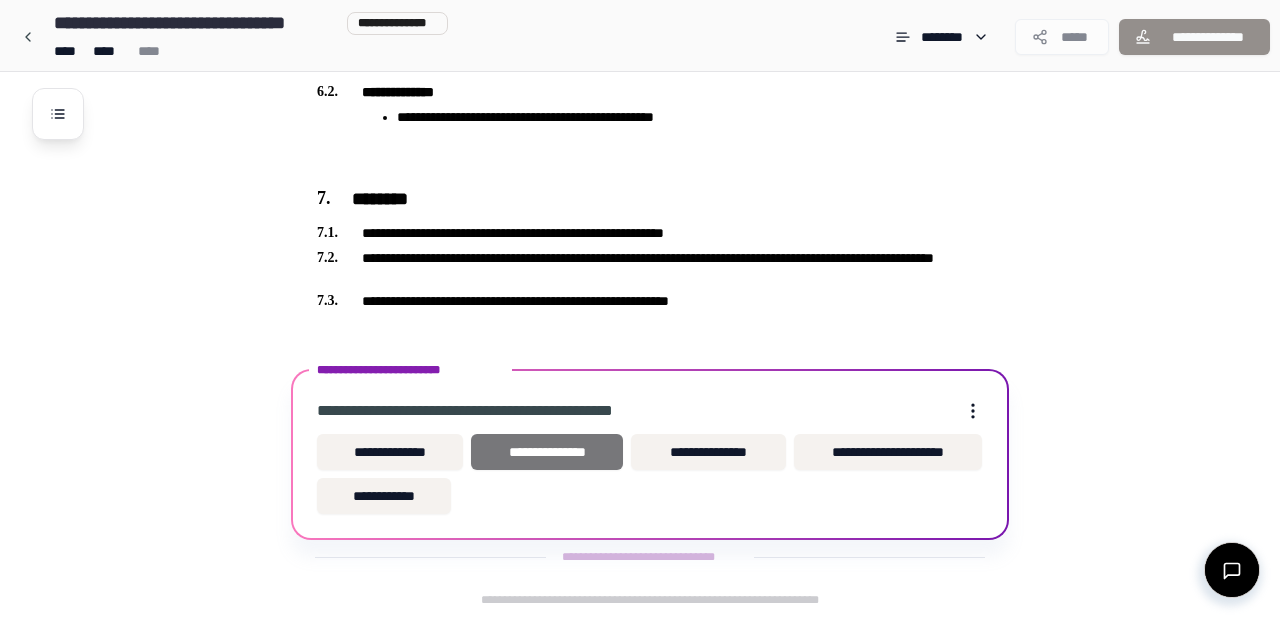 click on "**********" at bounding box center [547, 452] 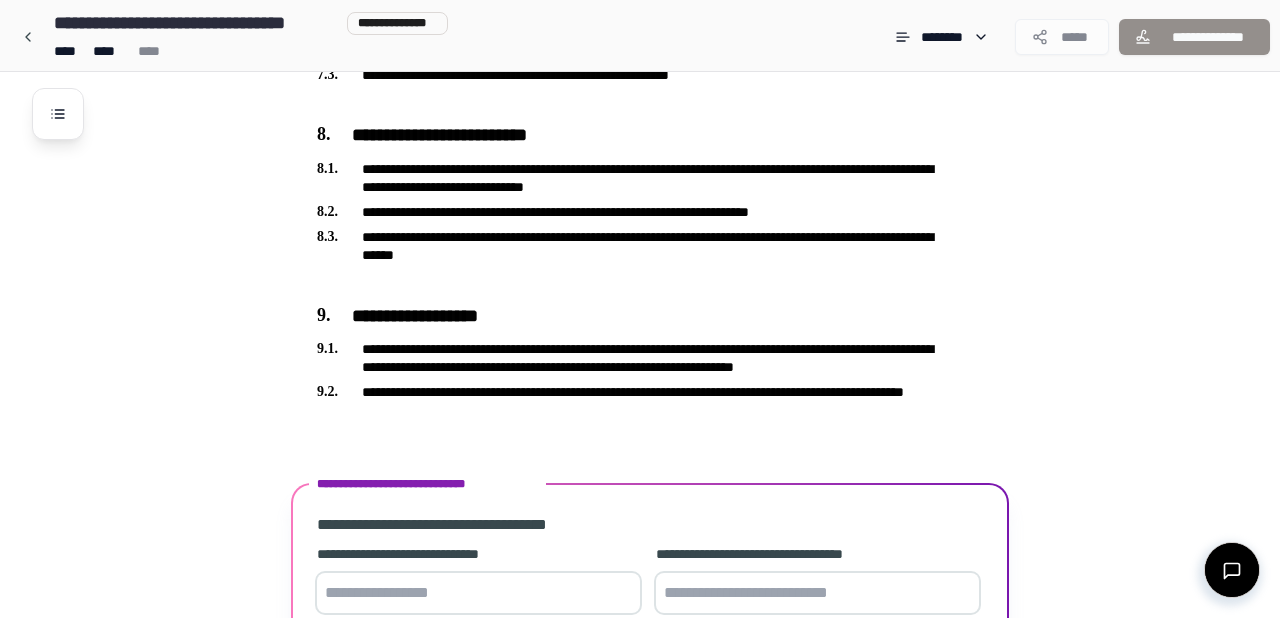 scroll, scrollTop: 2473, scrollLeft: 0, axis: vertical 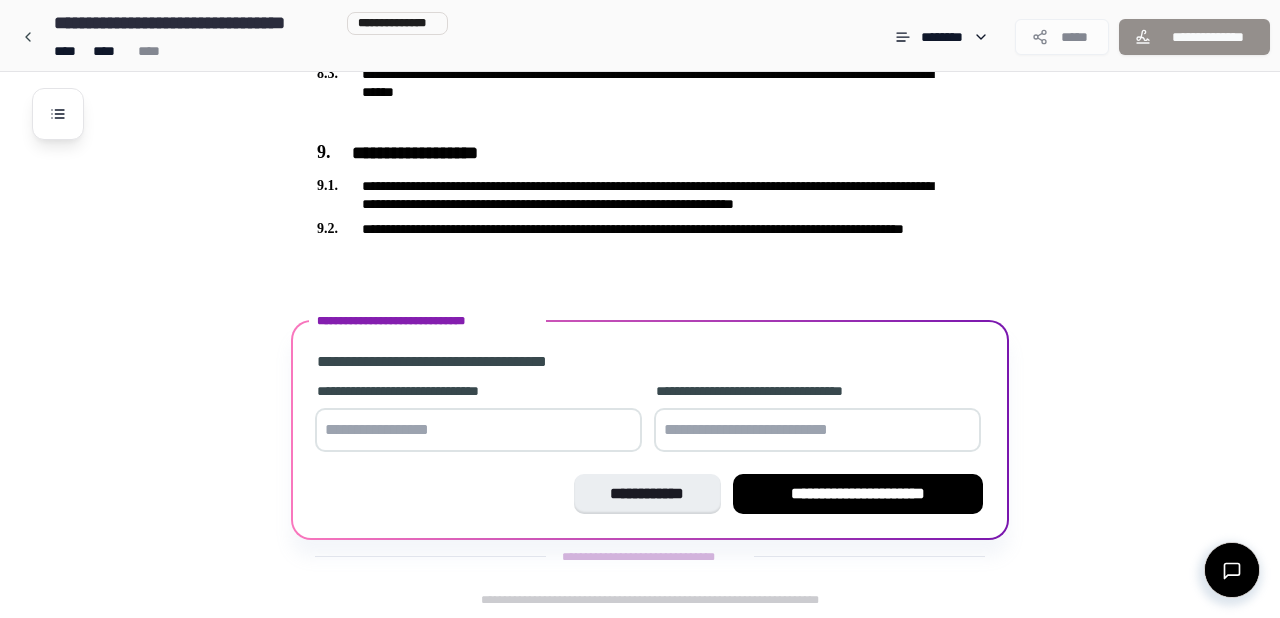 click at bounding box center [478, 430] 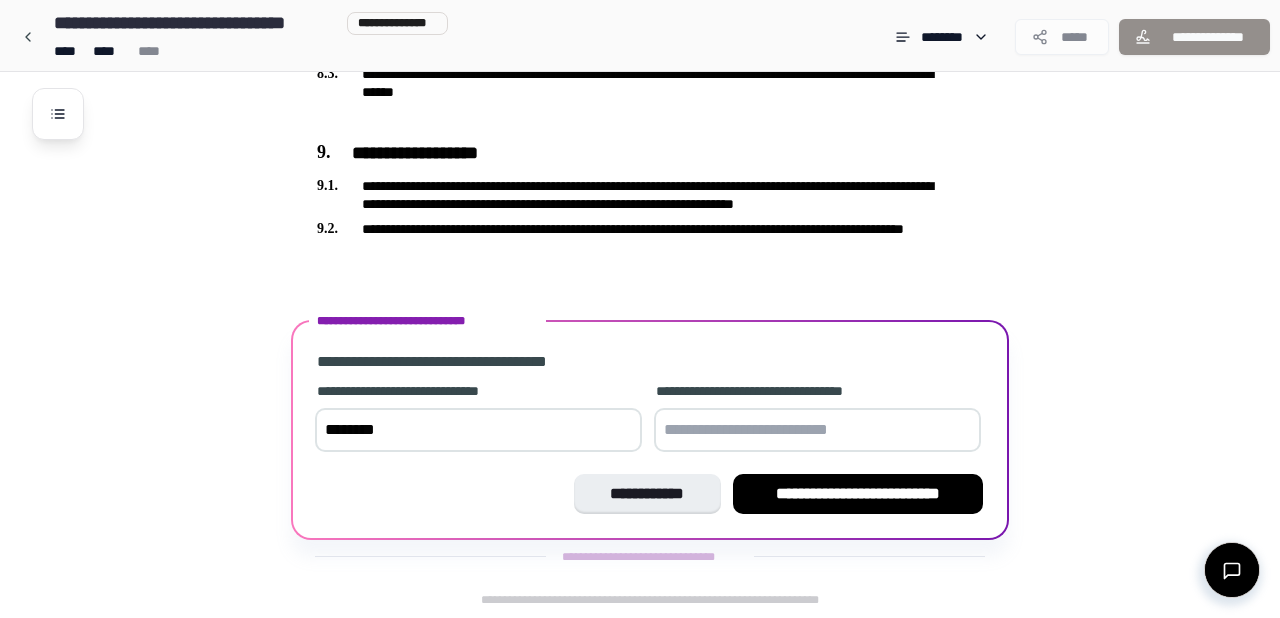 type on "*******" 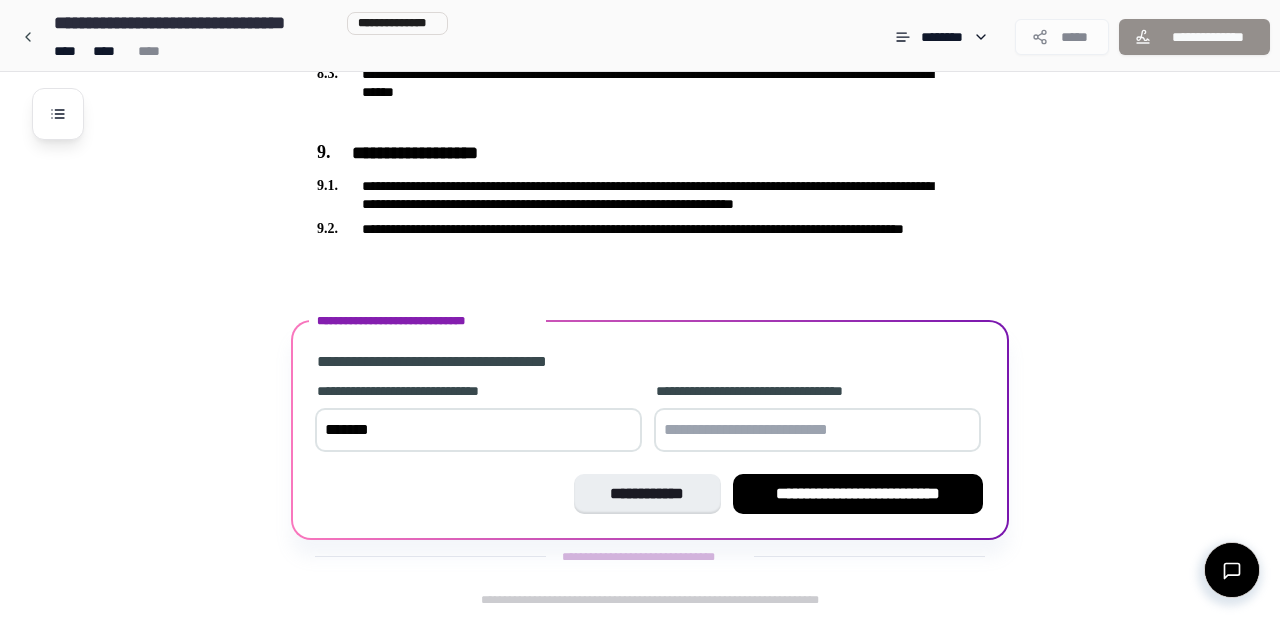 click at bounding box center (817, 430) 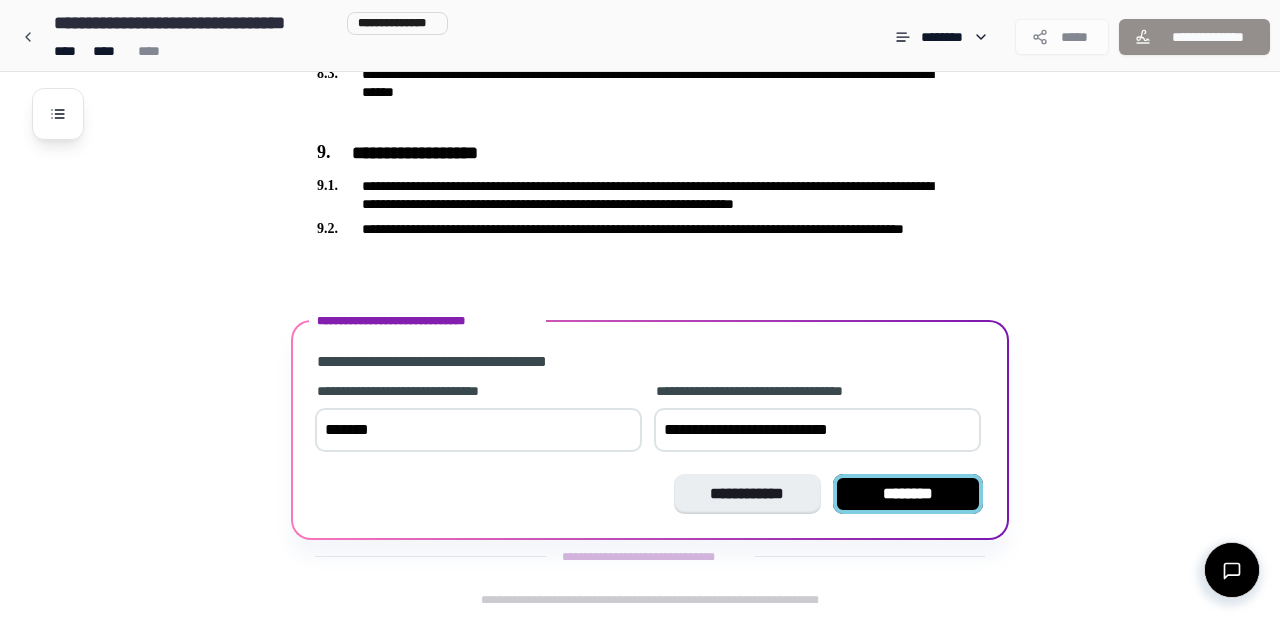 type on "**********" 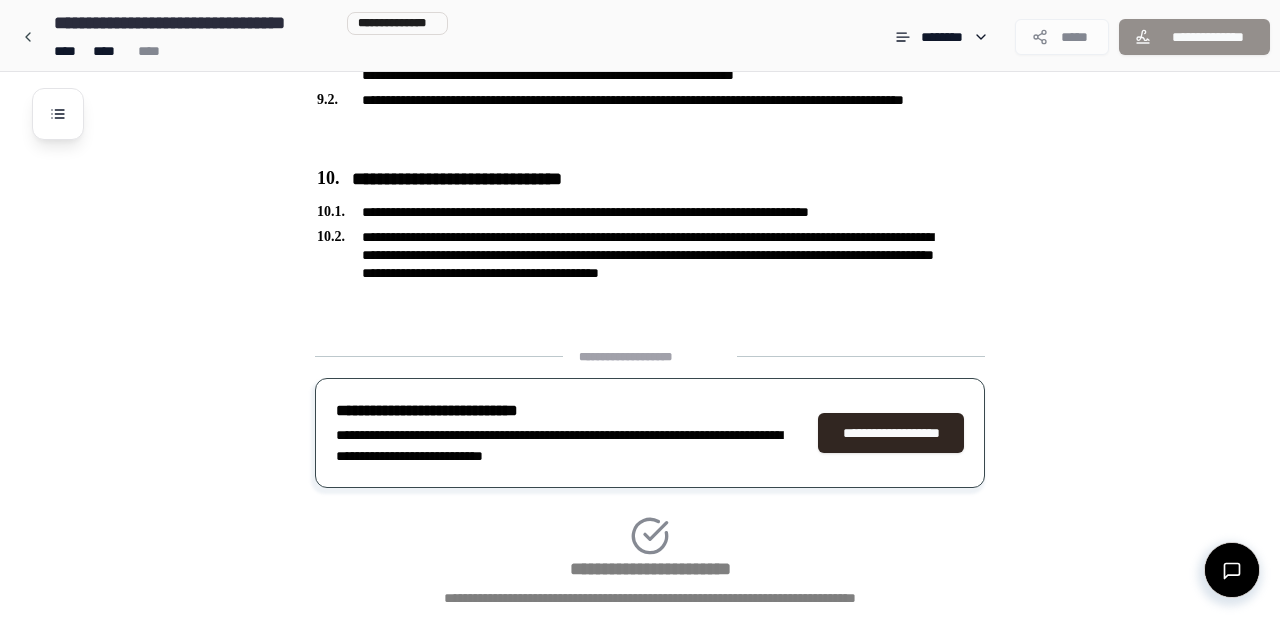 scroll, scrollTop: 2736, scrollLeft: 0, axis: vertical 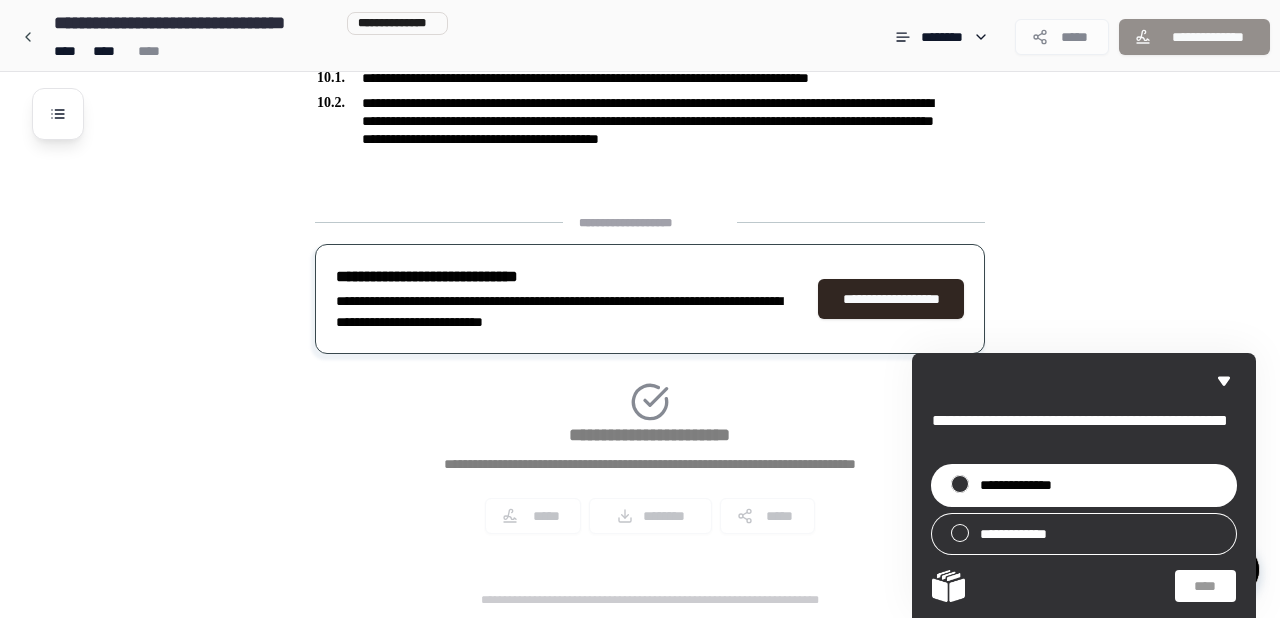 click on "**********" at bounding box center (1024, 485) 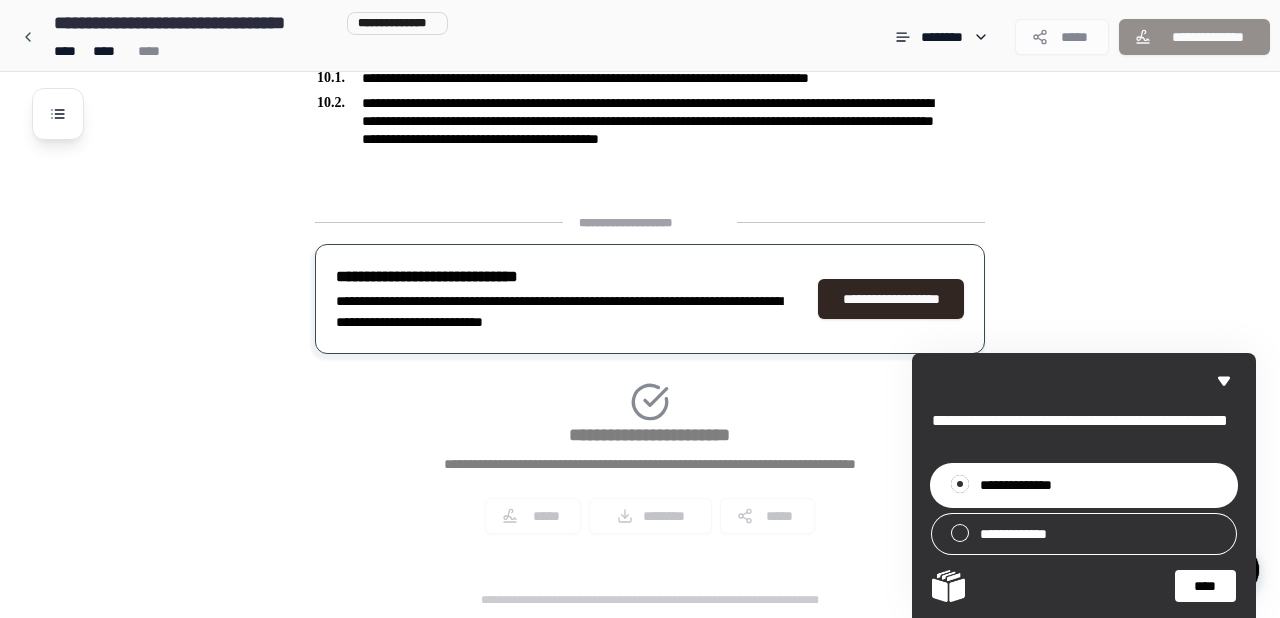 click on "****" at bounding box center (1205, 586) 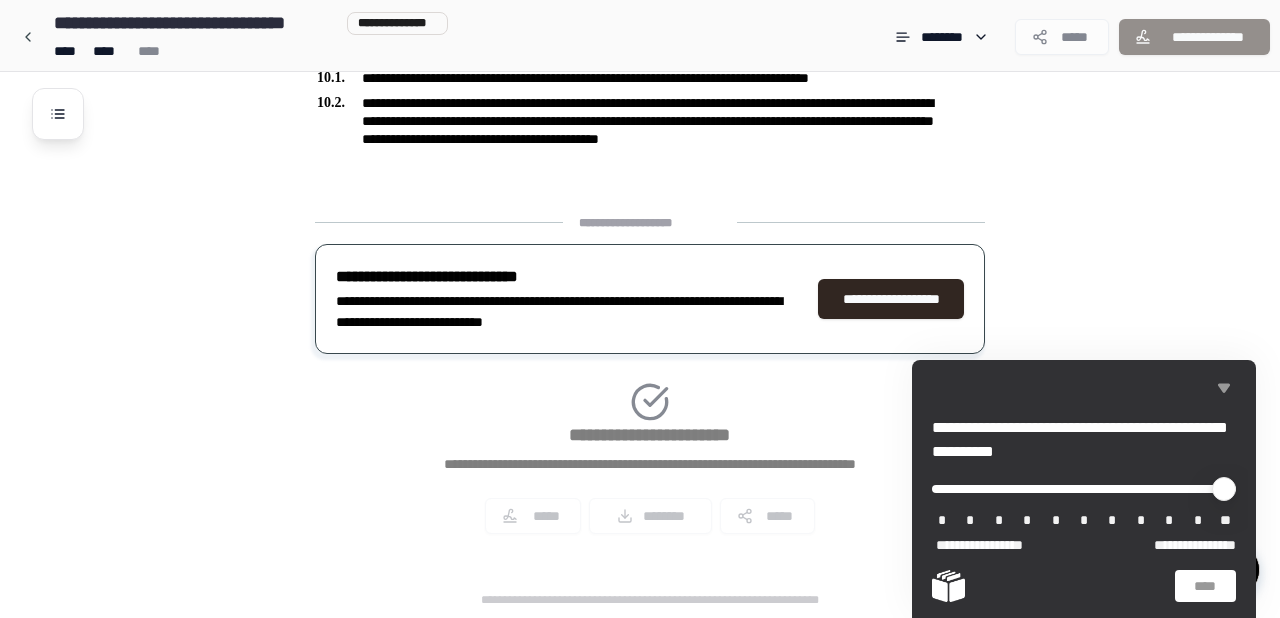 click 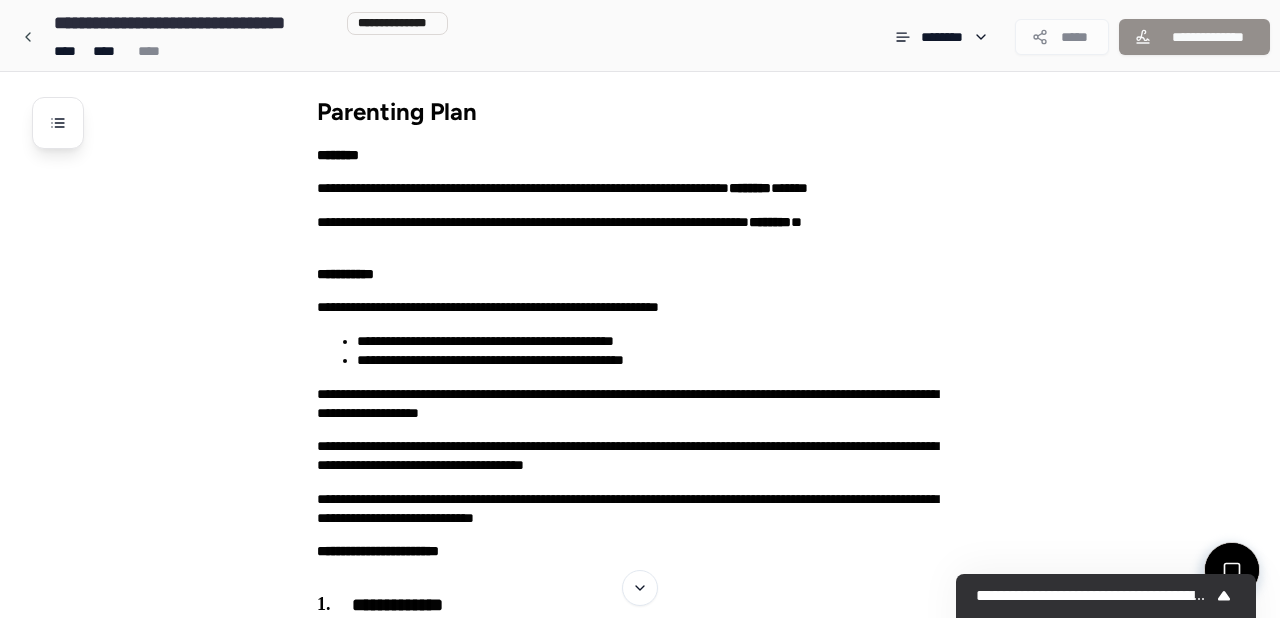 scroll, scrollTop: 0, scrollLeft: 0, axis: both 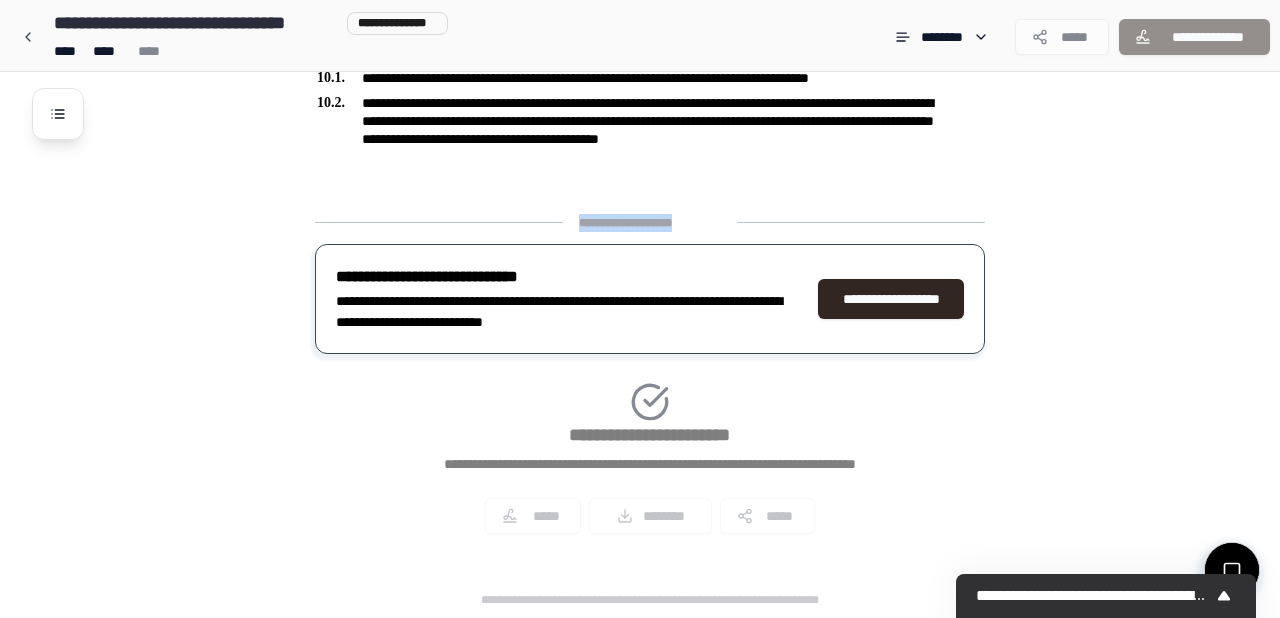 drag, startPoint x: 316, startPoint y: 110, endPoint x: 767, endPoint y: 223, distance: 464.94086 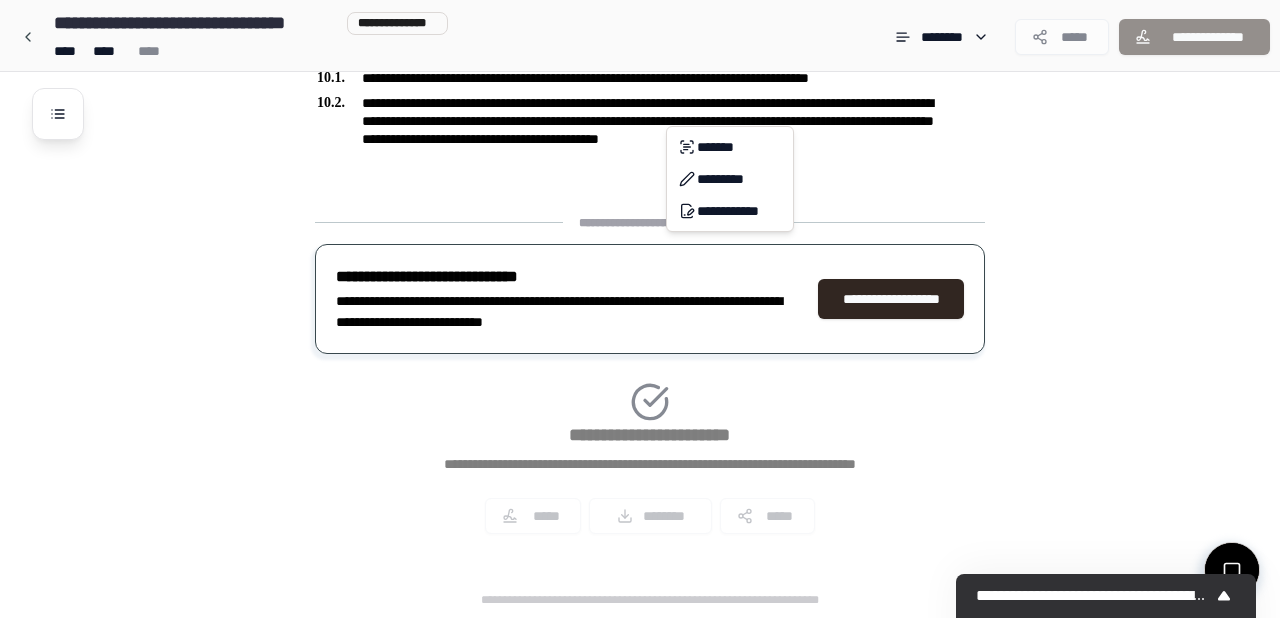 click on "Parenting Plan [NAME]
[REDACTED]
[REDACTED]
[REDACTED]
[REDACTED]
[REDACTED]
[REDACTED]
[REDACTED]
[REDACTED]
[REDACTED]
[REDACTED]
[REDACTED]
[REDACTED]
[REDACTED] [REDACTED]" at bounding box center [640, -1059] 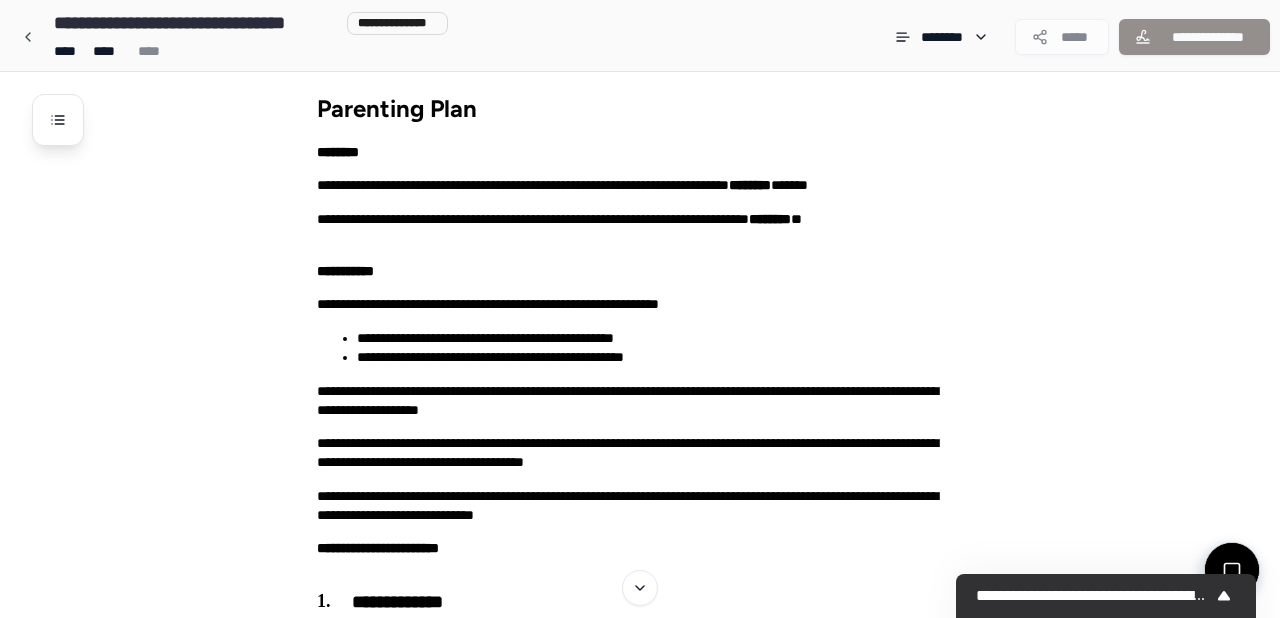 scroll, scrollTop: 0, scrollLeft: 0, axis: both 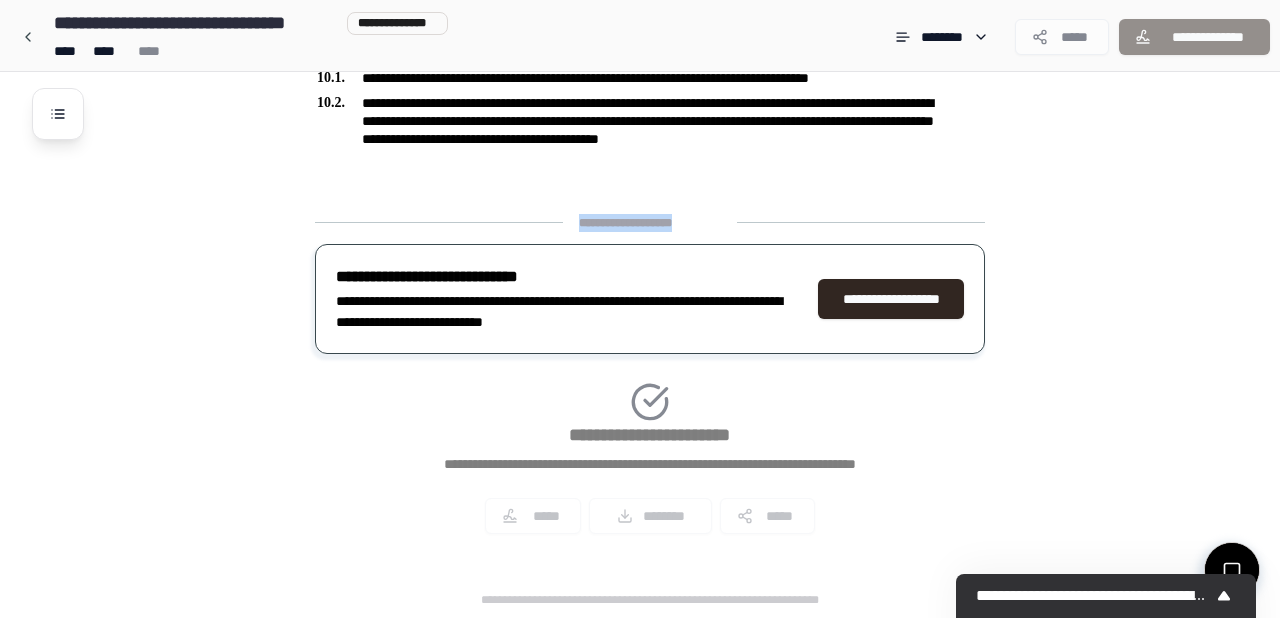 drag, startPoint x: 307, startPoint y: 115, endPoint x: 734, endPoint y: 227, distance: 441.4442 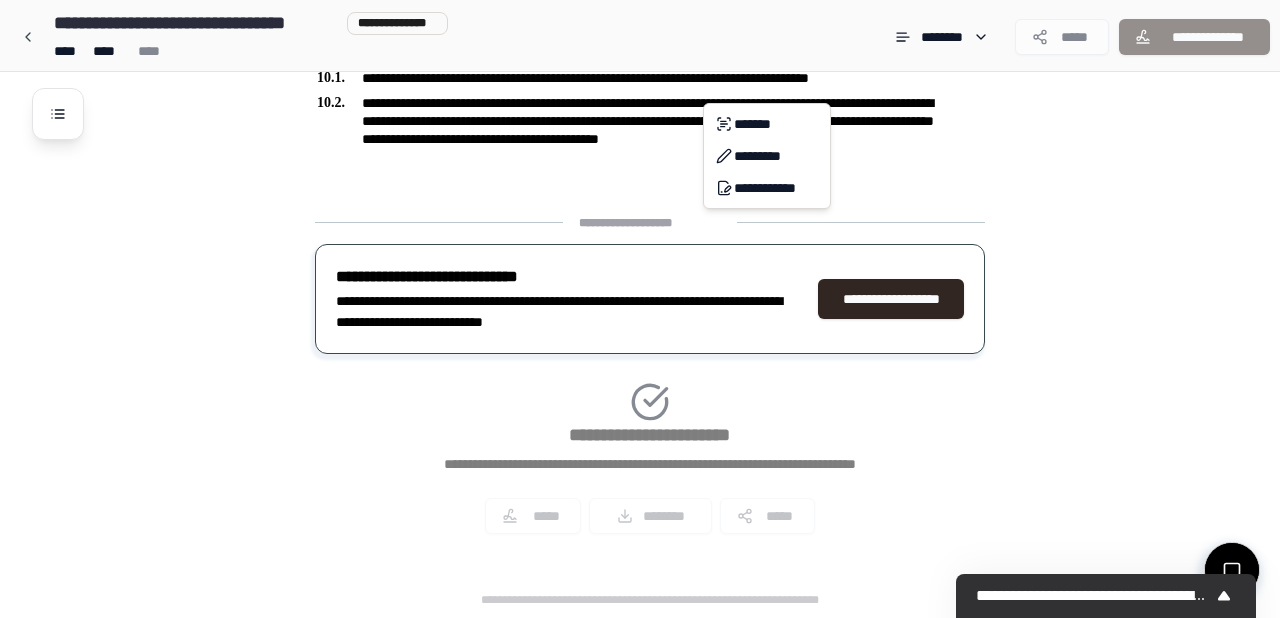 click on "Parenting Plan [NAME]
[REDACTED]
[REDACTED]
[REDACTED]
[REDACTED]
[REDACTED]
[REDACTED]
[REDACTED]
[REDACTED]
[REDACTED]
[REDACTED]
[REDACTED]
[REDACTED]
[REDACTED] [REDACTED]" at bounding box center (640, -1059) 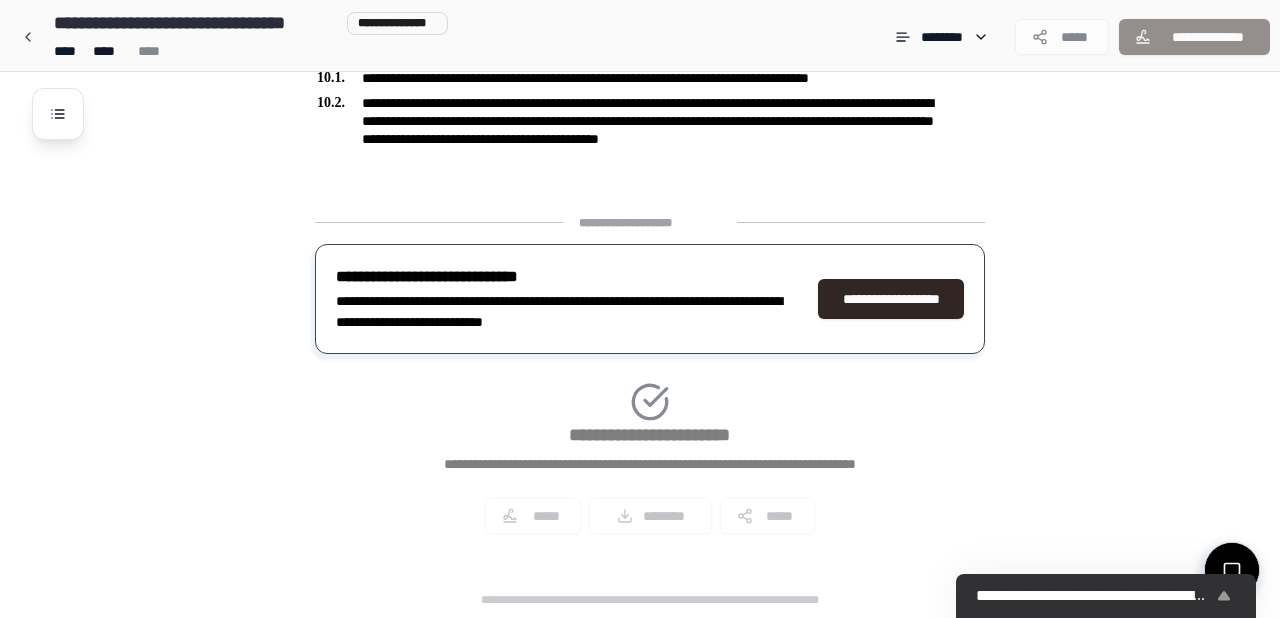 click 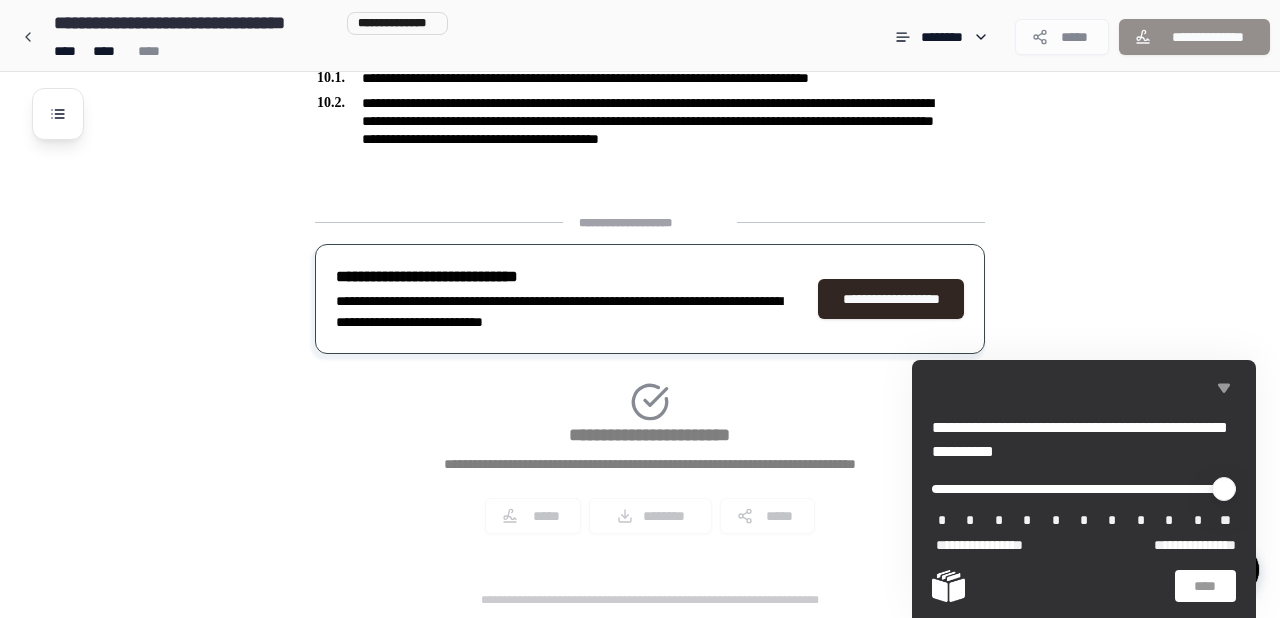 click 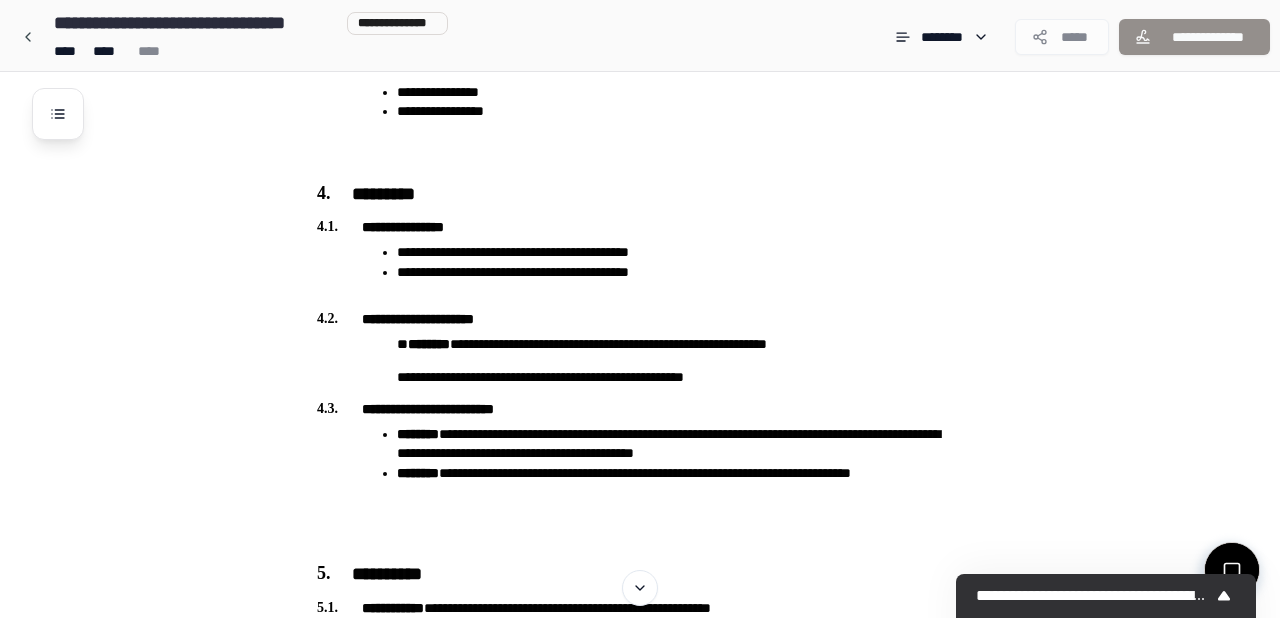 scroll, scrollTop: 0, scrollLeft: 0, axis: both 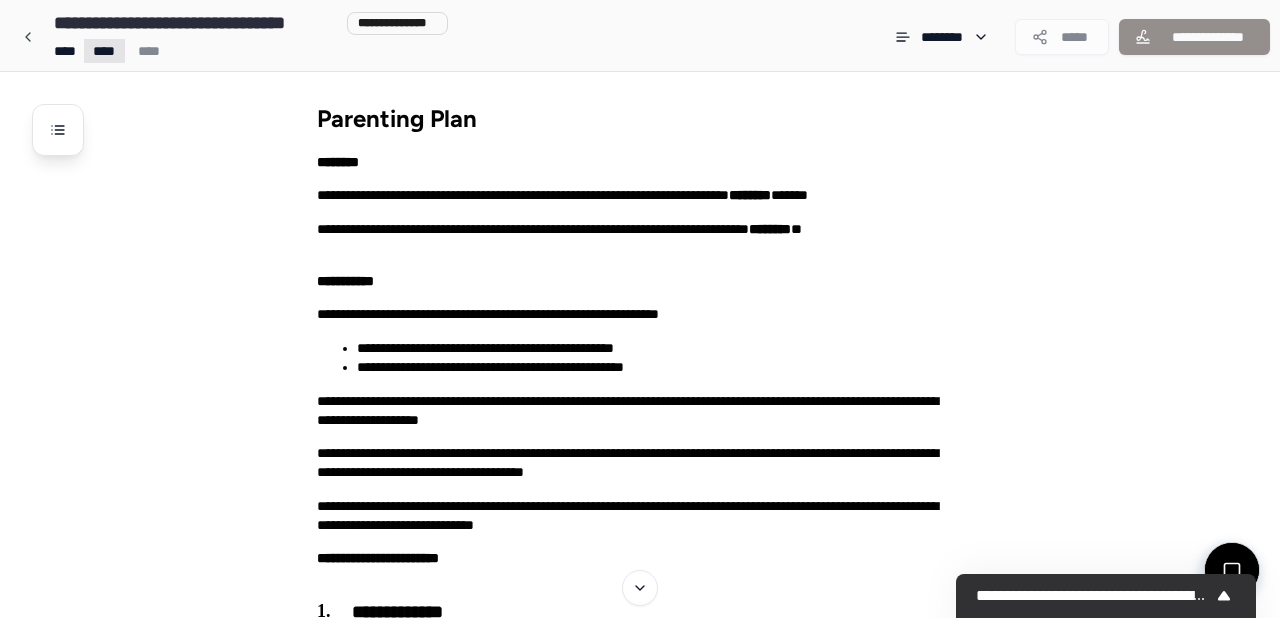 click on "Parenting Plan [NAME]
[REDACTED]
[REDACTED]
[REDACTED]
[REDACTED]
[REDACTED]
[REDACTED]
[REDACTED]
[REDACTED]
[REDACTED]
[REDACTED]
[REDACTED]
[REDACTED]
[REDACTED] [REDACTED]" at bounding box center [640, 1677] 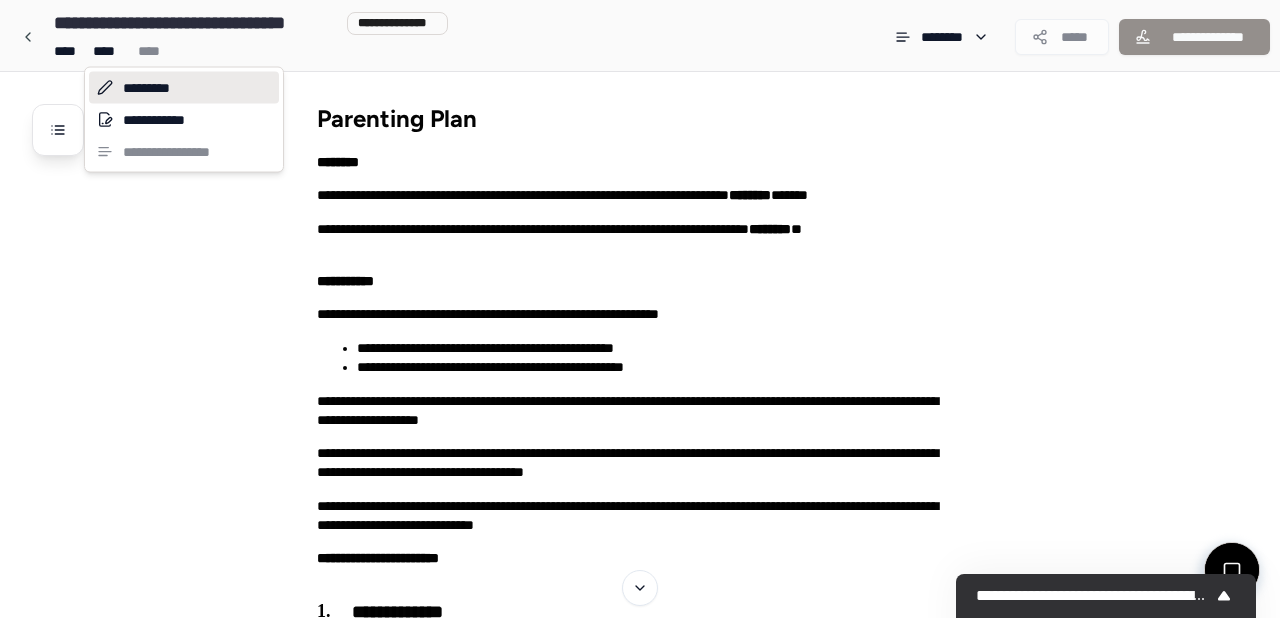 click on "*********" at bounding box center [184, 88] 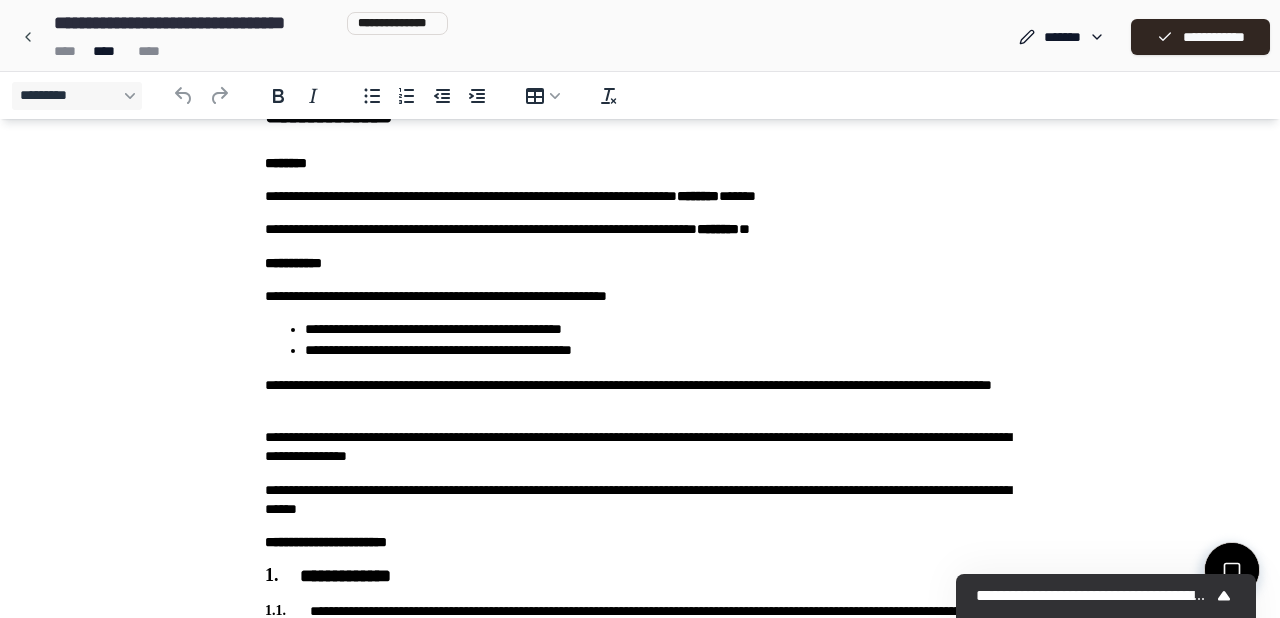 scroll, scrollTop: 0, scrollLeft: 0, axis: both 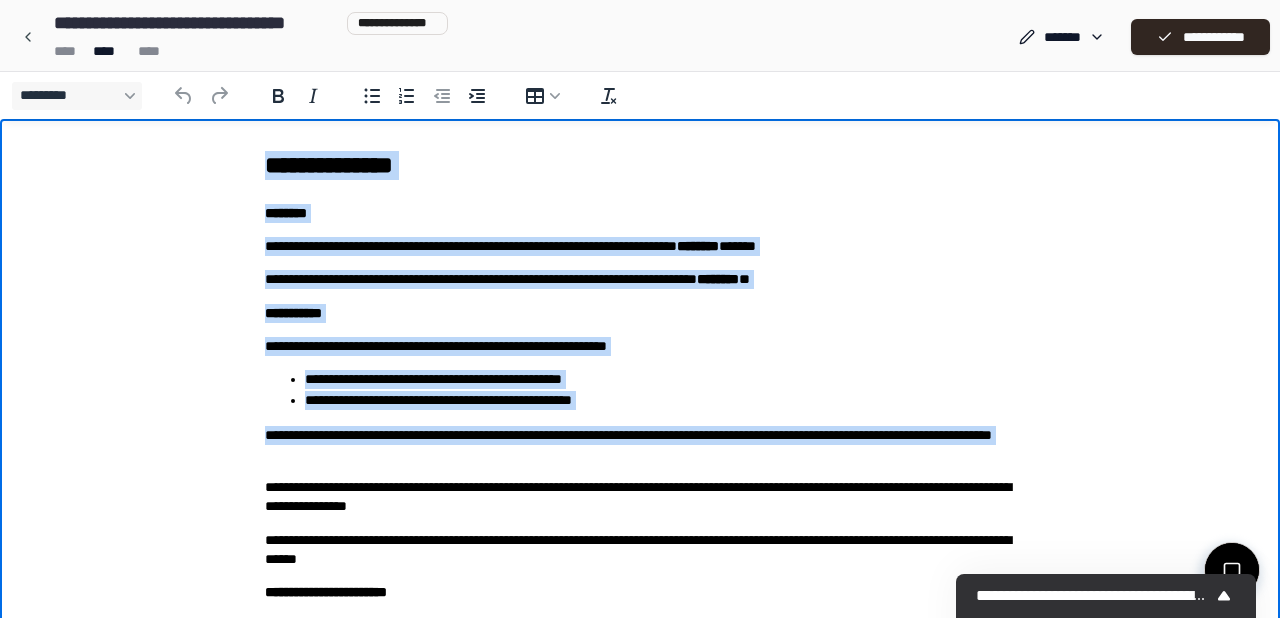 drag, startPoint x: 265, startPoint y: 155, endPoint x: 465, endPoint y: 476, distance: 378.2076 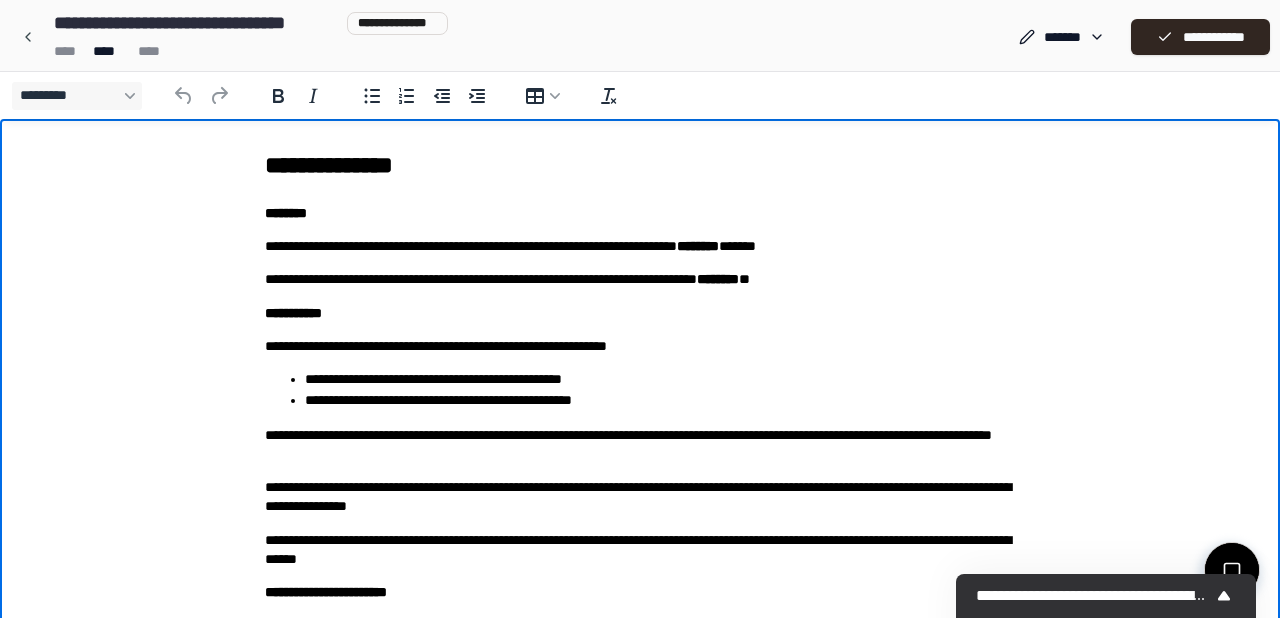 click on "[REDACTED] [REDACTED] [REDACTED] [REDACTED] [REDACTED] [REDACTED] [REDACTED] [REDACTED] [REDACTED] [REDACTED] [REDACTED] [REDACTED] [REDACTED] [REDACTED] [REDACTED] [REDACTED] [REDACTED] [REDACTED] [REDACTED] [REDACTED]" at bounding box center (640, 1385) 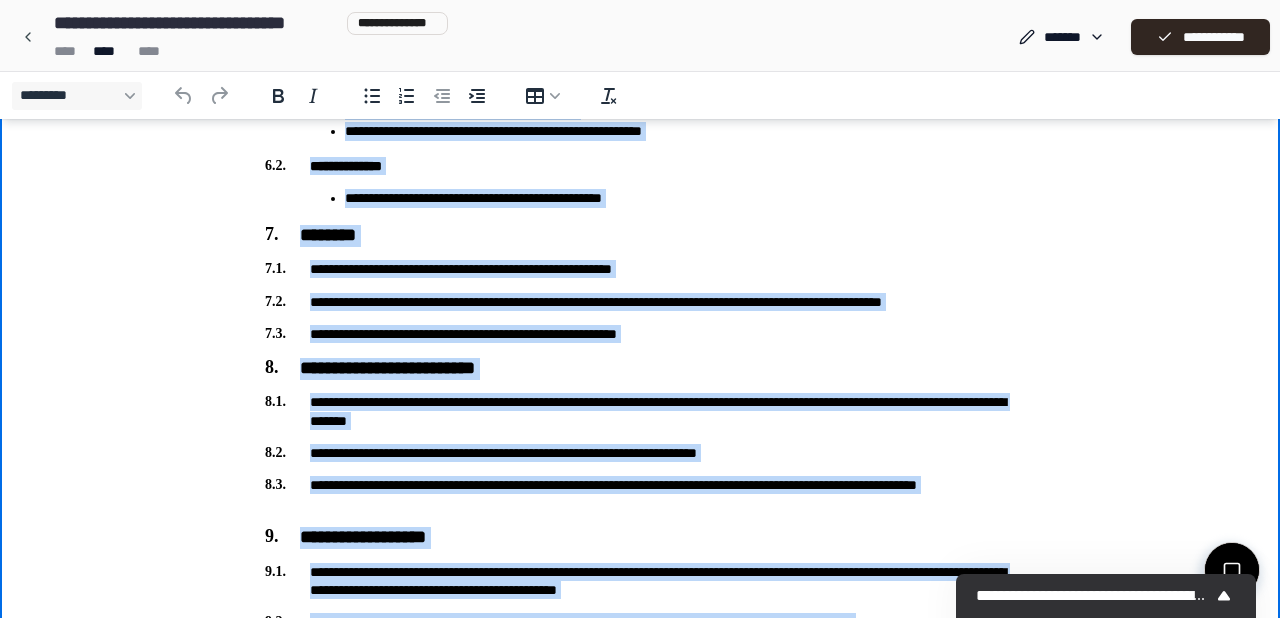 scroll, scrollTop: 2092, scrollLeft: 0, axis: vertical 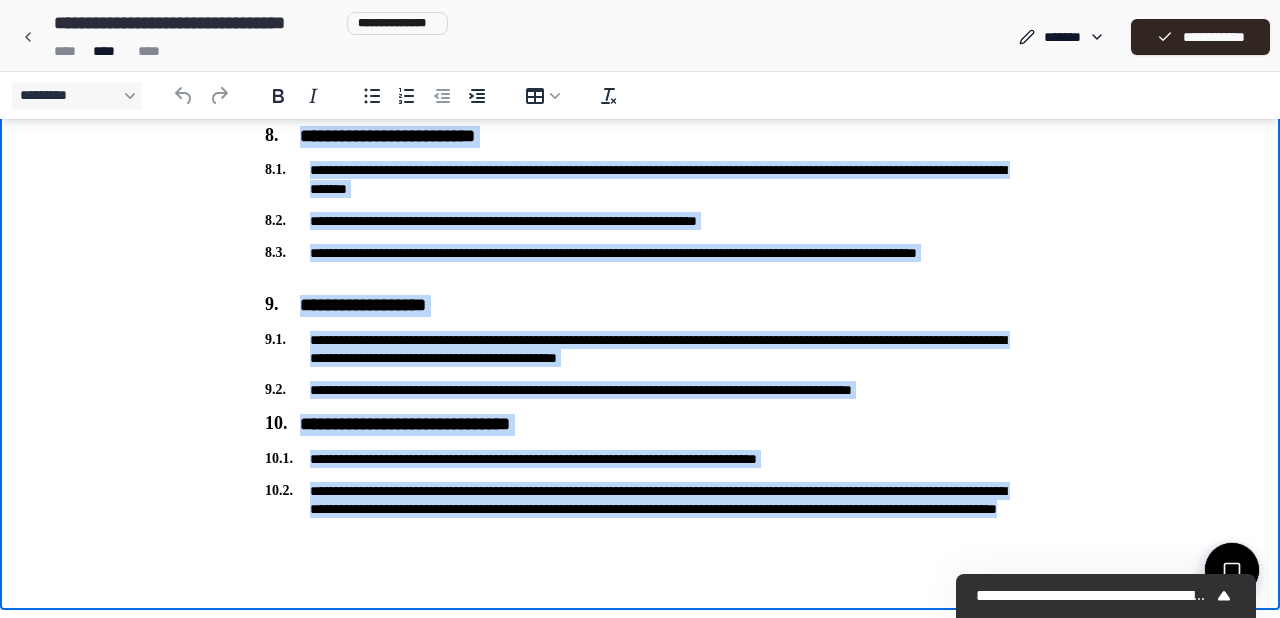 drag, startPoint x: 263, startPoint y: -1935, endPoint x: 647, endPoint y: -1001, distance: 1009.8574 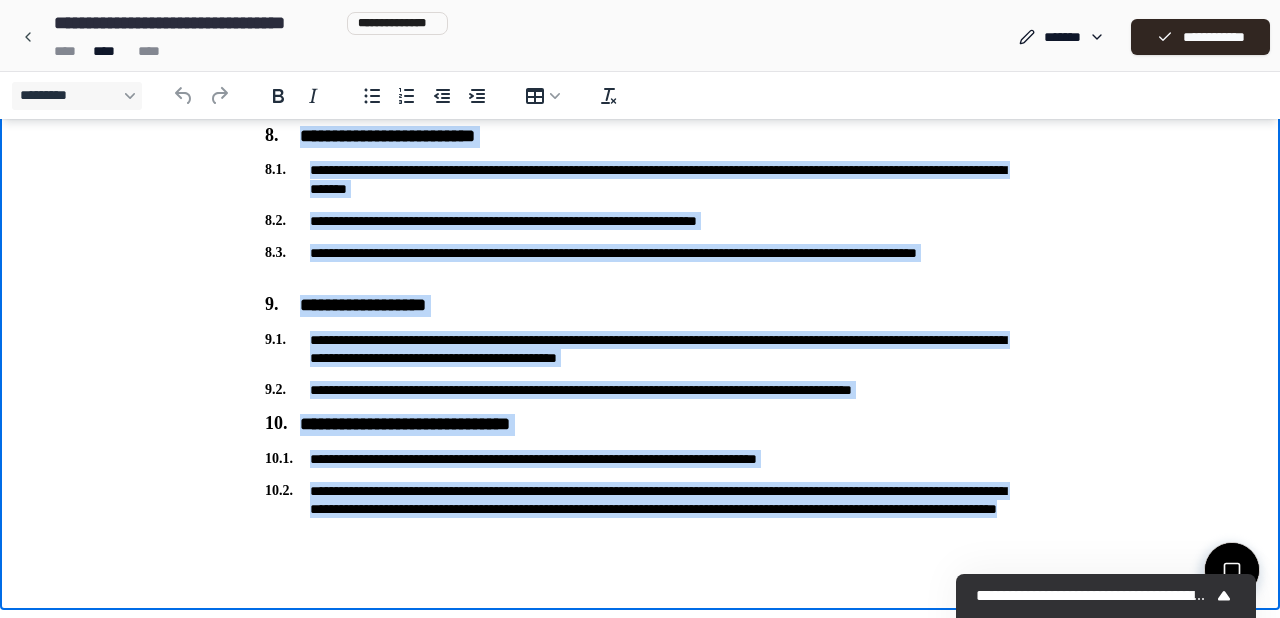 copy on "[REDACTED] [REDACTED] [REDACTED] [REDACTED] [REDACTED] [REDACTED] [REDACTED] [REDACTED] [REDACTED] [REDACTED] [REDACTED] [REDACTED] [REDACTED] [REDACTED] [REDACTED] [REDACTED] [REDACTED]..." 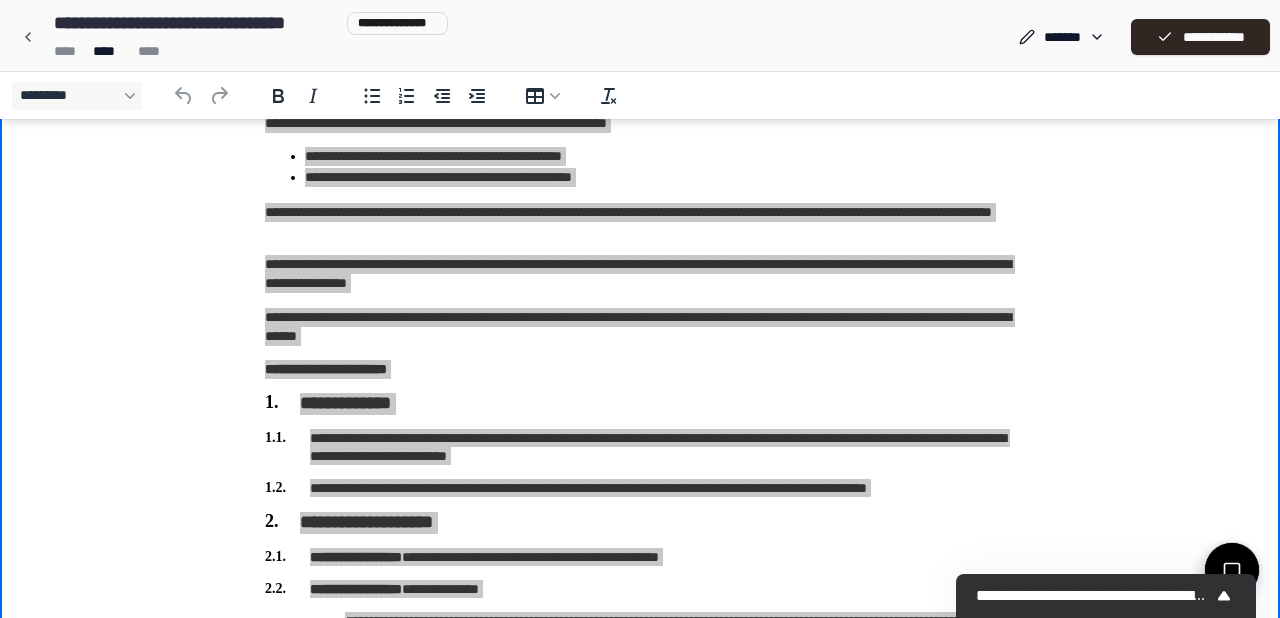 scroll, scrollTop: 0, scrollLeft: 0, axis: both 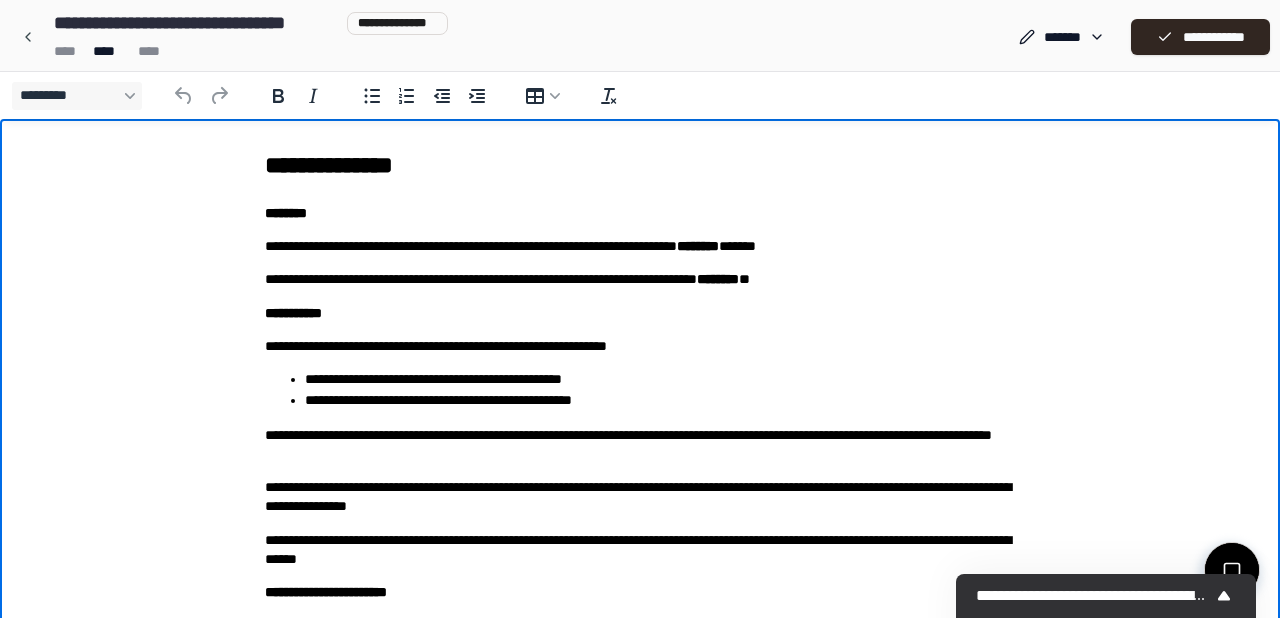 click on "[REDACTED] [REDACTED] [REDACTED] [REDACTED] [REDACTED] [REDACTED] [REDACTED] [REDACTED] [REDACTED] [REDACTED] [REDACTED] [REDACTED] [REDACTED] [REDACTED] [REDACTED] [REDACTED] [REDACTED] [REDACTED] [REDACTED] [REDACTED]" at bounding box center (640, 1385) 